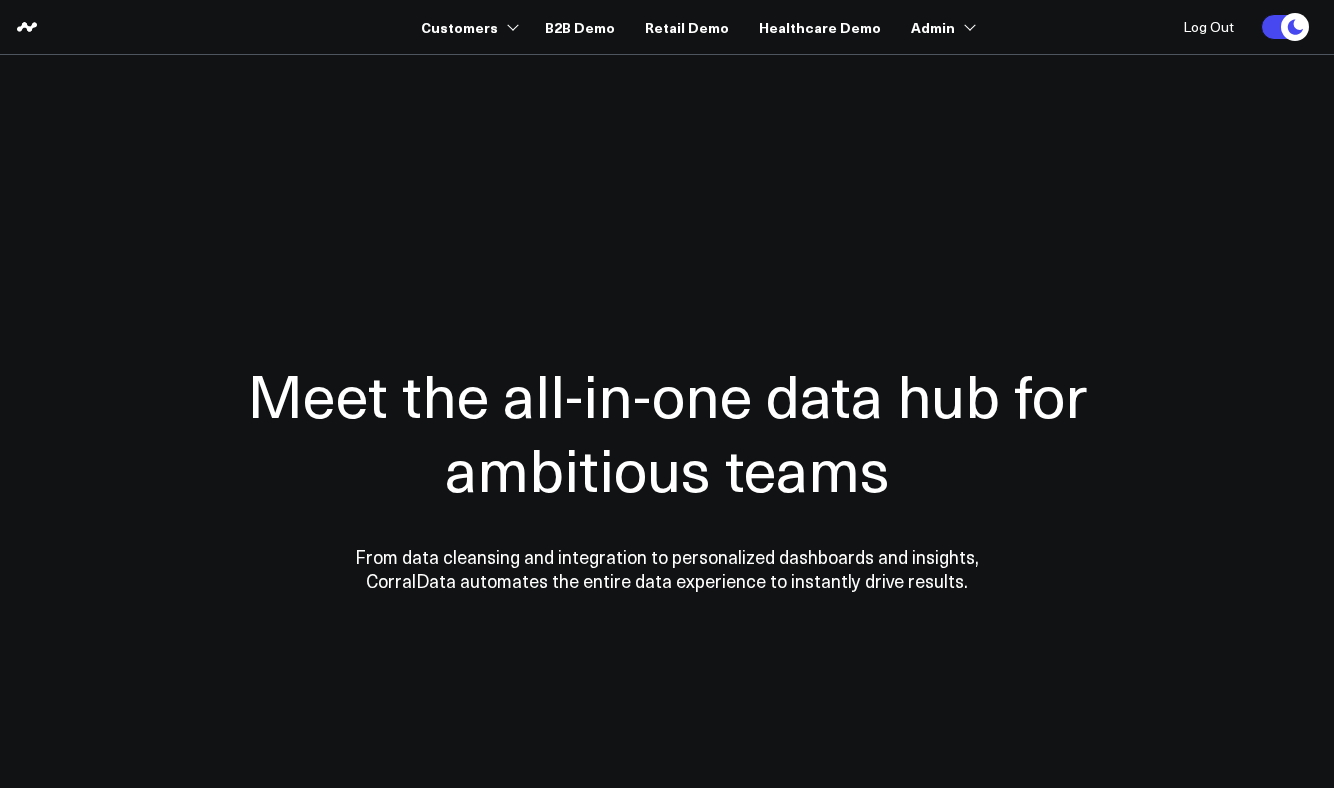 scroll, scrollTop: 0, scrollLeft: 0, axis: both 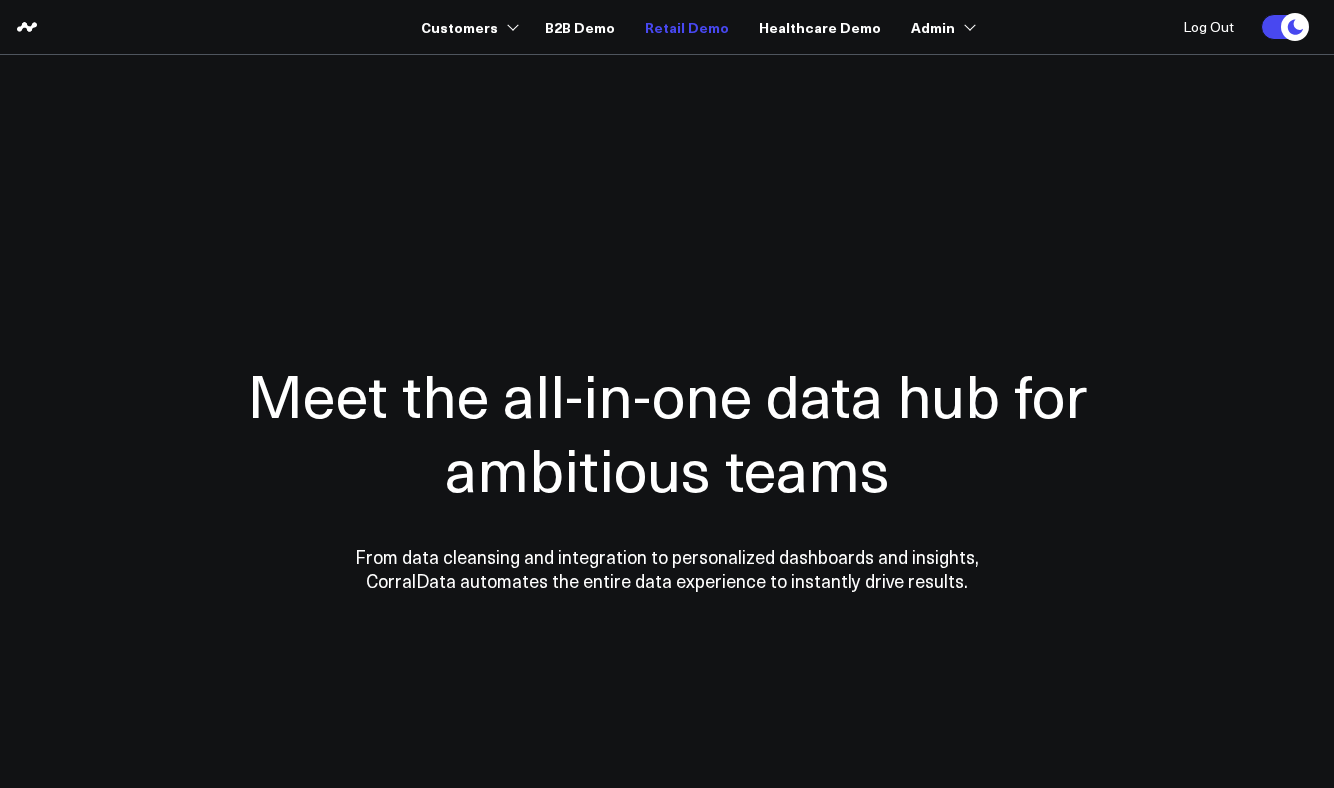 click on "Retail Demo" at bounding box center (687, 27) 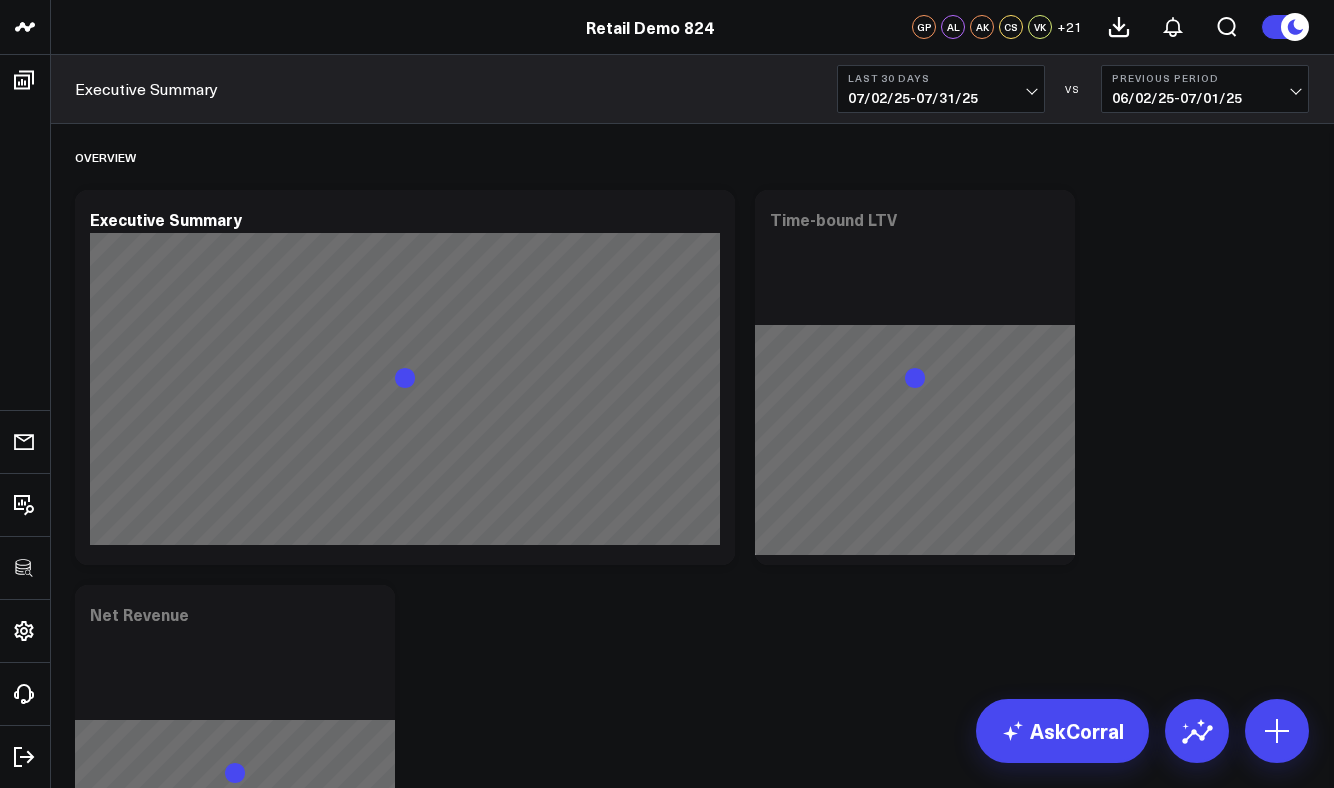 scroll, scrollTop: 0, scrollLeft: 0, axis: both 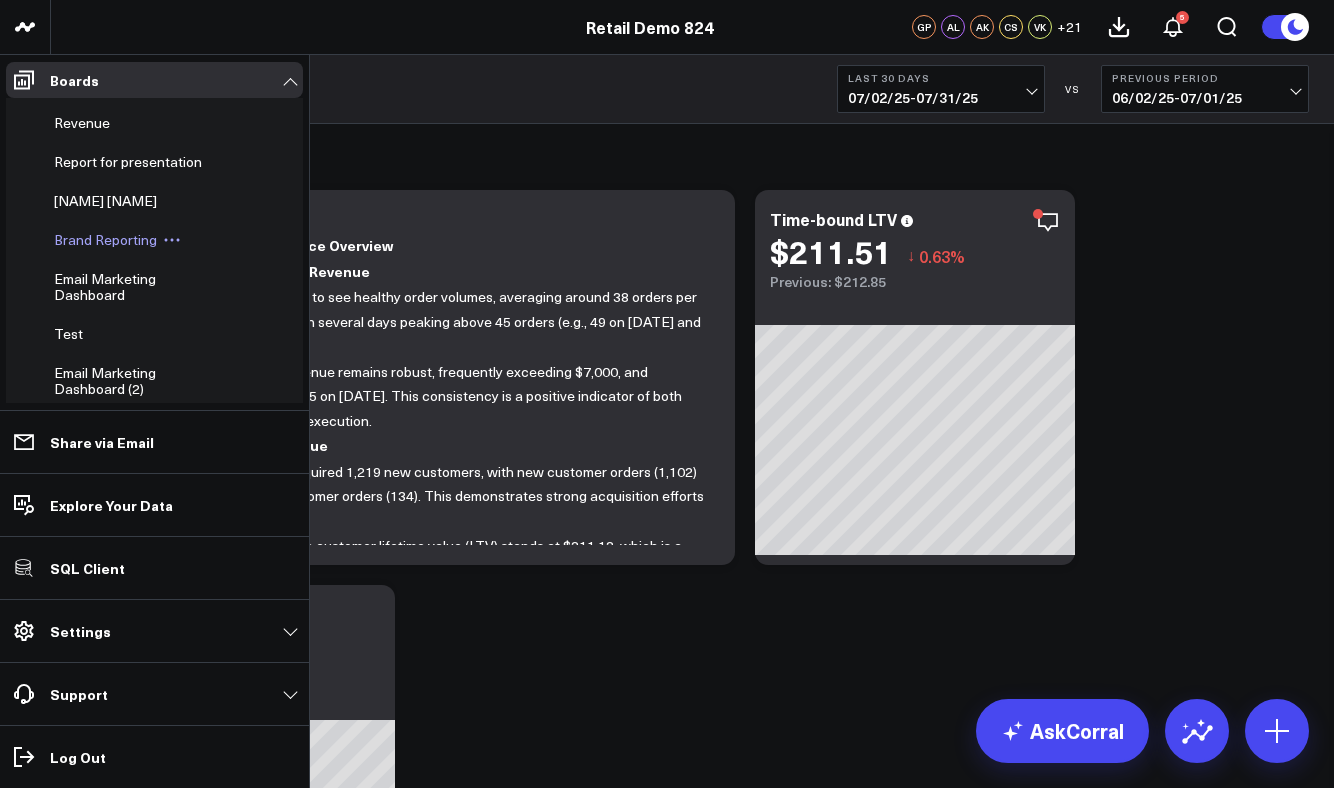 click on "Brand Reporting" at bounding box center [105, 239] 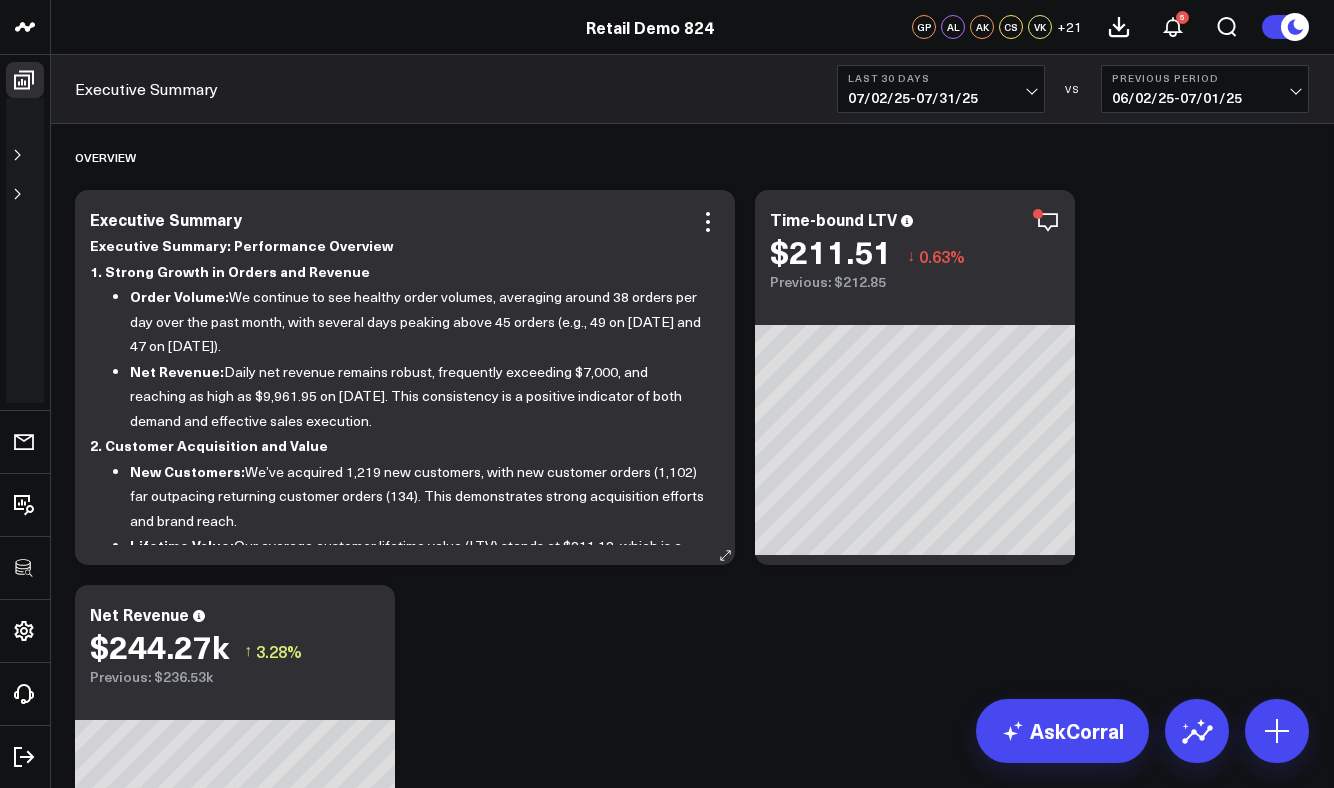 scroll, scrollTop: 0, scrollLeft: 0, axis: both 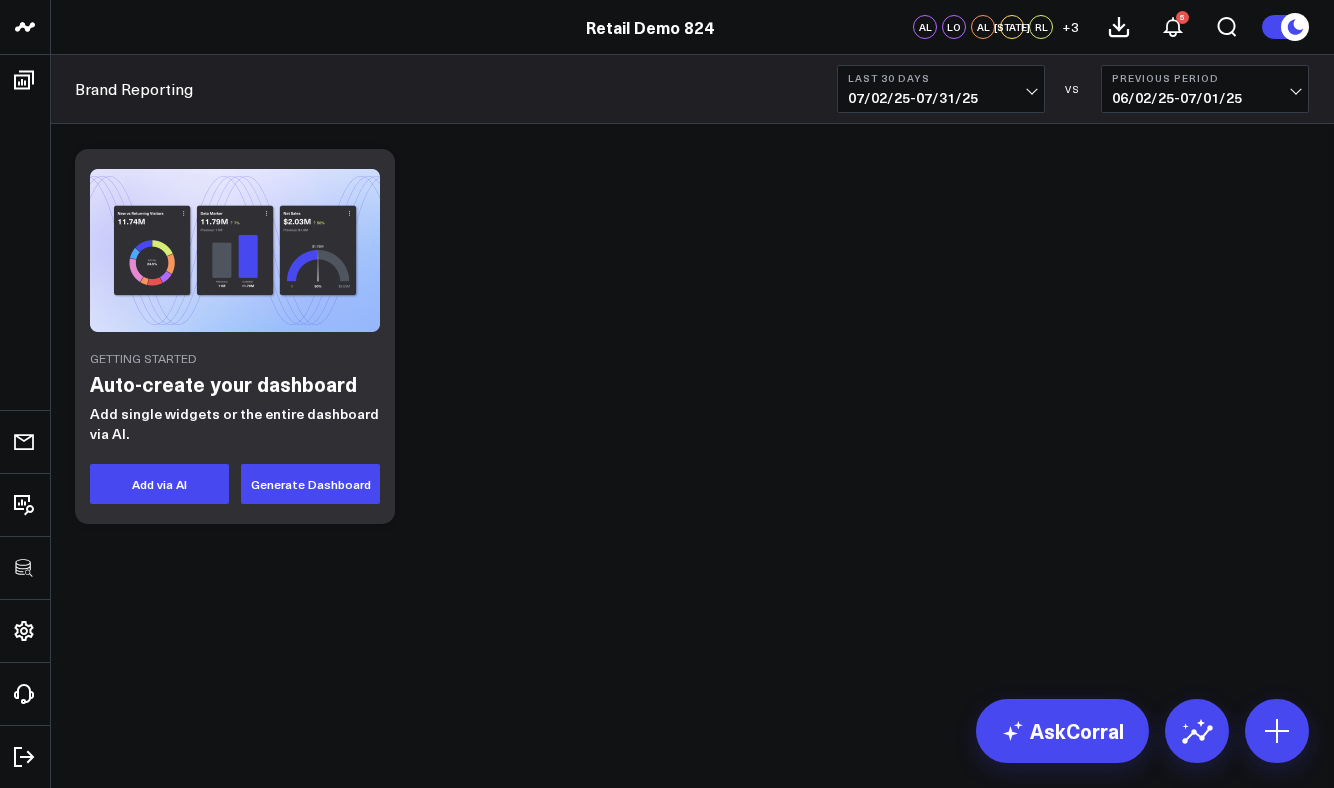 click on "Brand Reporting" at bounding box center (134, 89) 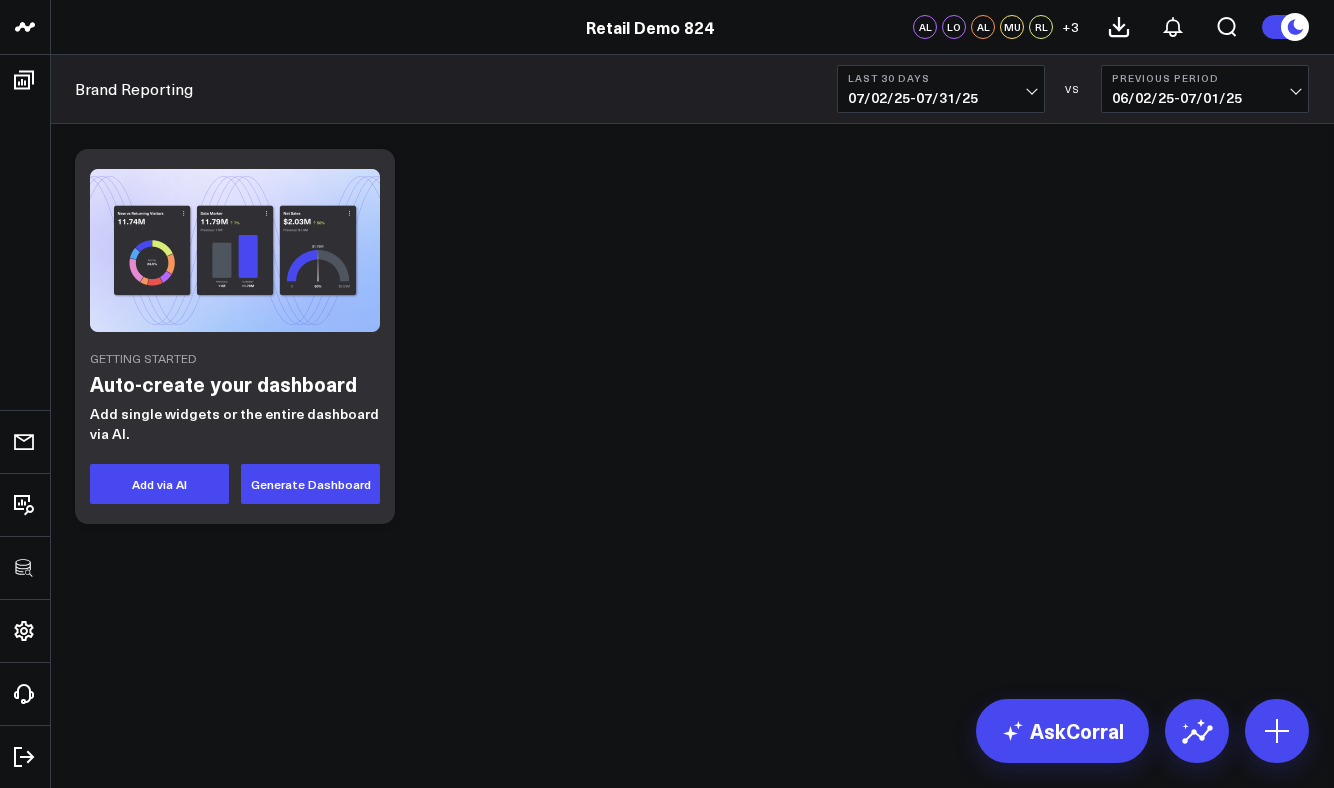 scroll, scrollTop: 0, scrollLeft: 0, axis: both 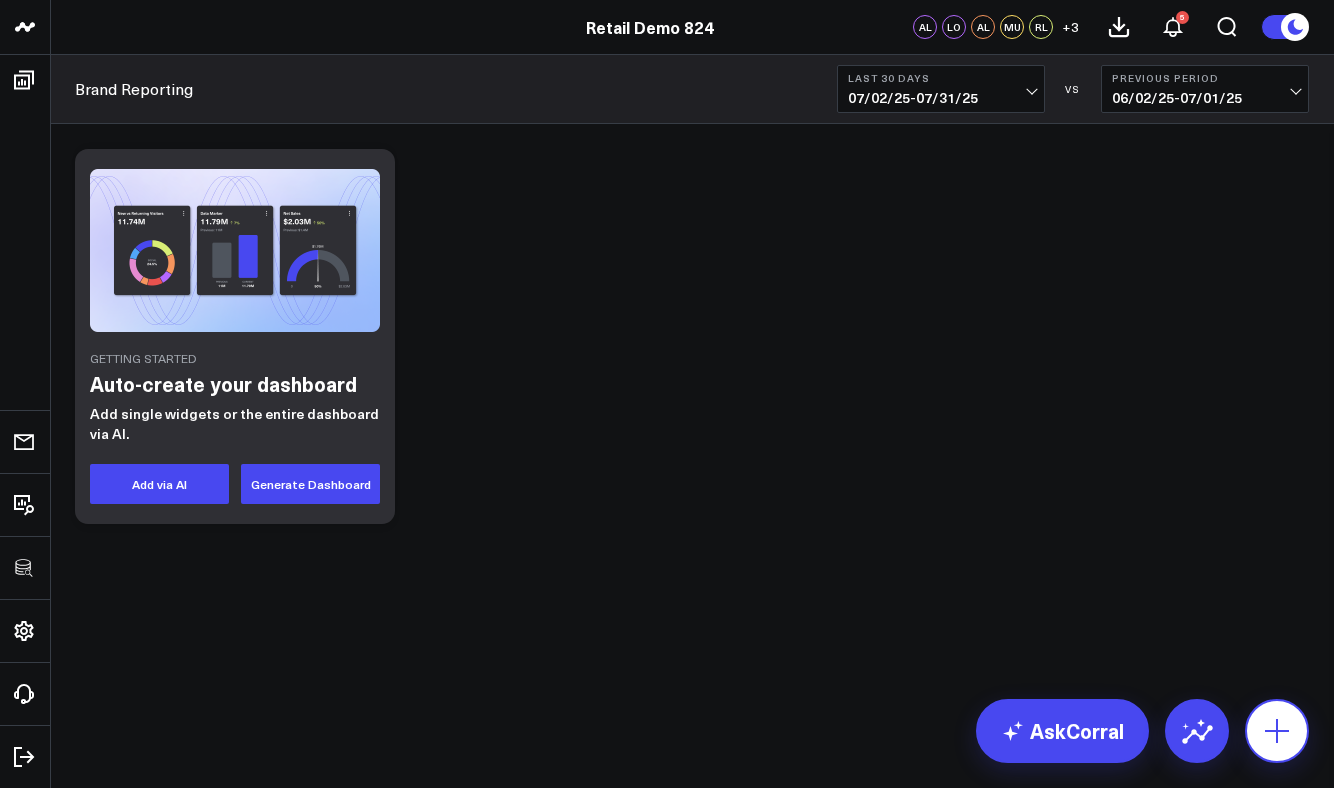 click 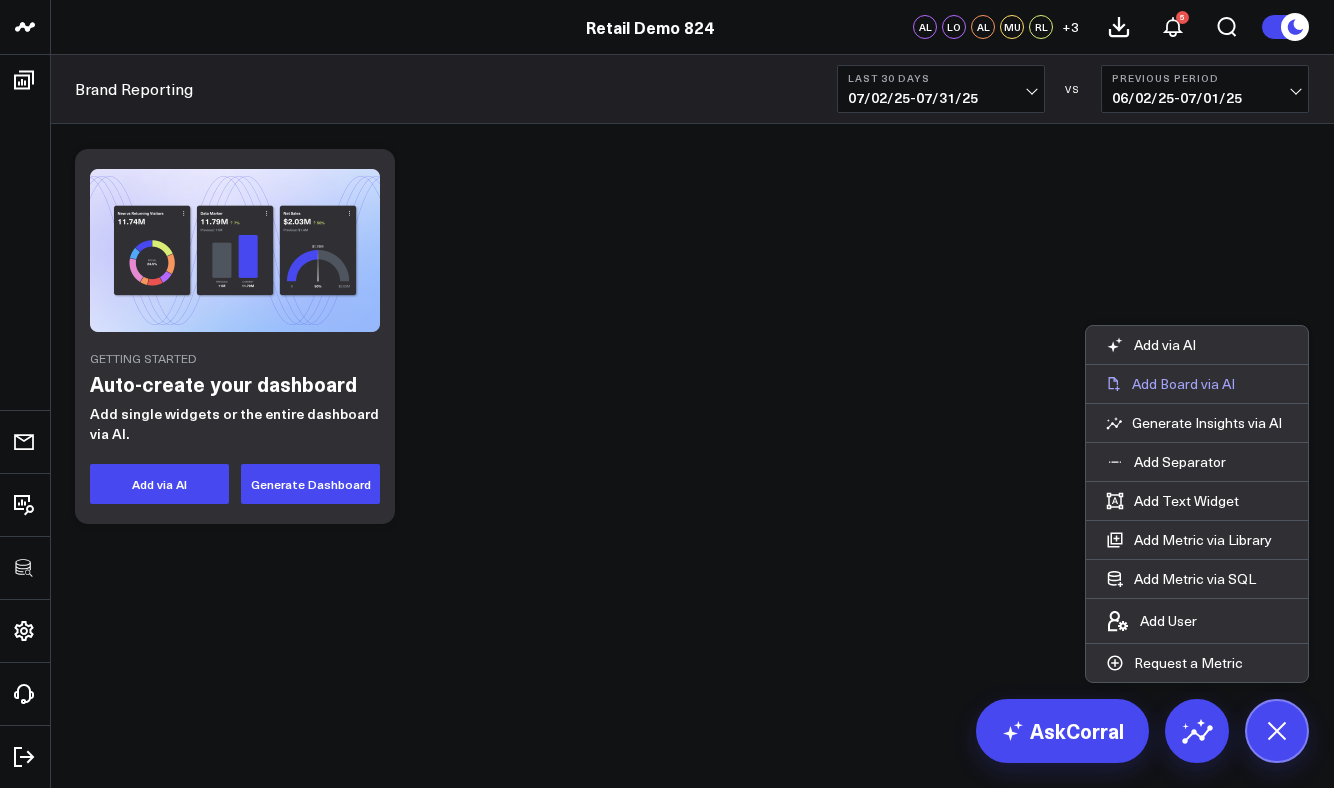 click on "Add Board via AI" at bounding box center (1183, 384) 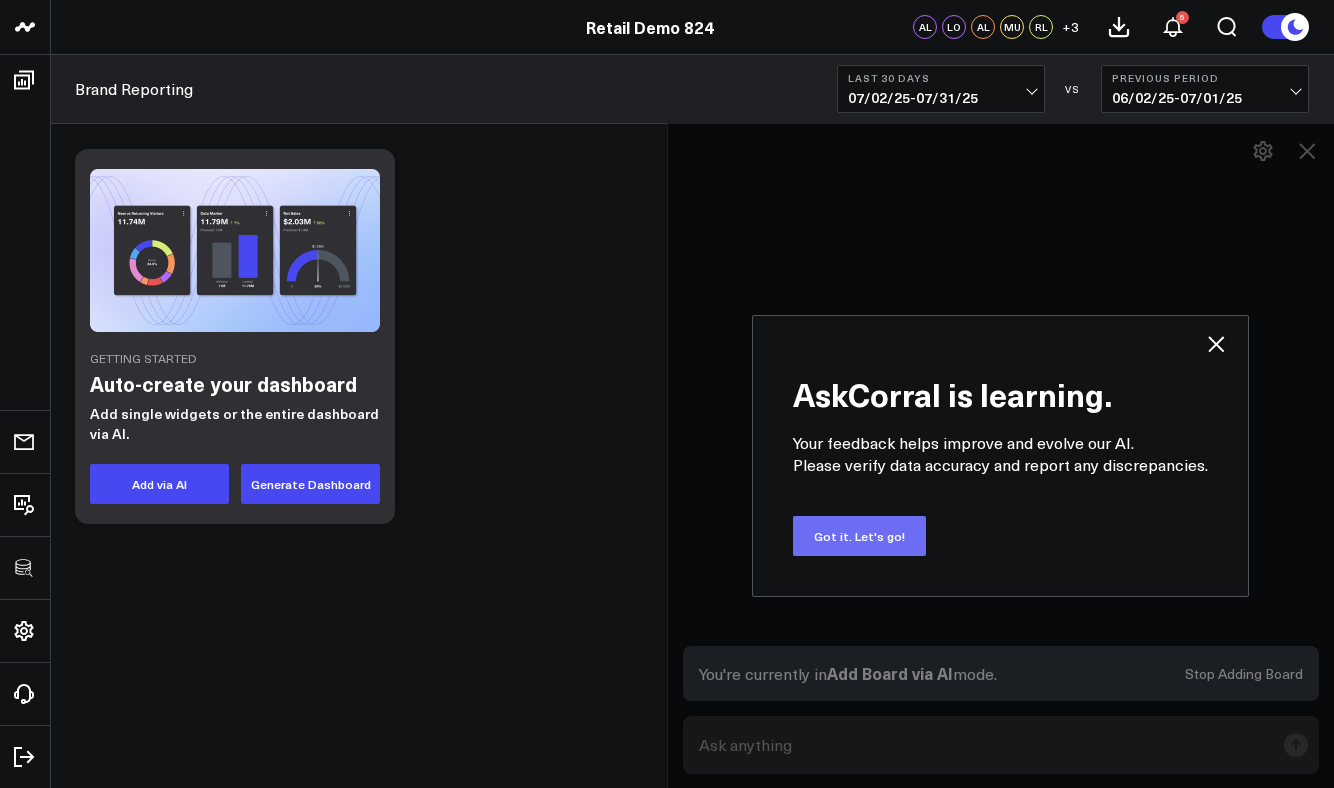 click on "Got it. Let's go!" at bounding box center [859, 536] 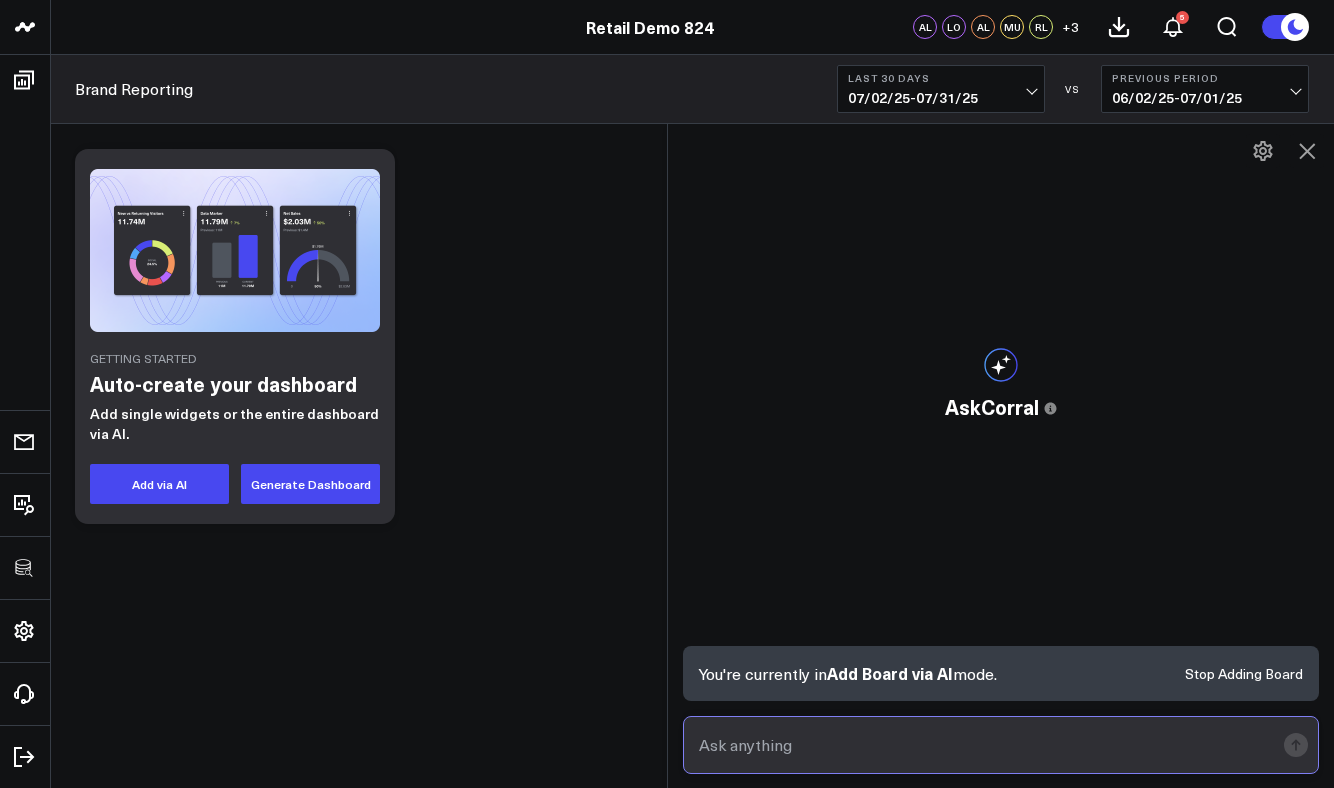 click at bounding box center (984, 745) 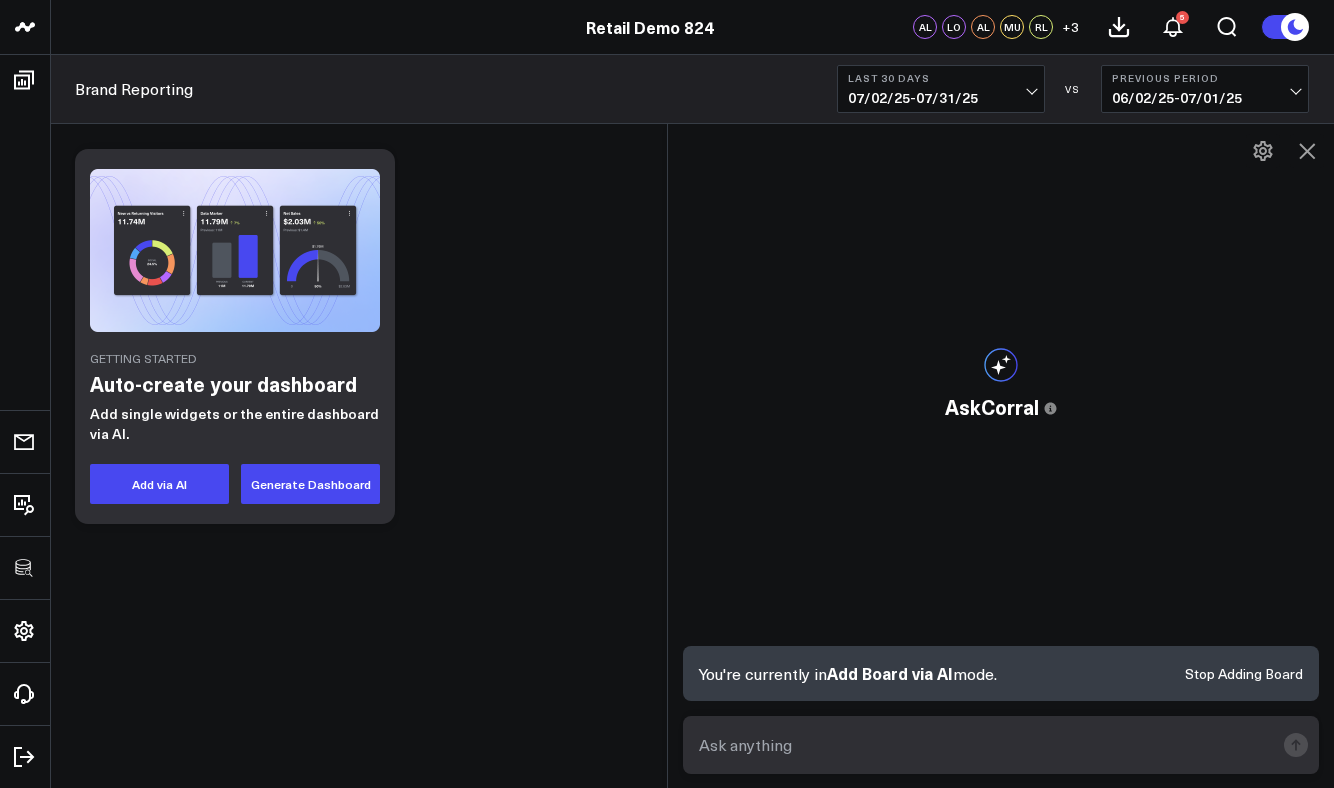 click 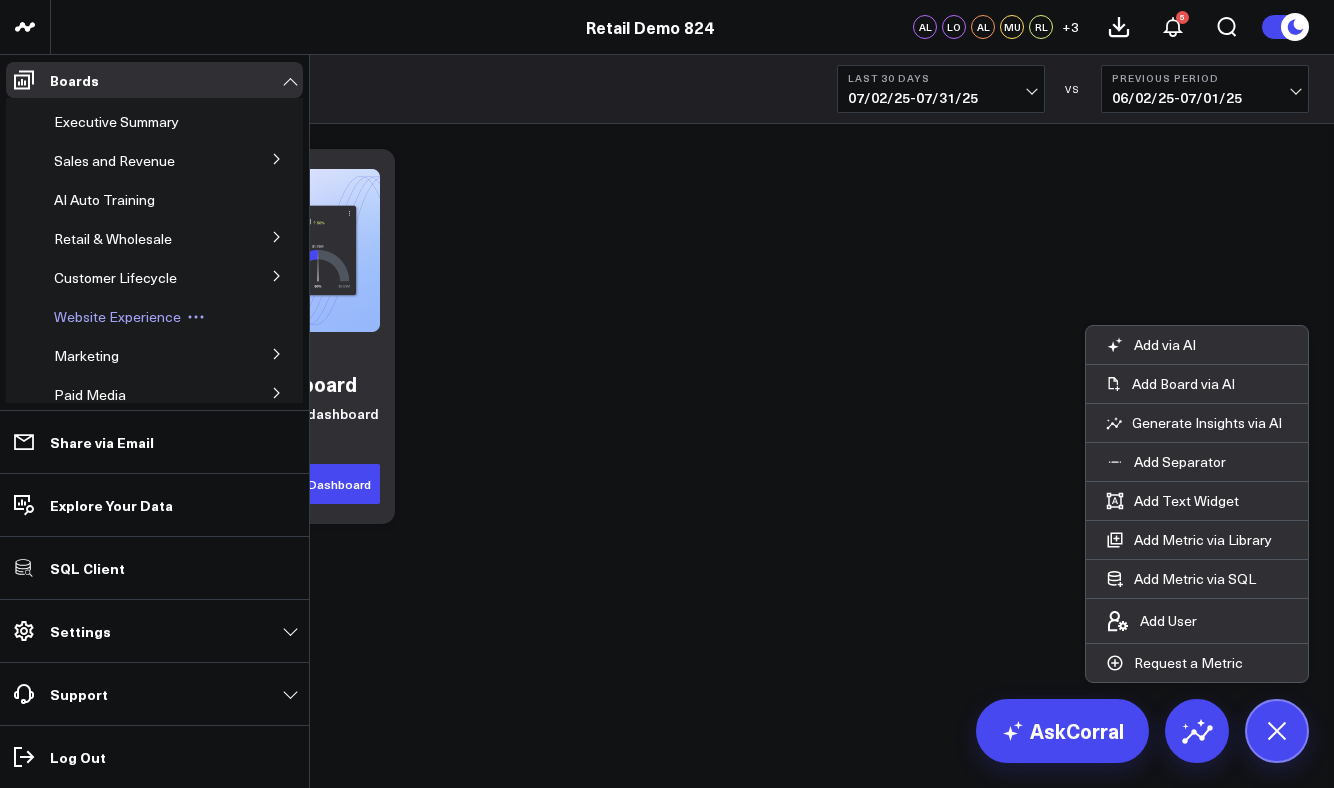 scroll, scrollTop: 386, scrollLeft: 0, axis: vertical 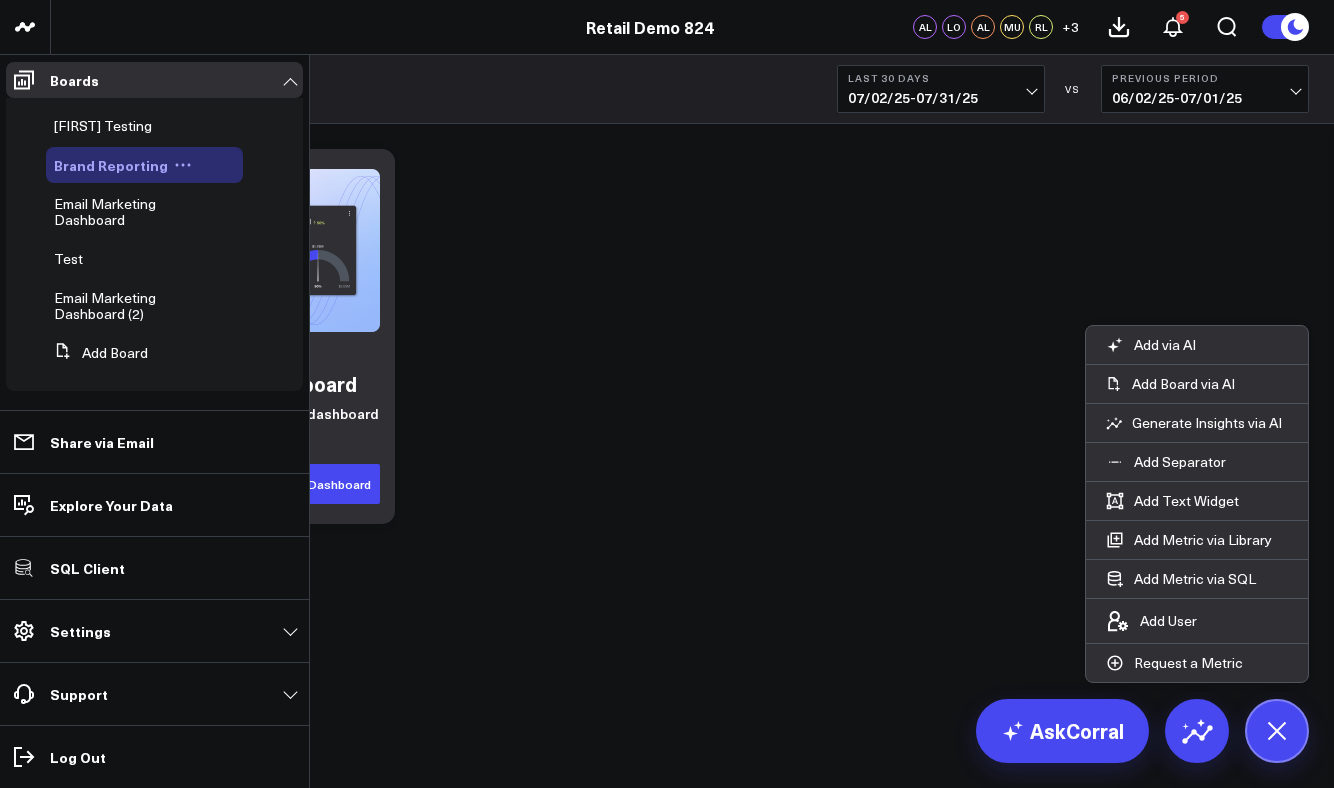 click 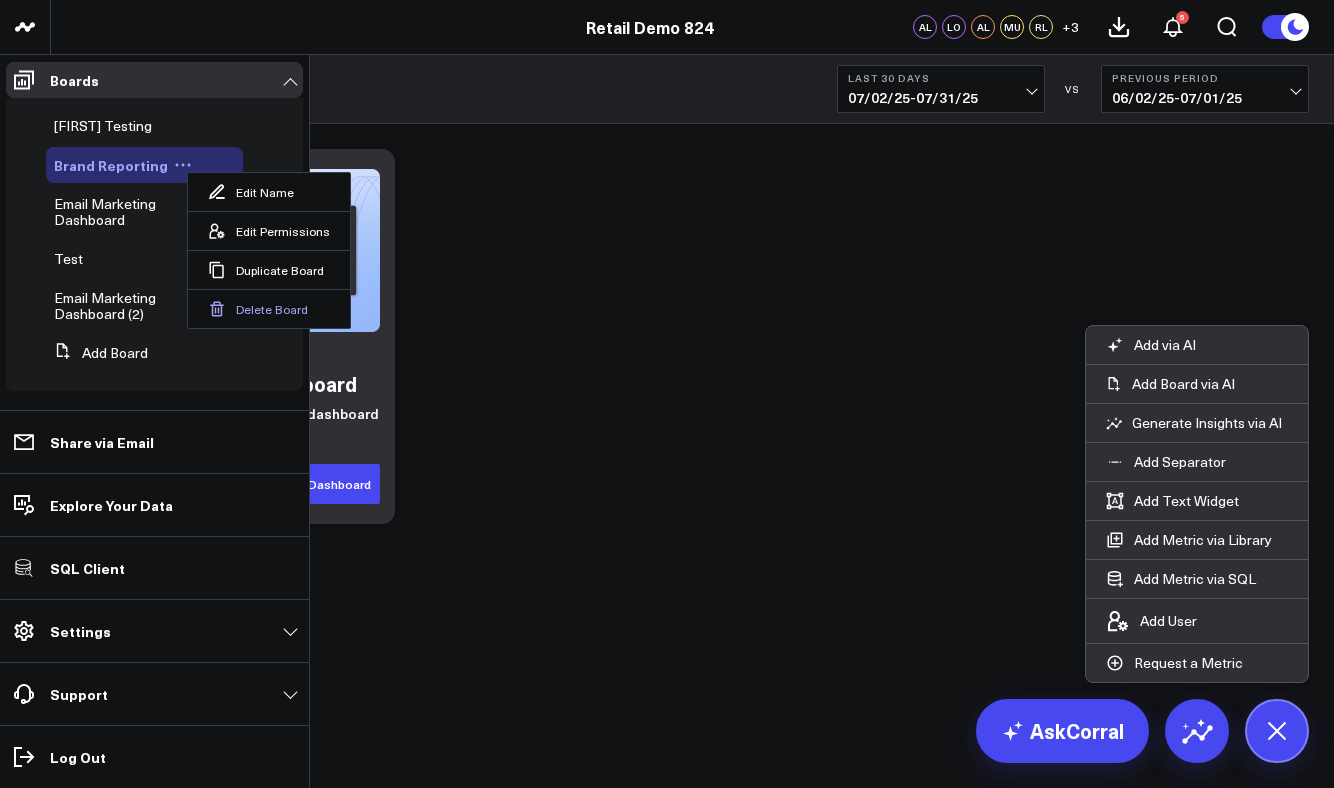 click on "Delete Board" at bounding box center (269, 308) 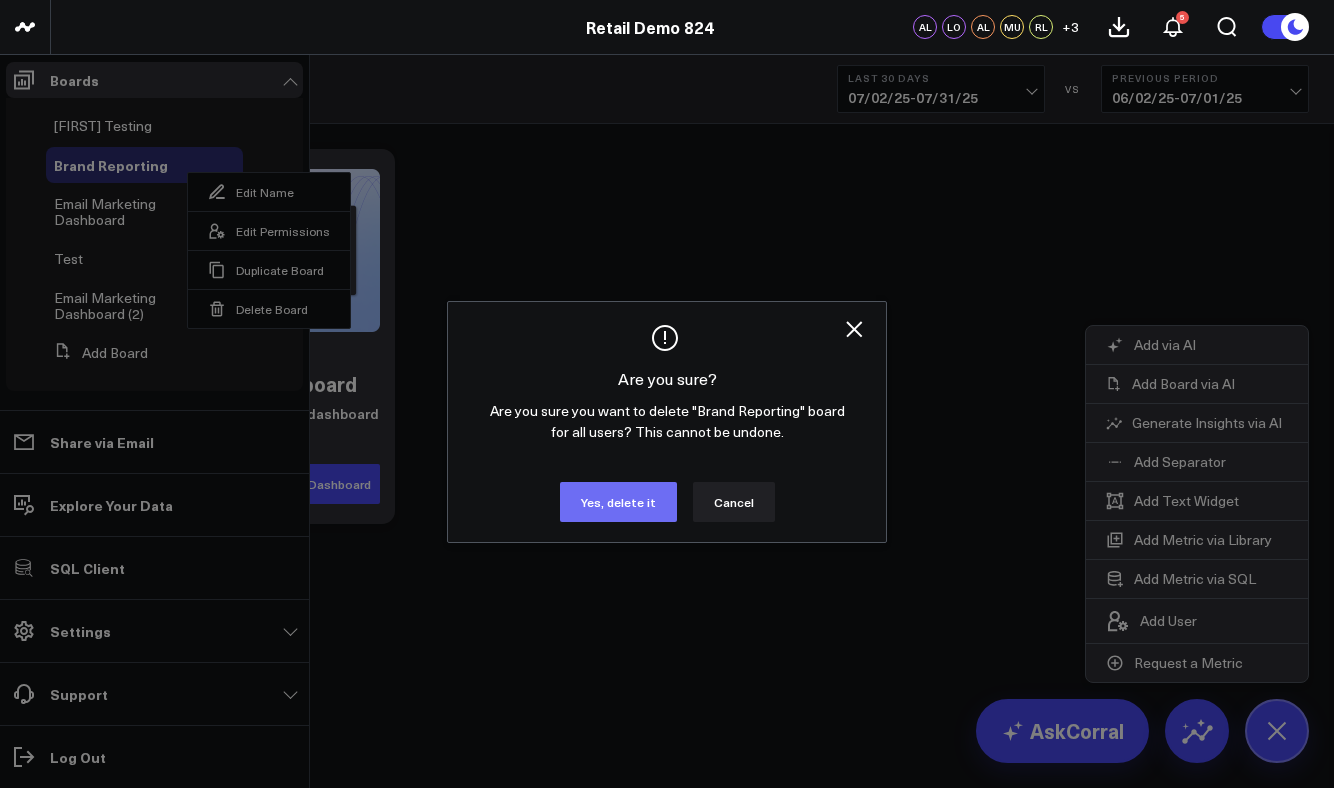 click on "Yes, delete it" at bounding box center (618, 502) 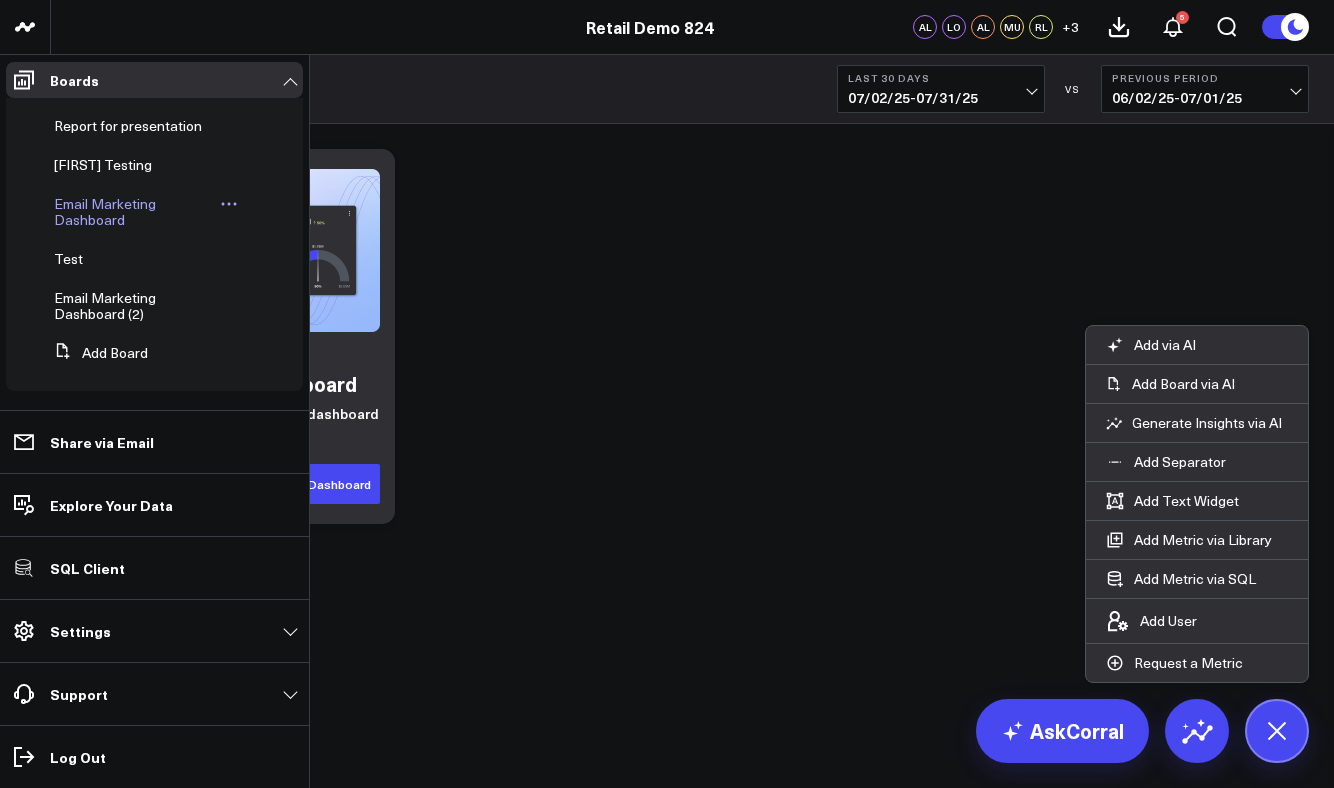 scroll, scrollTop: 347, scrollLeft: 0, axis: vertical 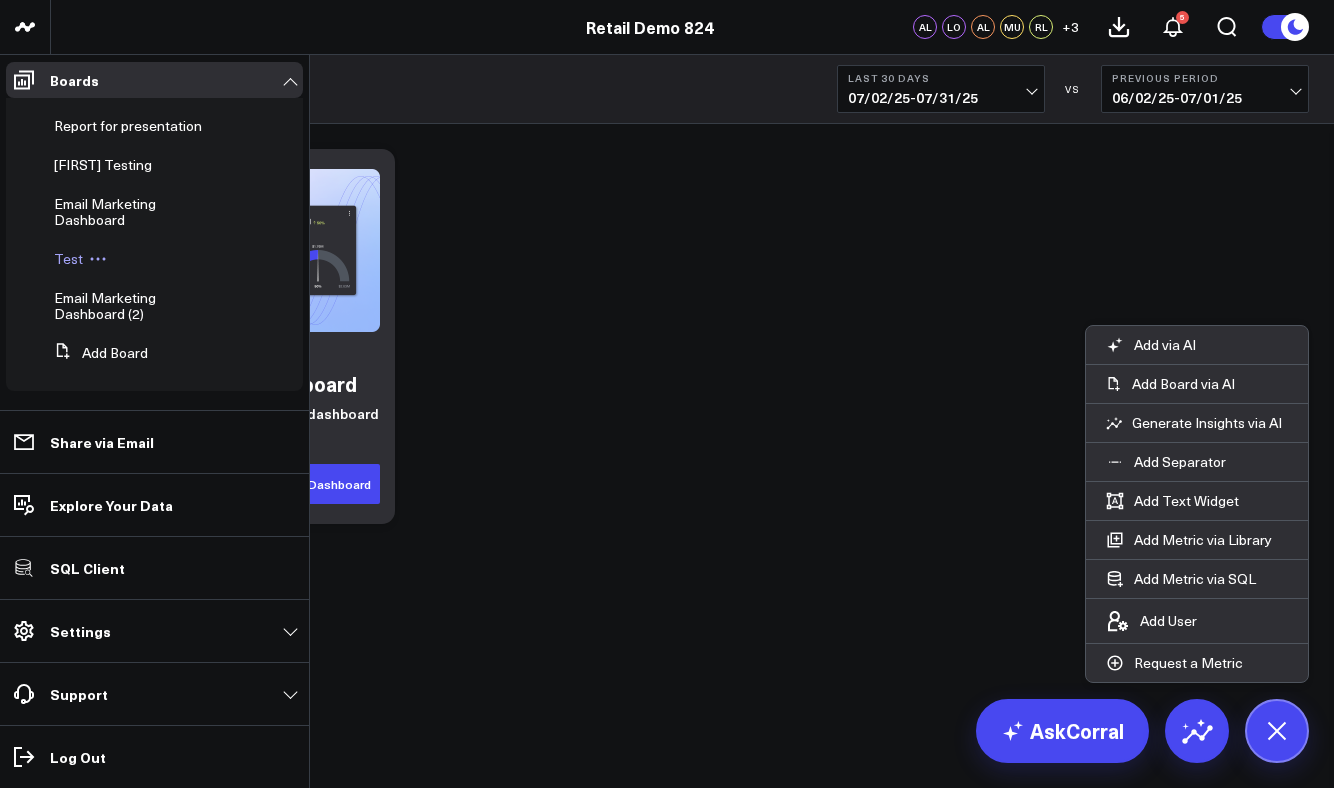 click 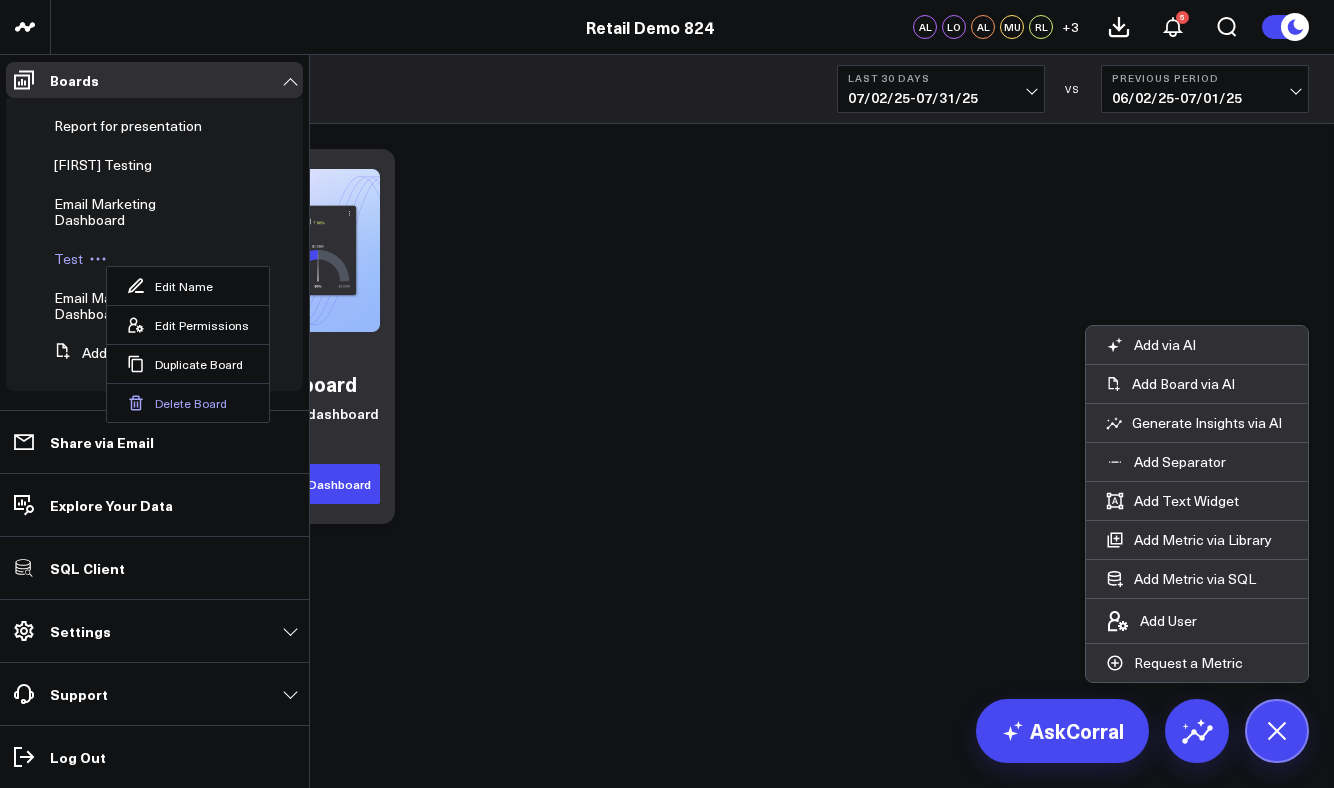 click on "Delete Board" at bounding box center [188, 402] 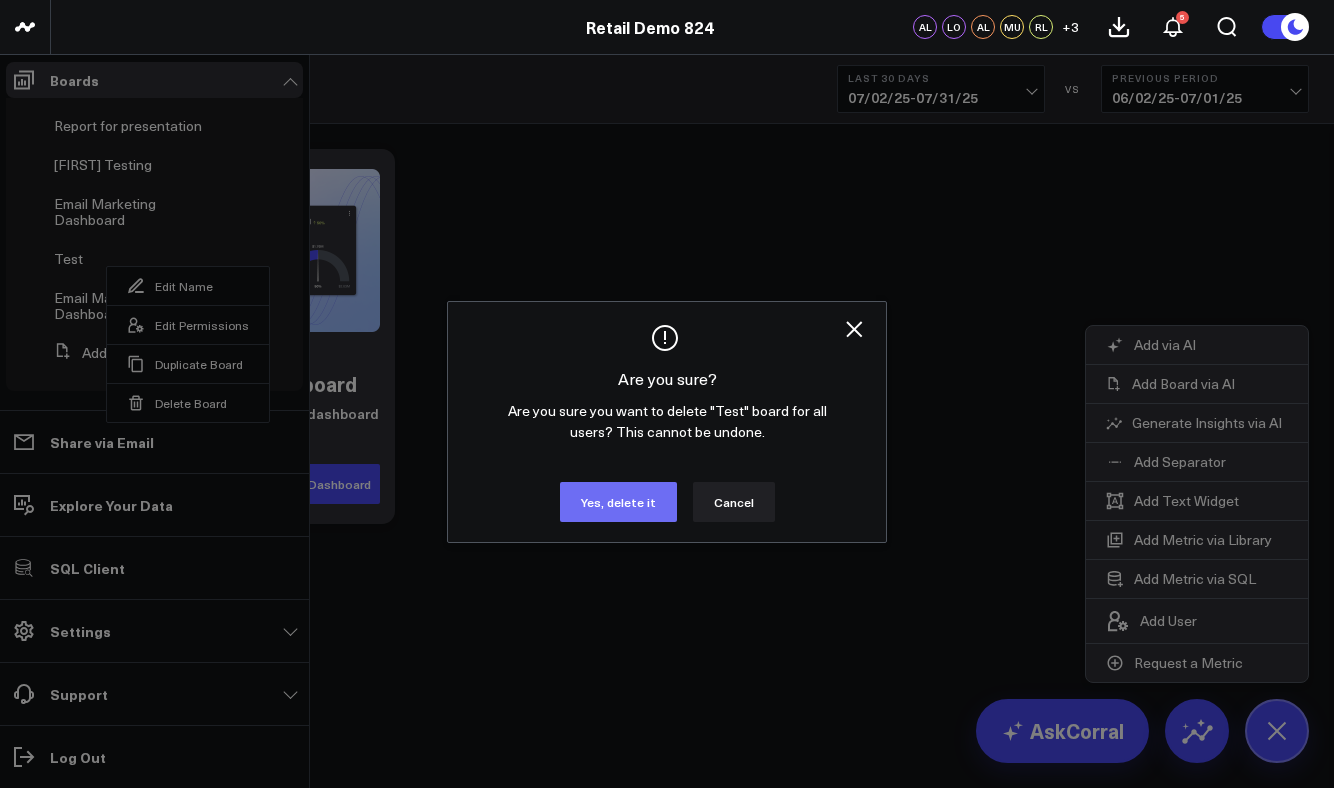 click on "Yes, delete it" at bounding box center [618, 502] 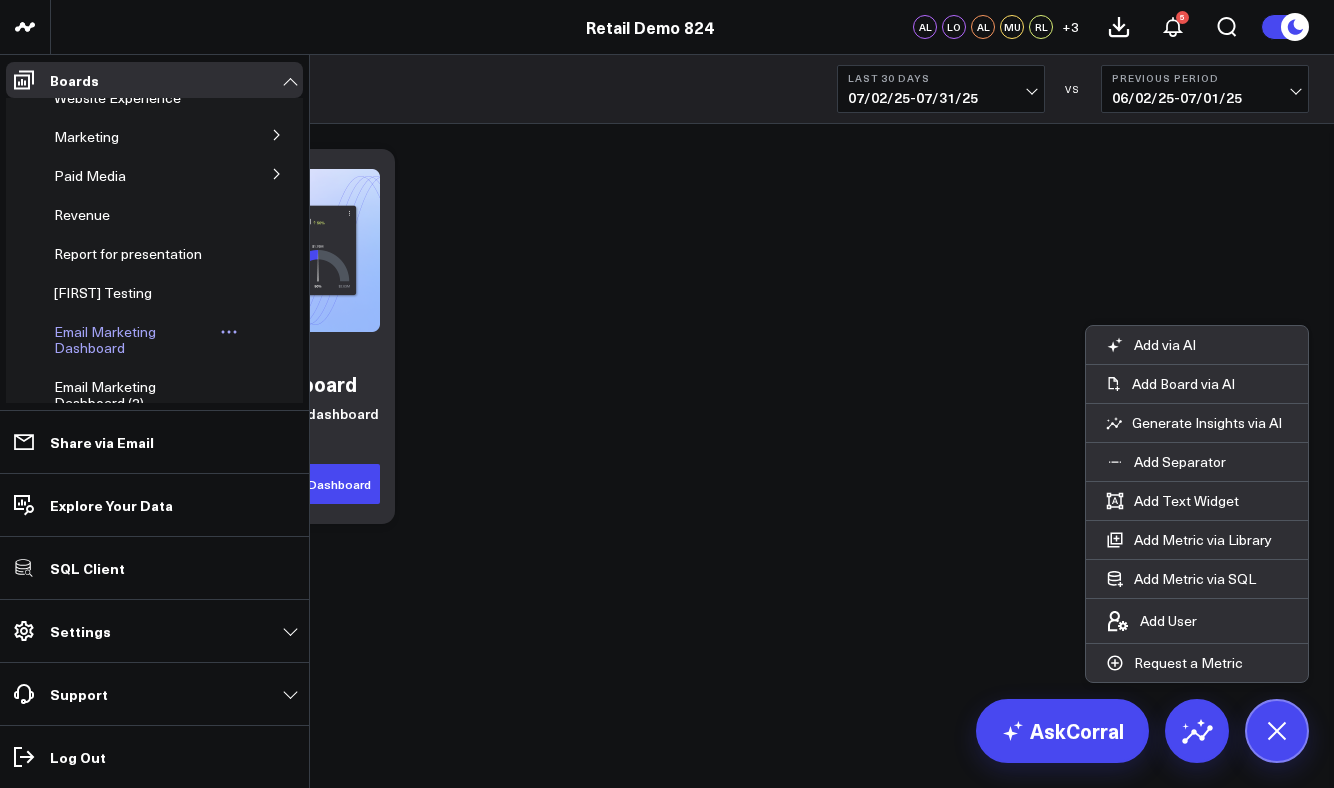 scroll, scrollTop: 308, scrollLeft: 0, axis: vertical 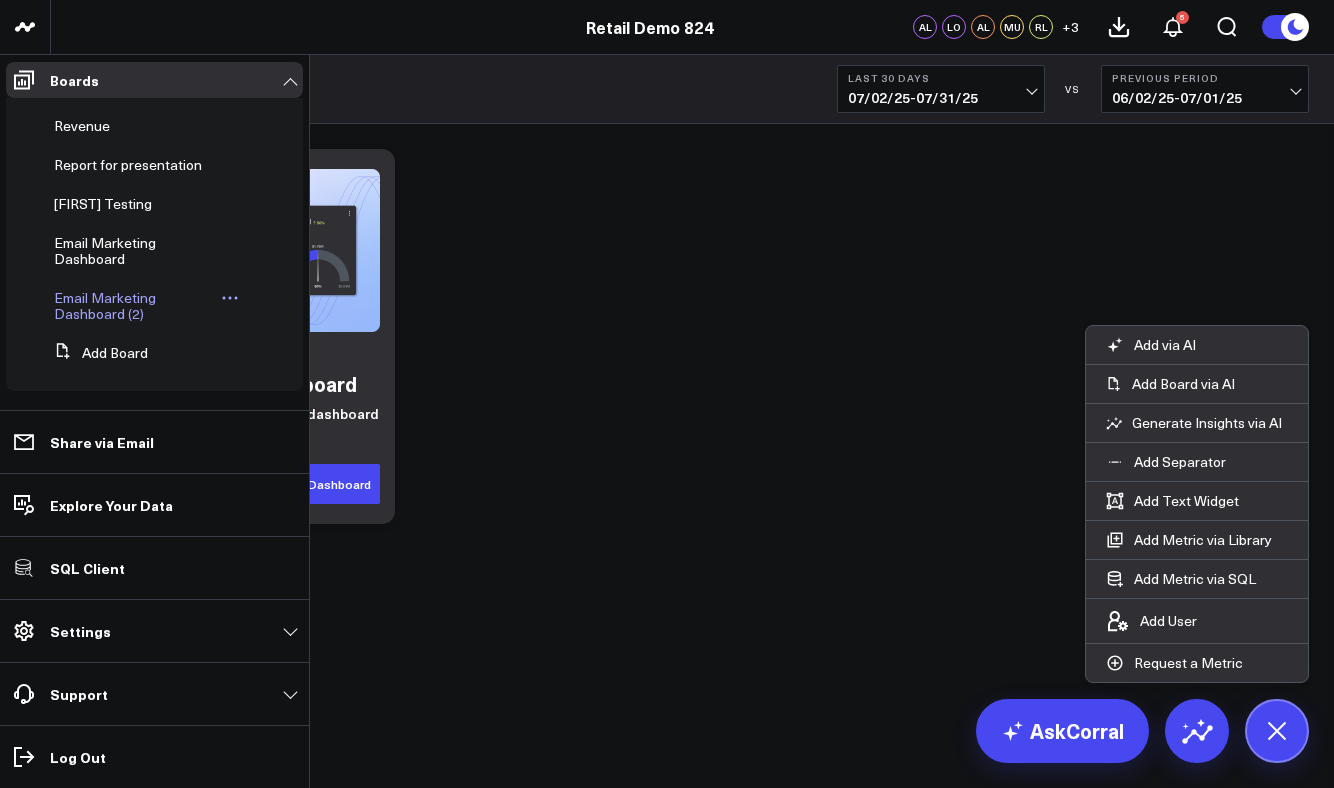 click on "Email Marketing Dashboard (2)" at bounding box center [105, 305] 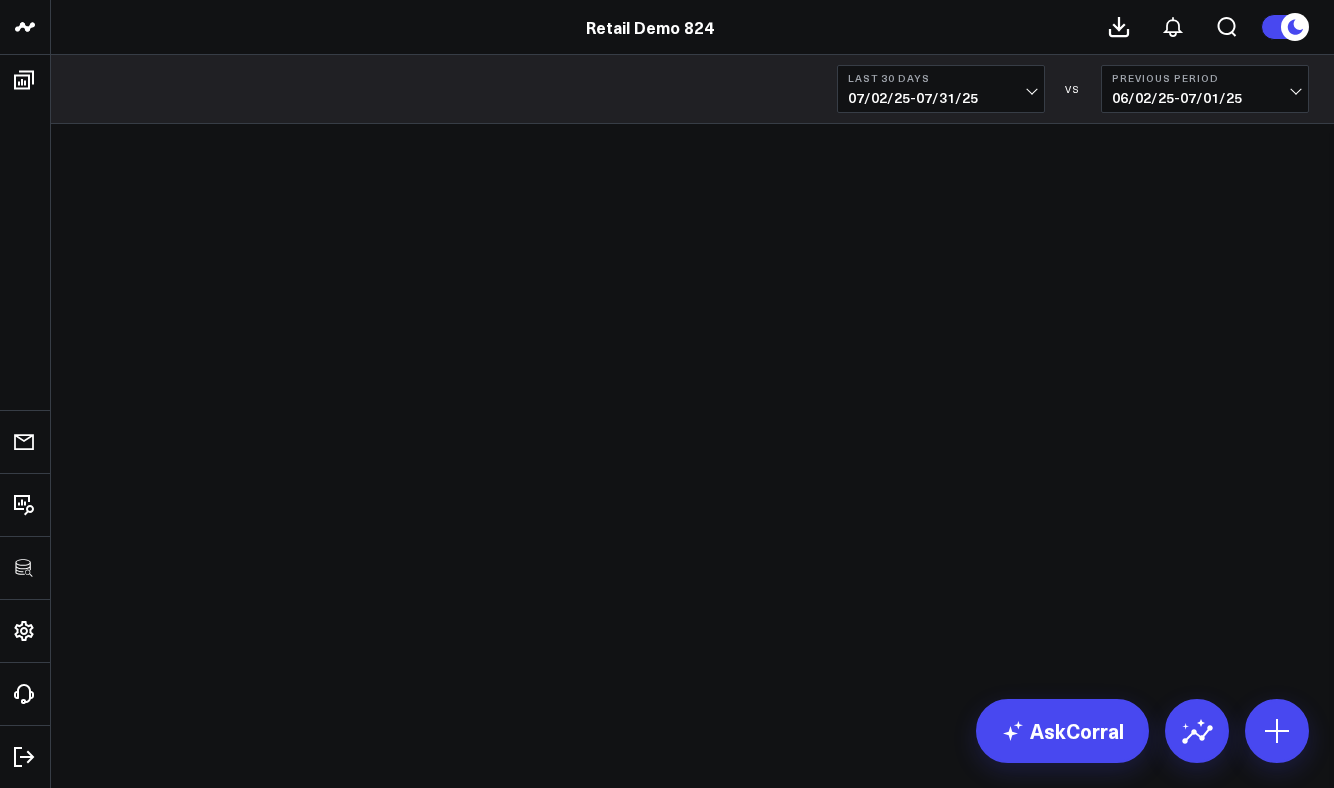 scroll, scrollTop: 0, scrollLeft: 0, axis: both 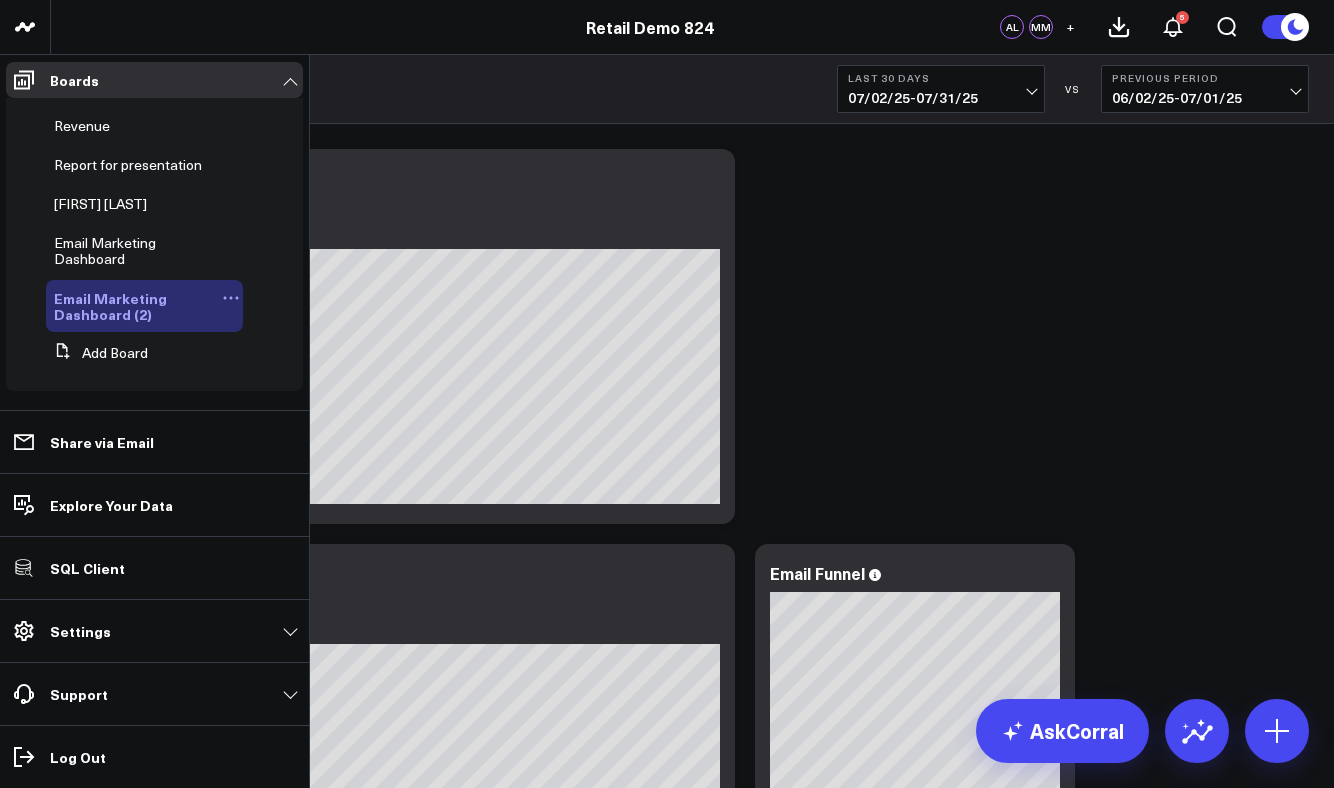 click 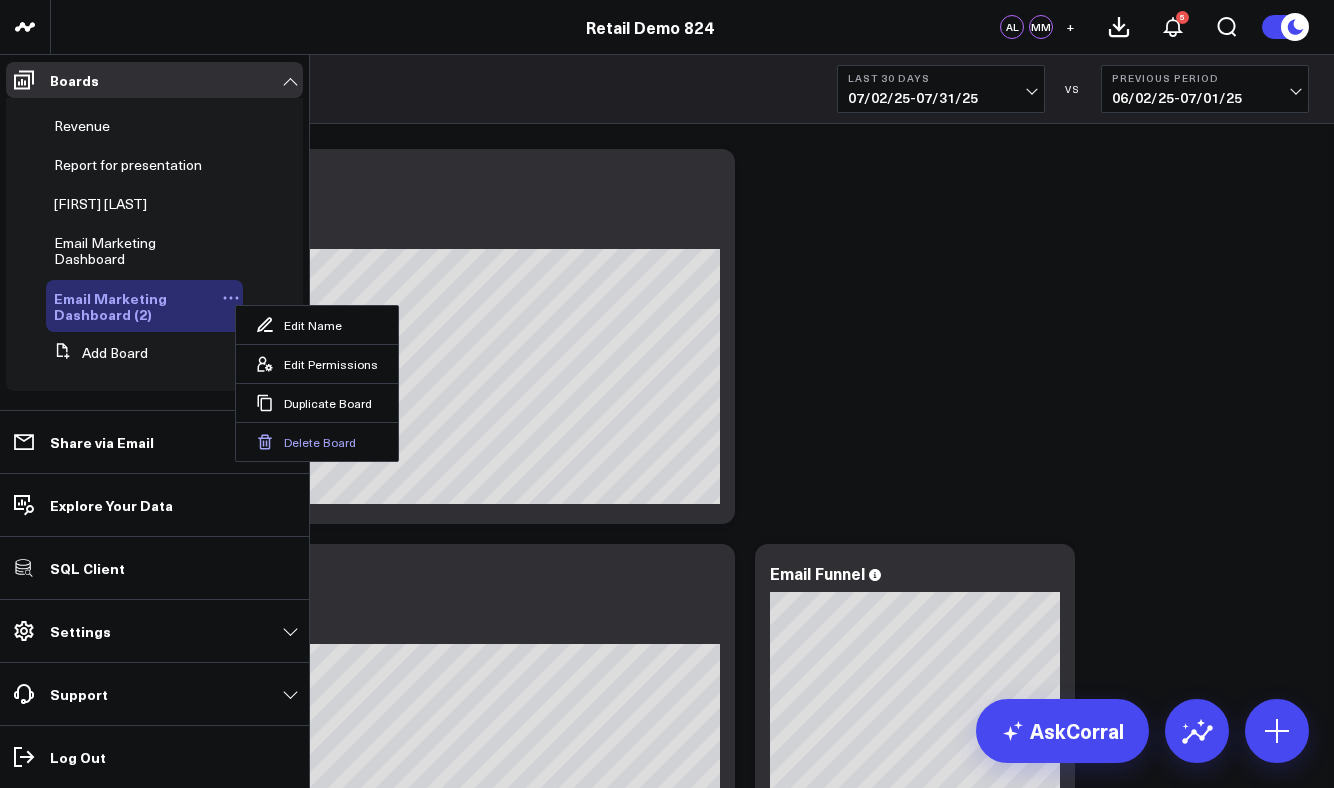 click on "Delete Board" at bounding box center (317, 441) 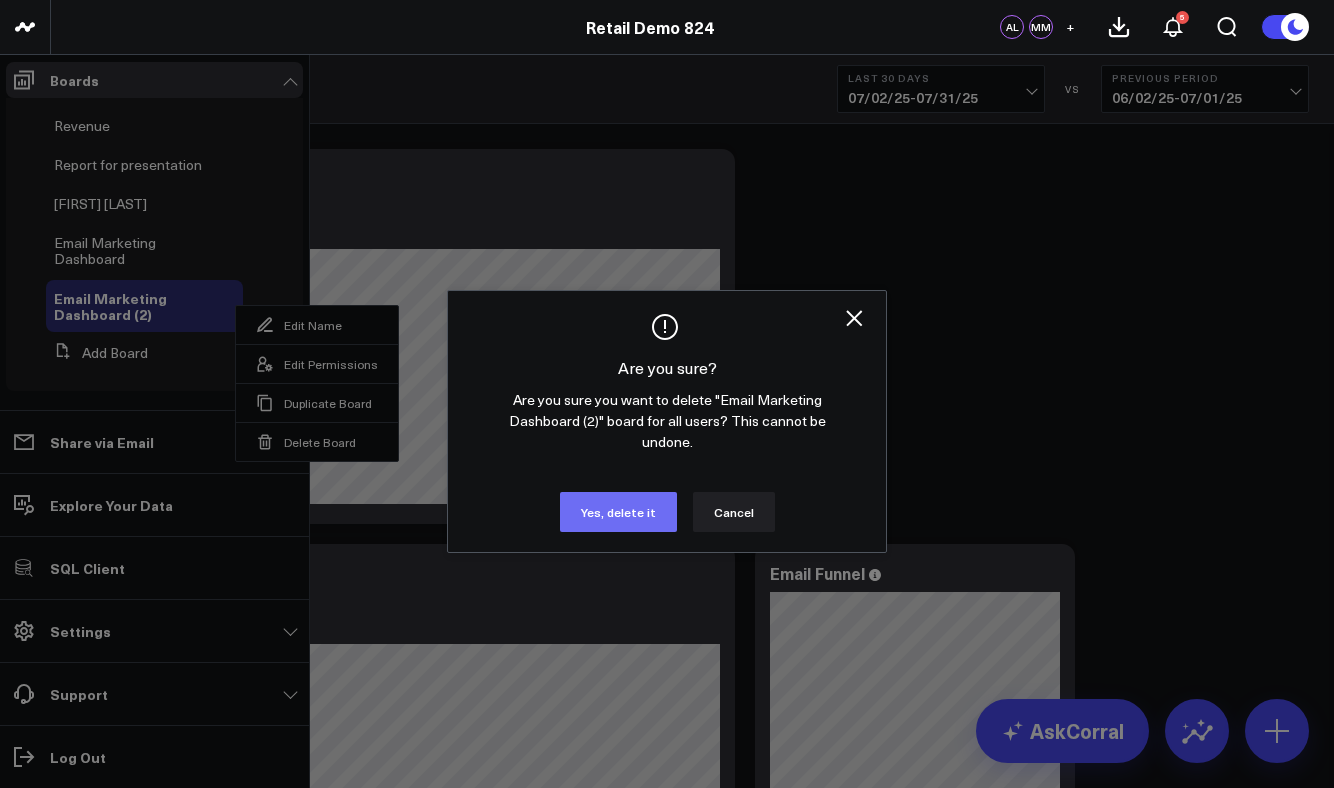 click on "Yes, delete it" at bounding box center [618, 512] 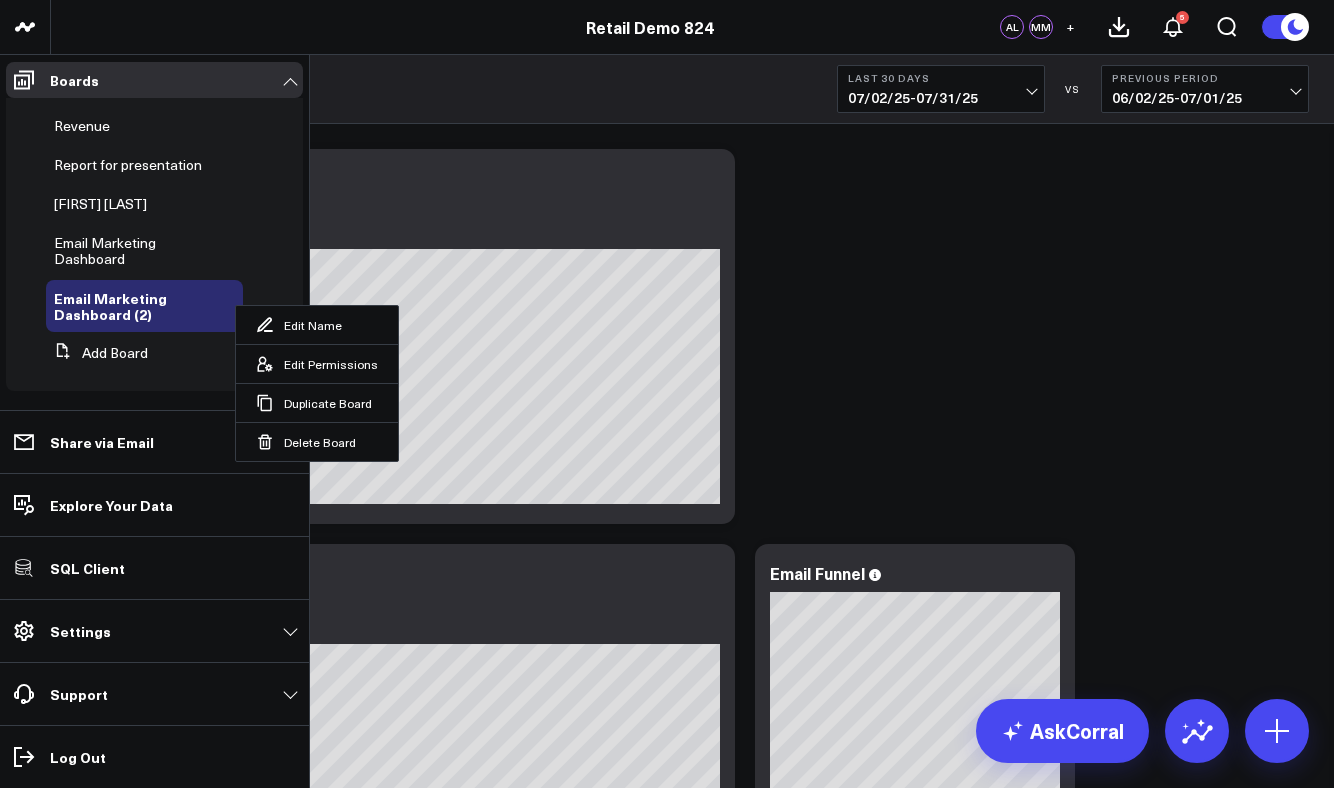 scroll, scrollTop: 253, scrollLeft: 0, axis: vertical 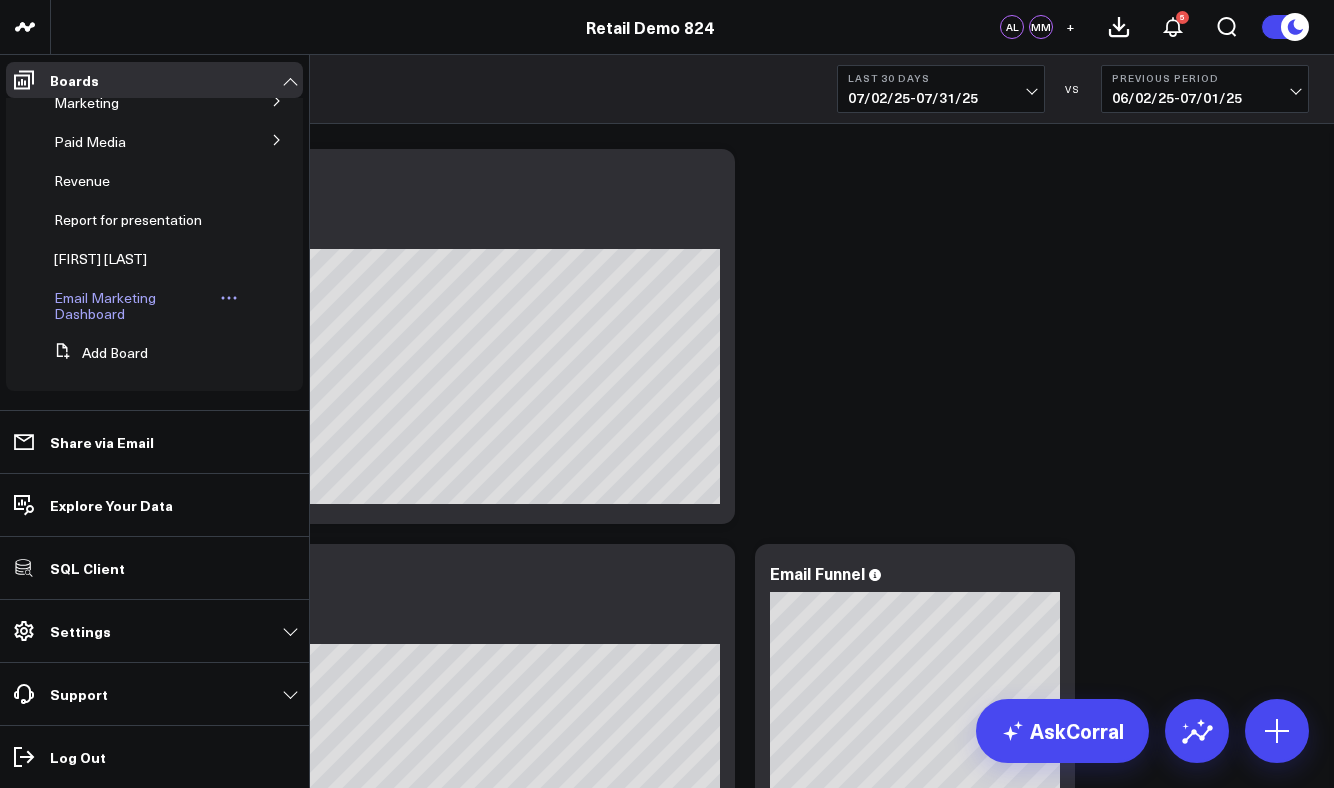 click 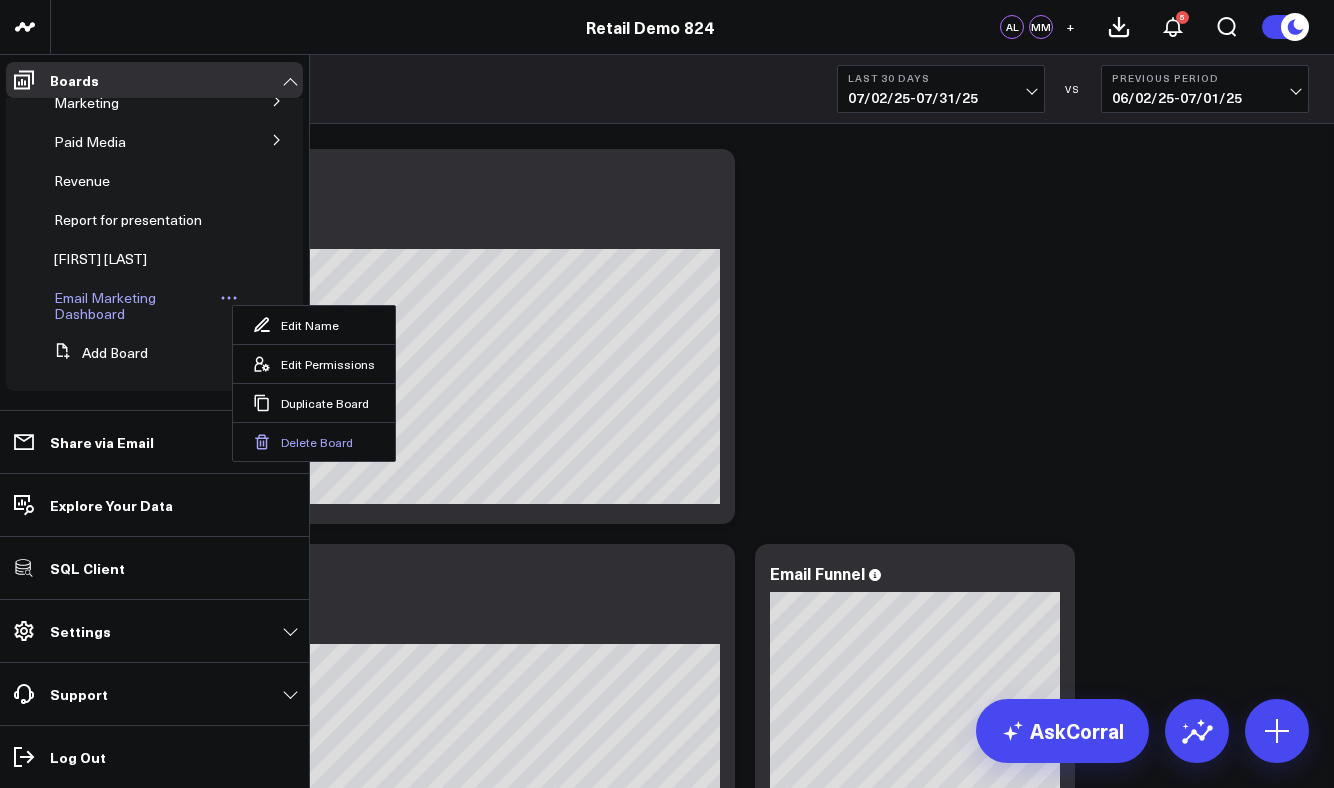 click on "Delete Board" at bounding box center (314, 441) 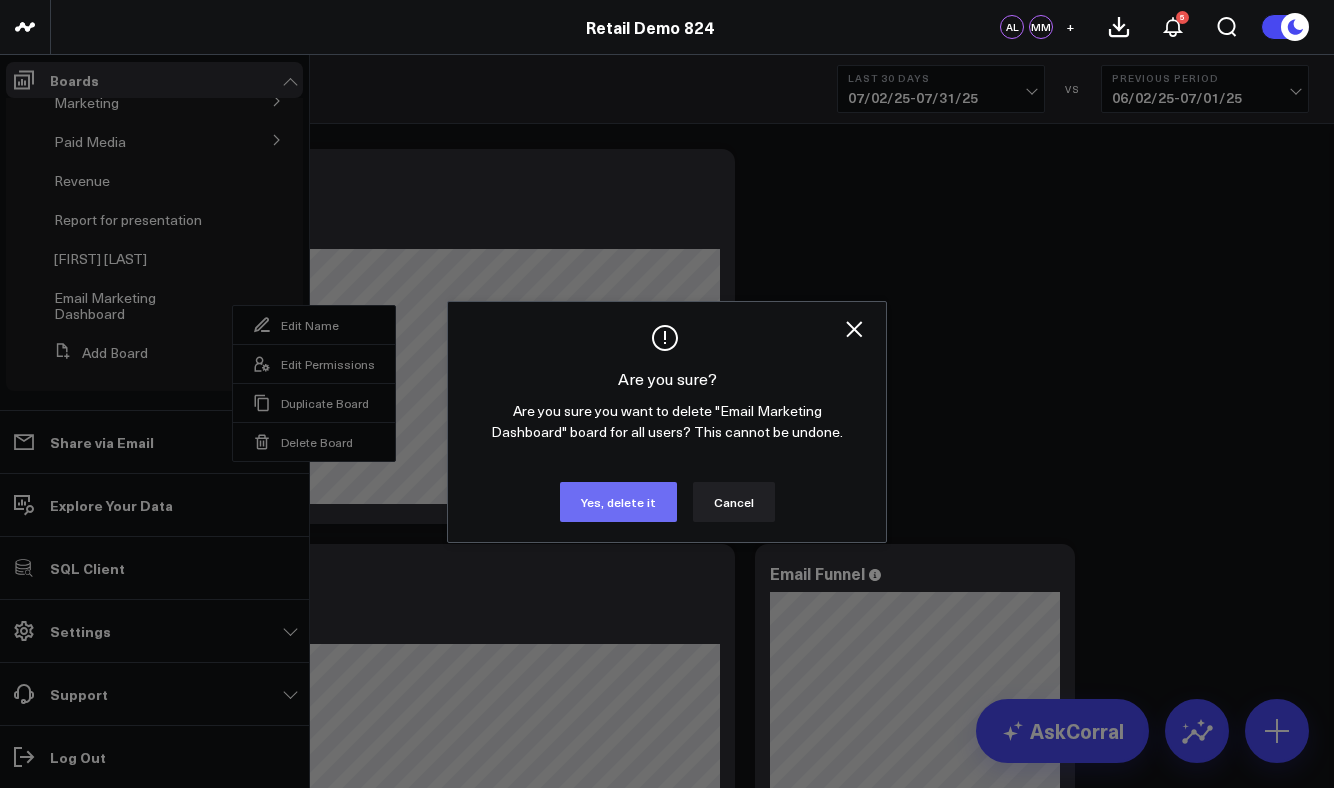 click on "Yes, delete it" at bounding box center (618, 502) 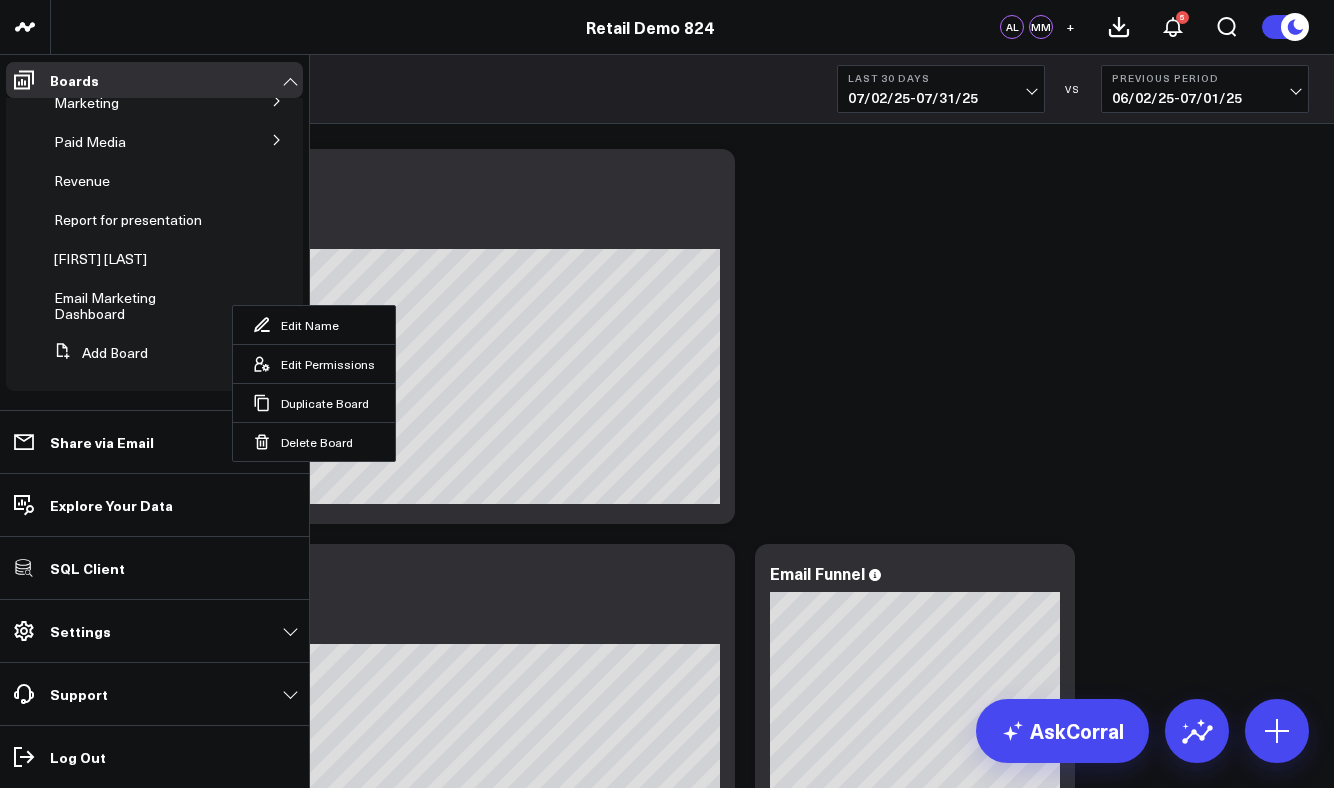 scroll, scrollTop: 198, scrollLeft: 0, axis: vertical 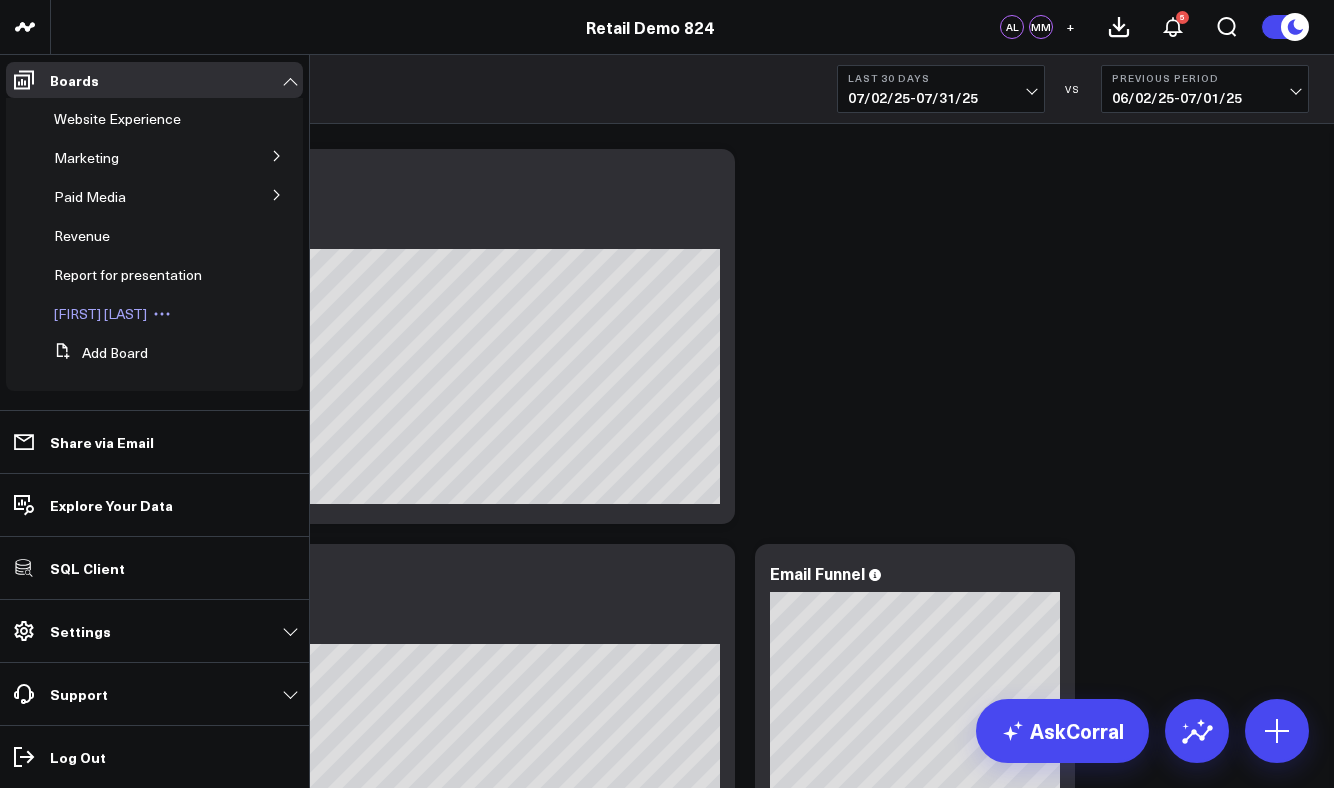 click 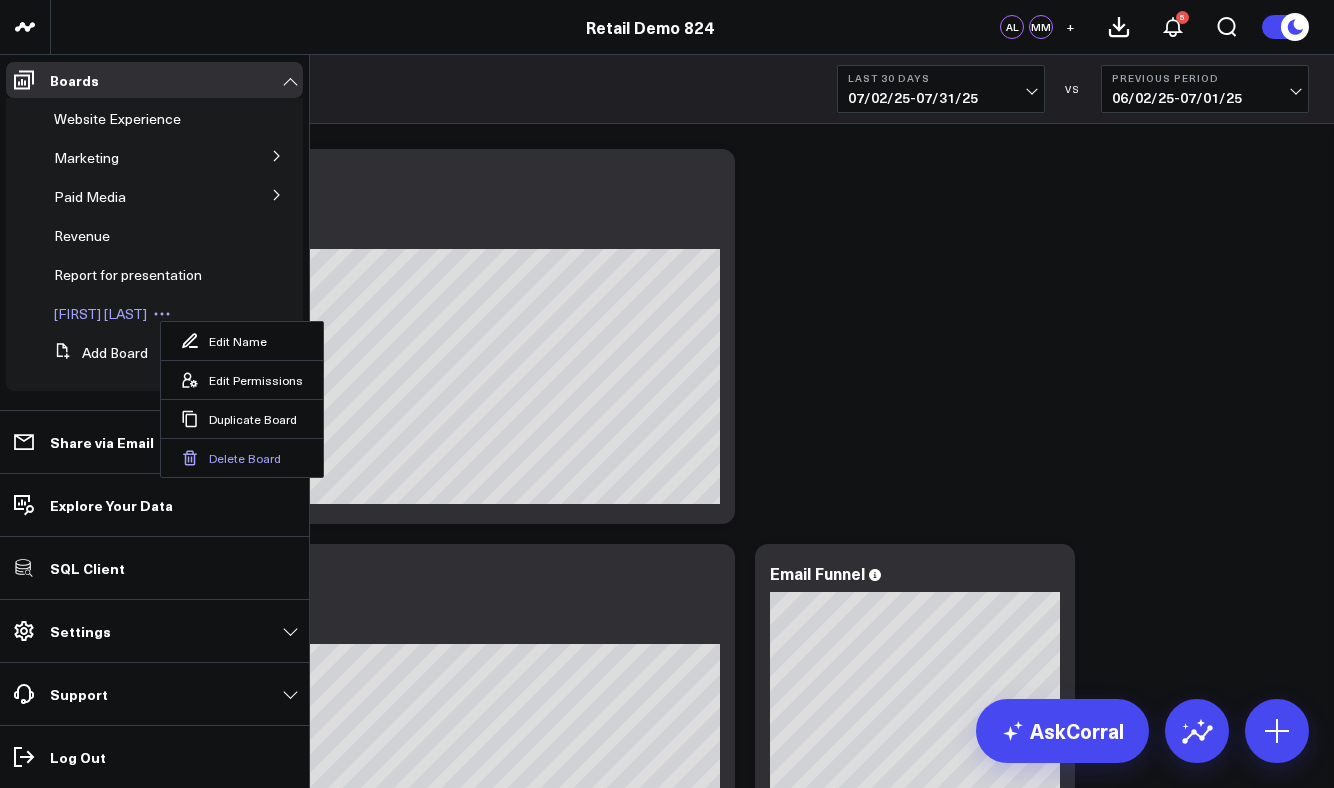 click on "Delete Board" at bounding box center (242, 457) 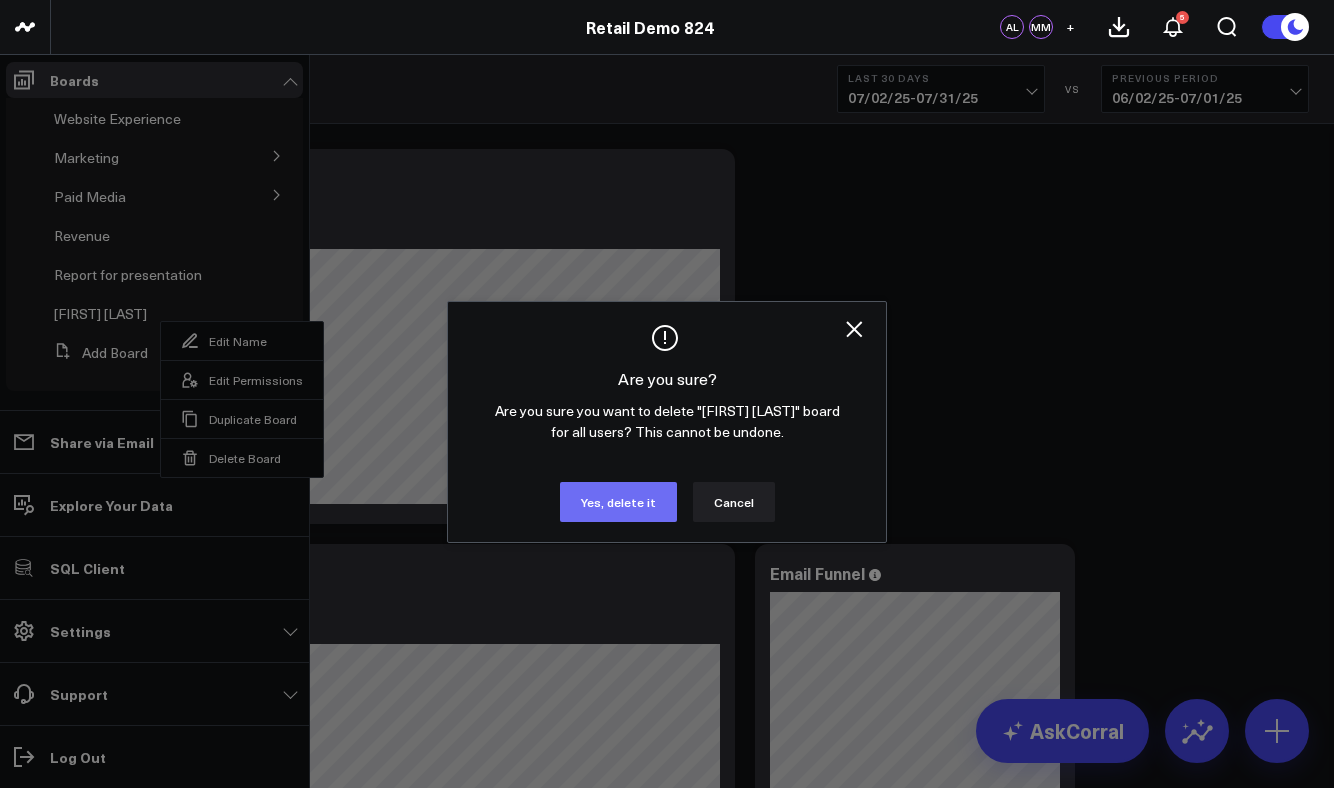 click on "Yes, delete it" at bounding box center (618, 502) 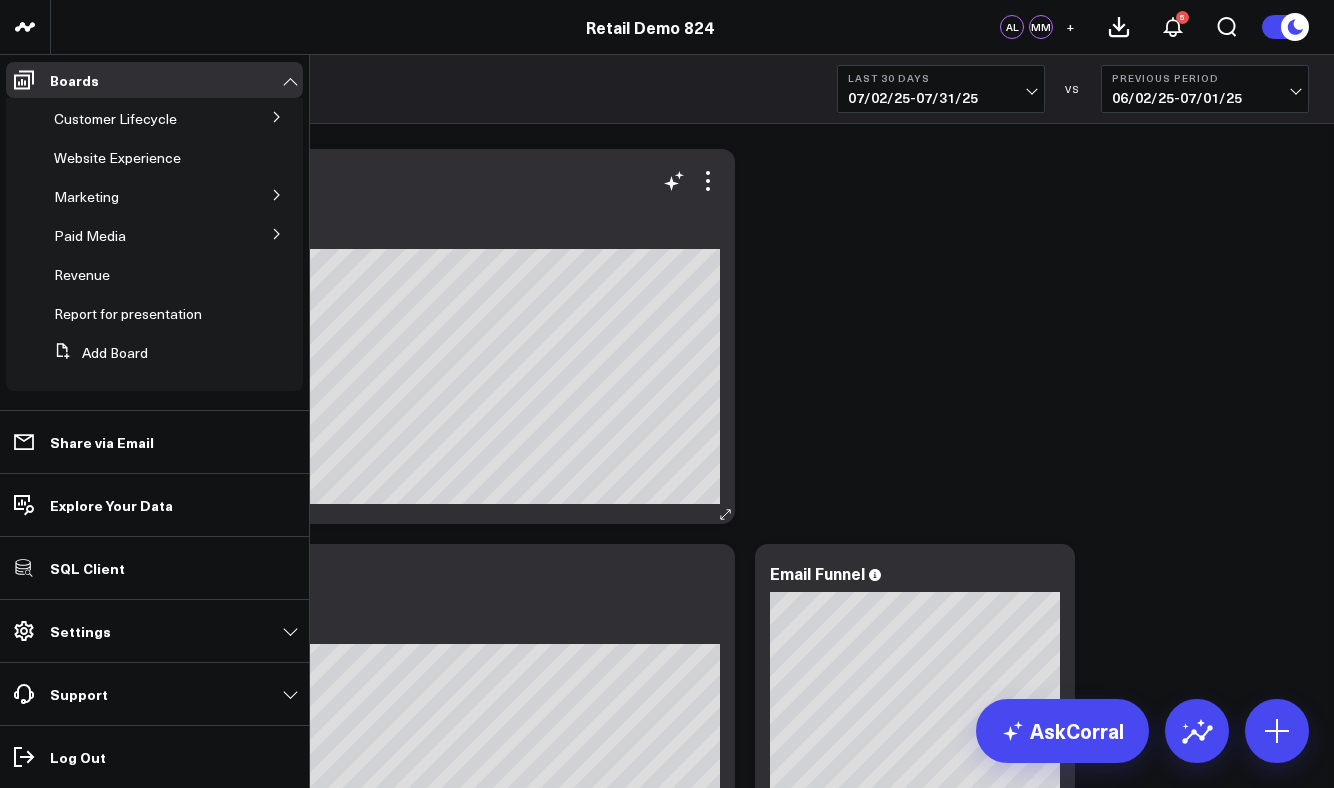 scroll, scrollTop: 159, scrollLeft: 0, axis: vertical 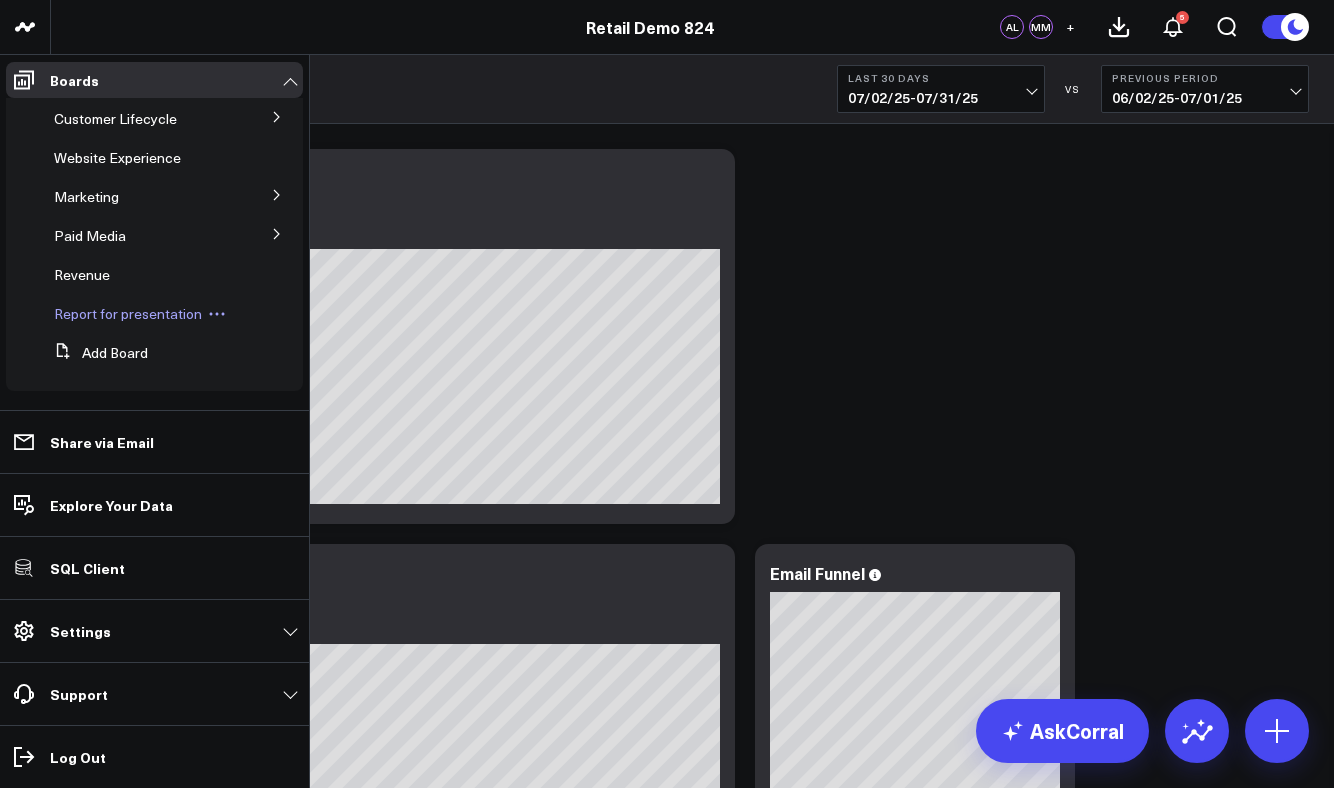 click 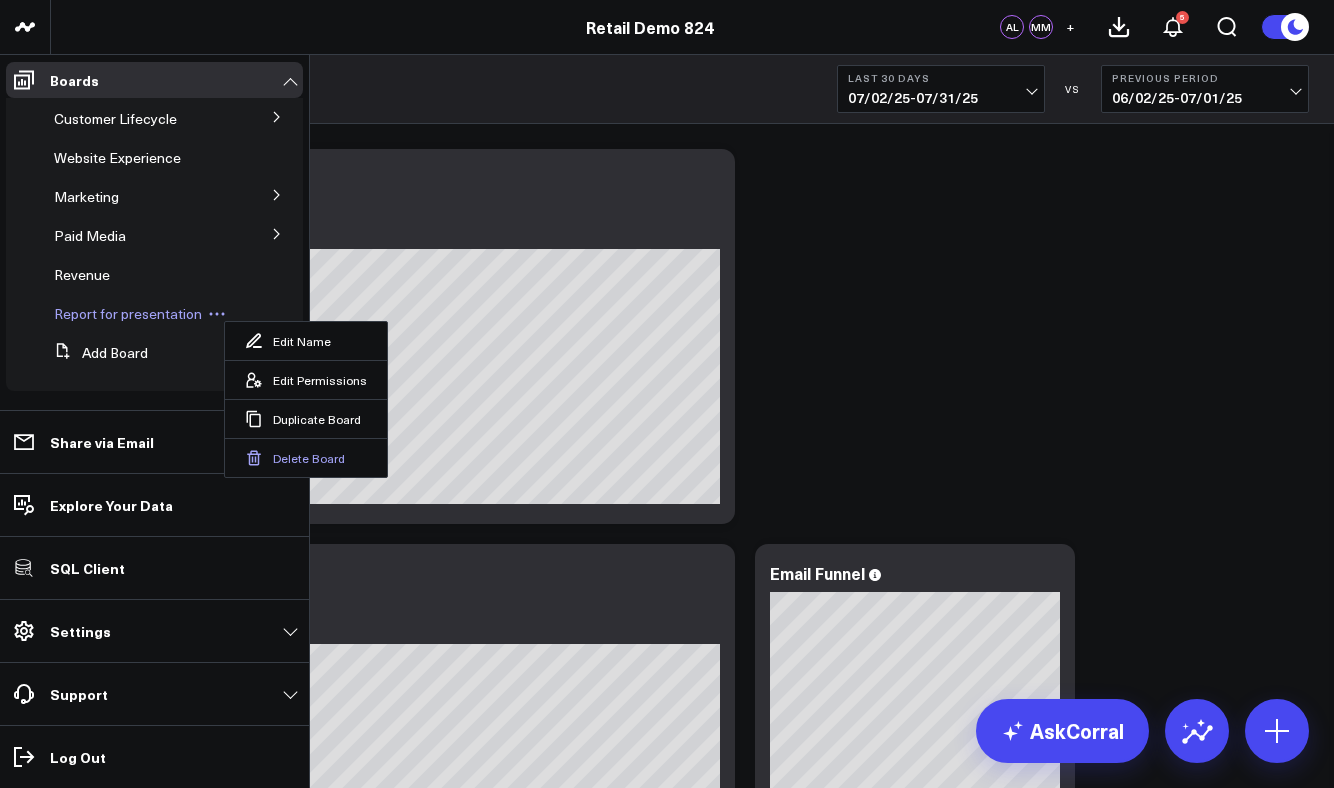 click on "Delete Board" at bounding box center [306, 457] 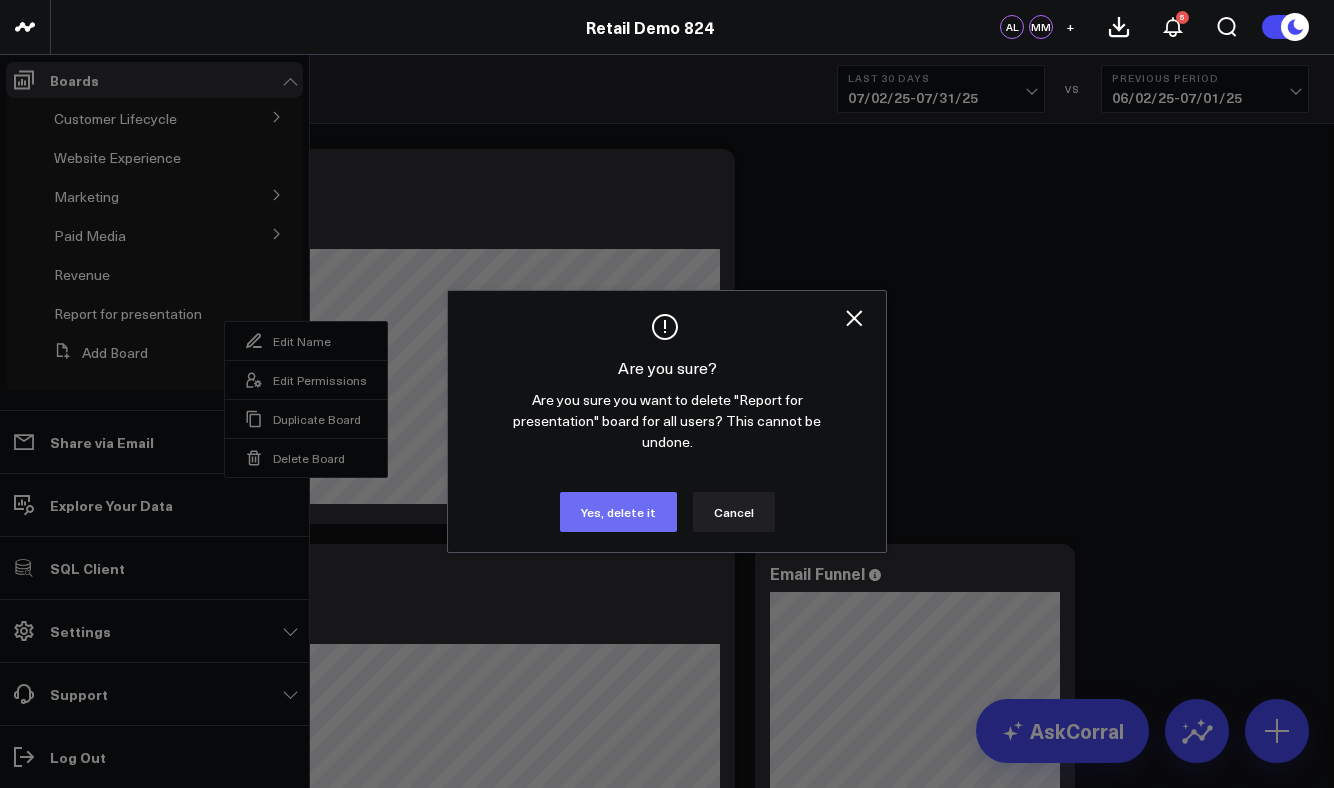 click on "Yes, delete it" at bounding box center (618, 512) 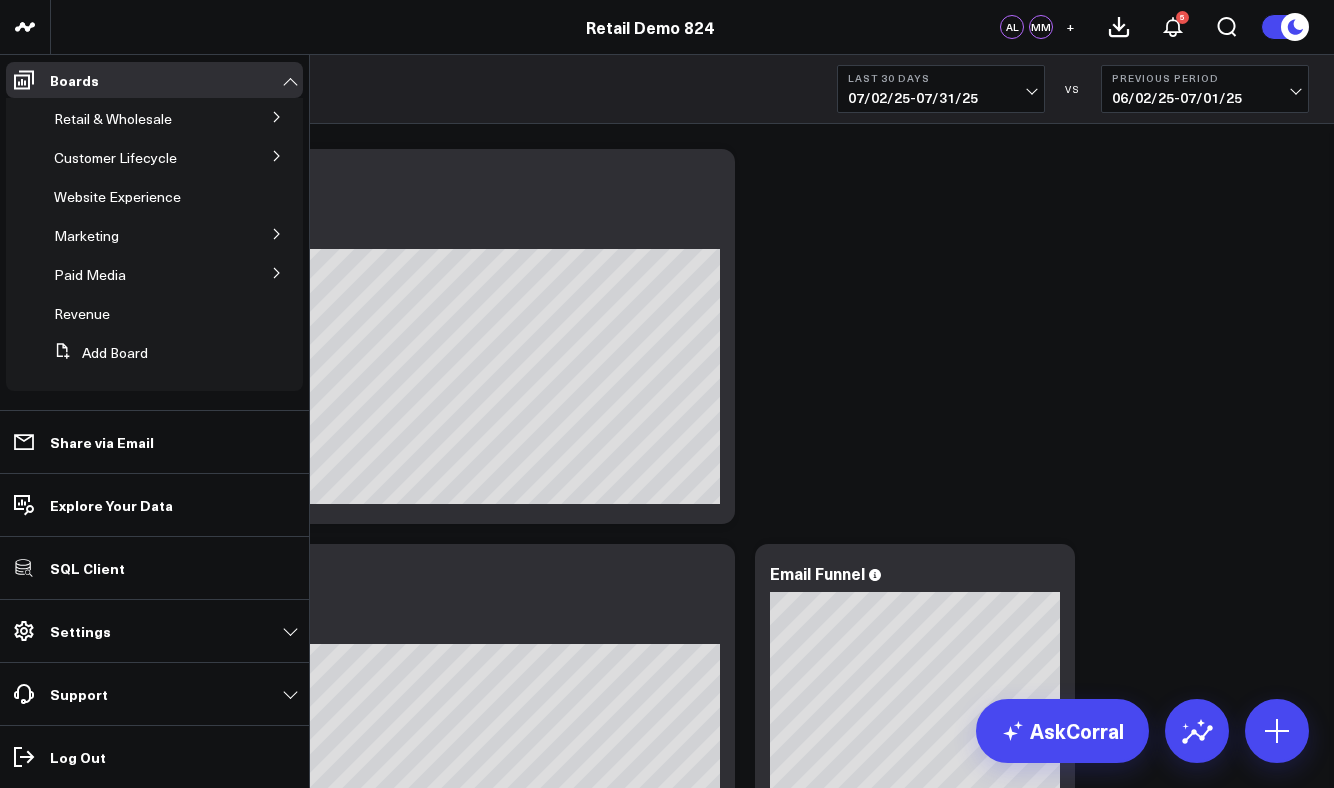 scroll, scrollTop: 120, scrollLeft: 0, axis: vertical 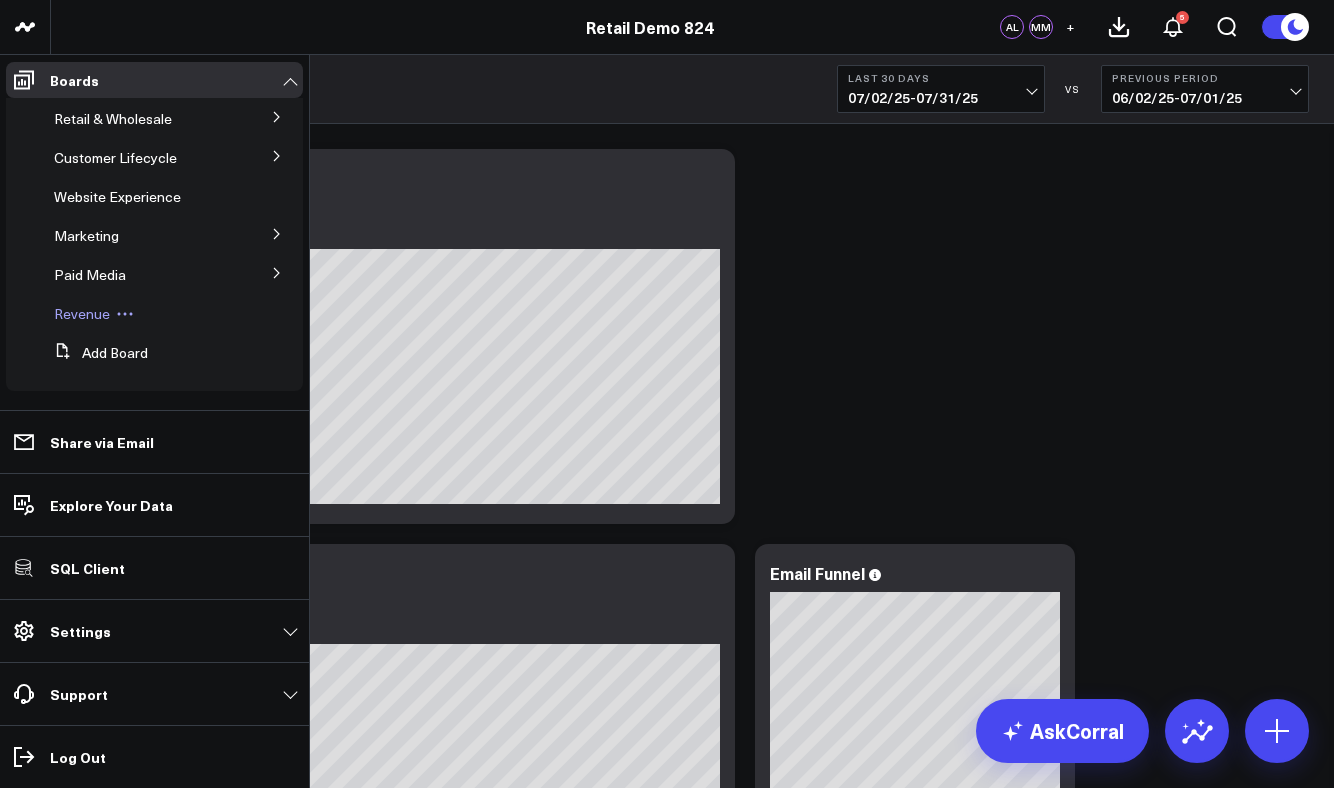 click on "Revenue" at bounding box center [82, 313] 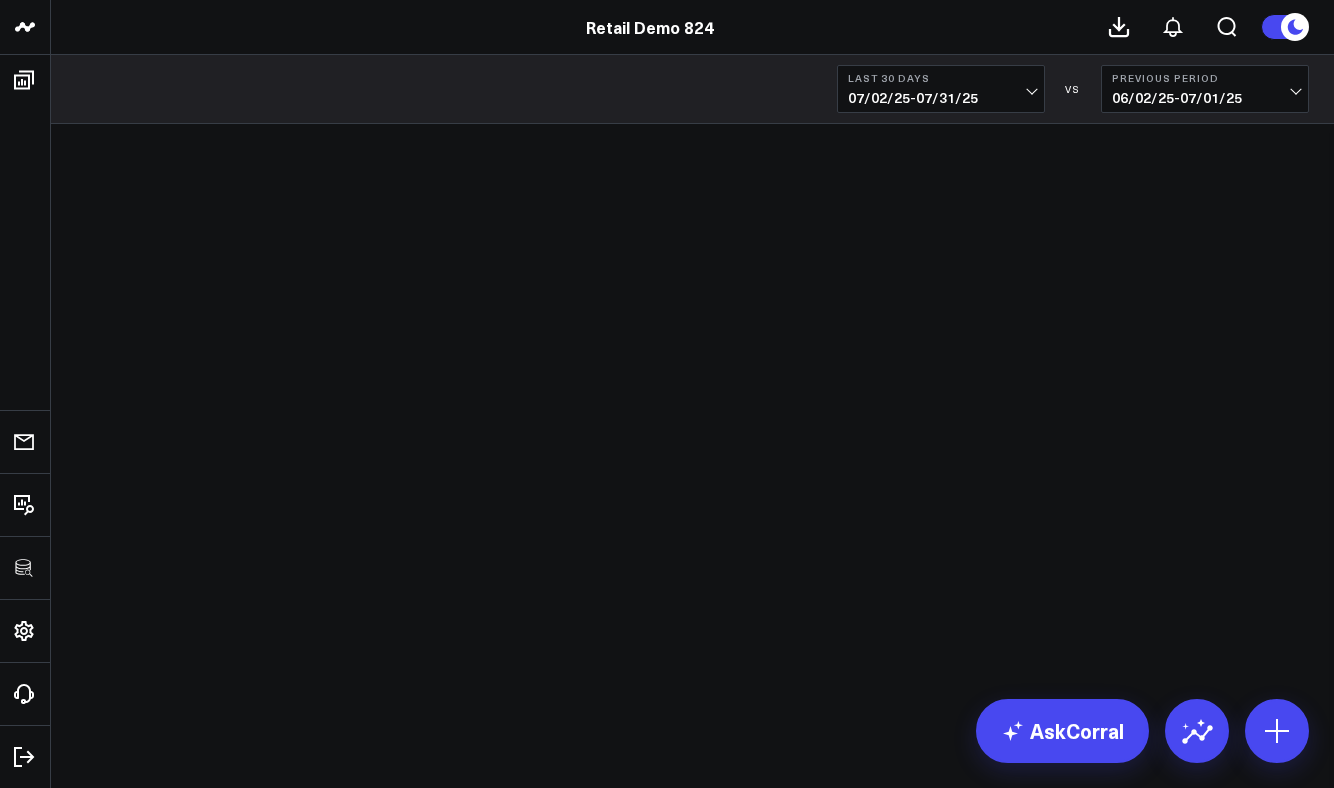 scroll, scrollTop: 0, scrollLeft: 0, axis: both 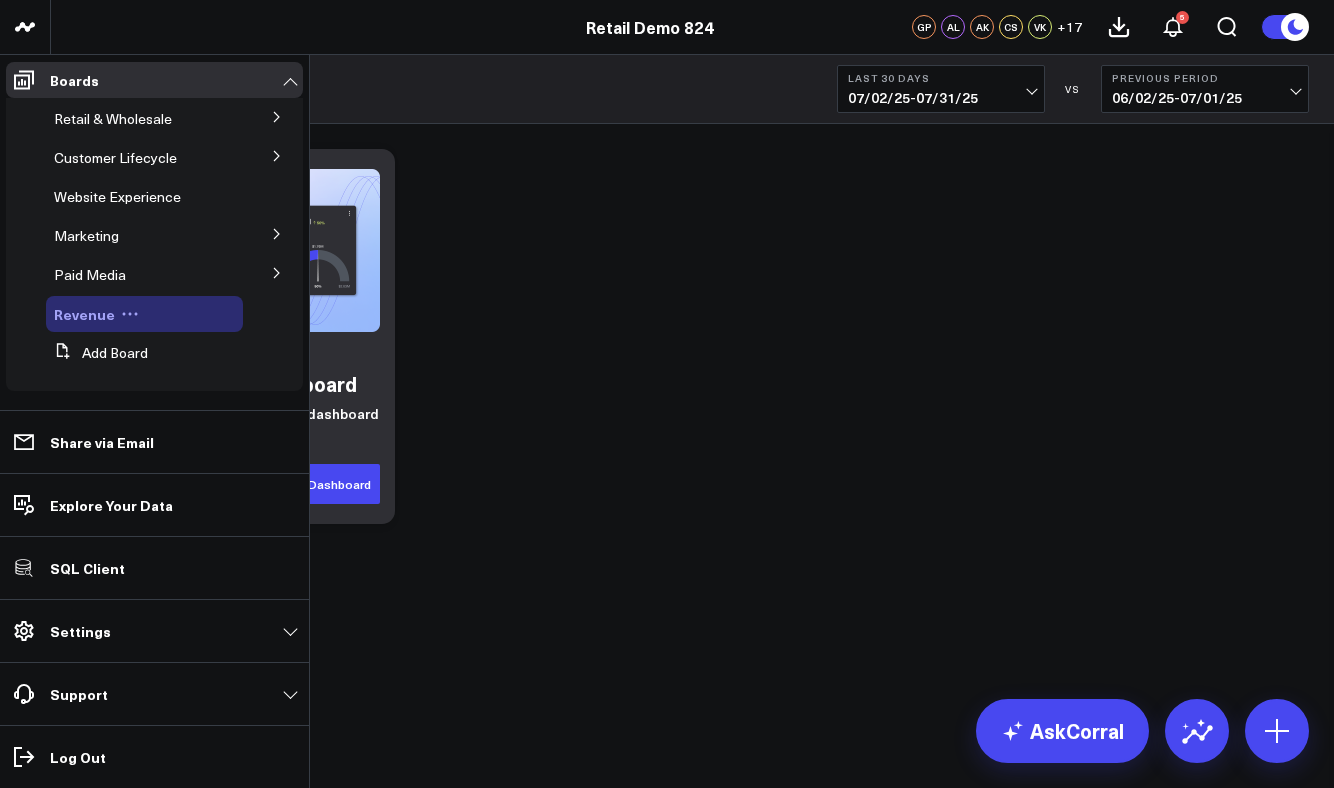 click 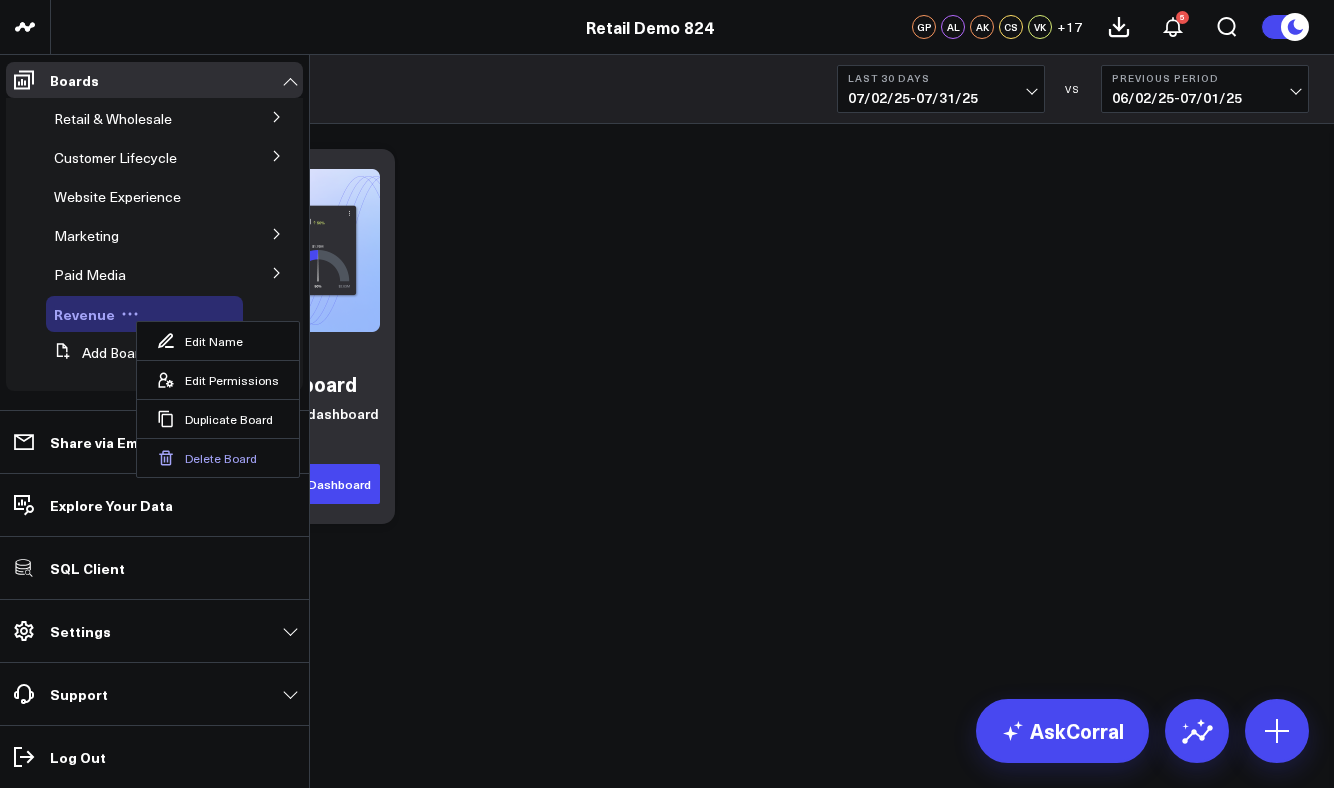 click on "Delete Board" at bounding box center (218, 457) 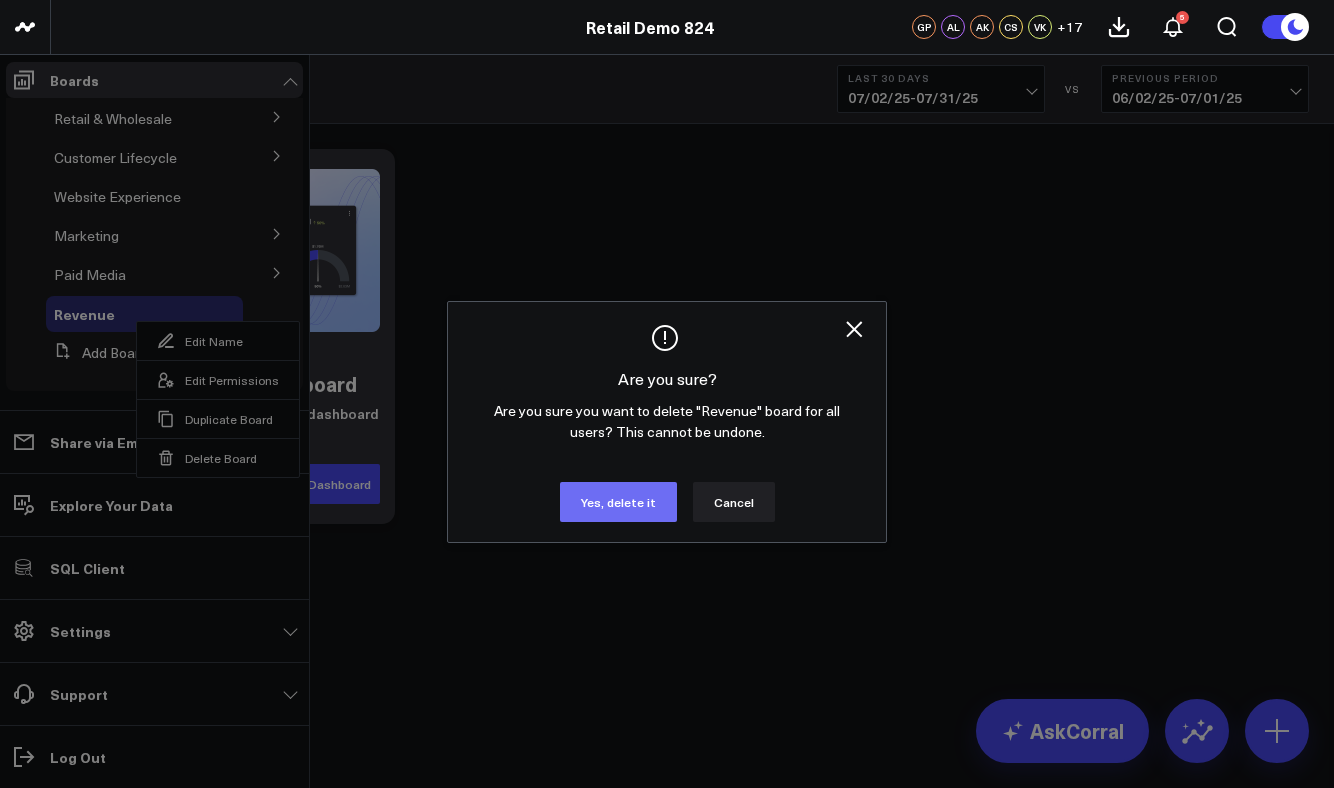 click on "Yes, delete it" at bounding box center [618, 502] 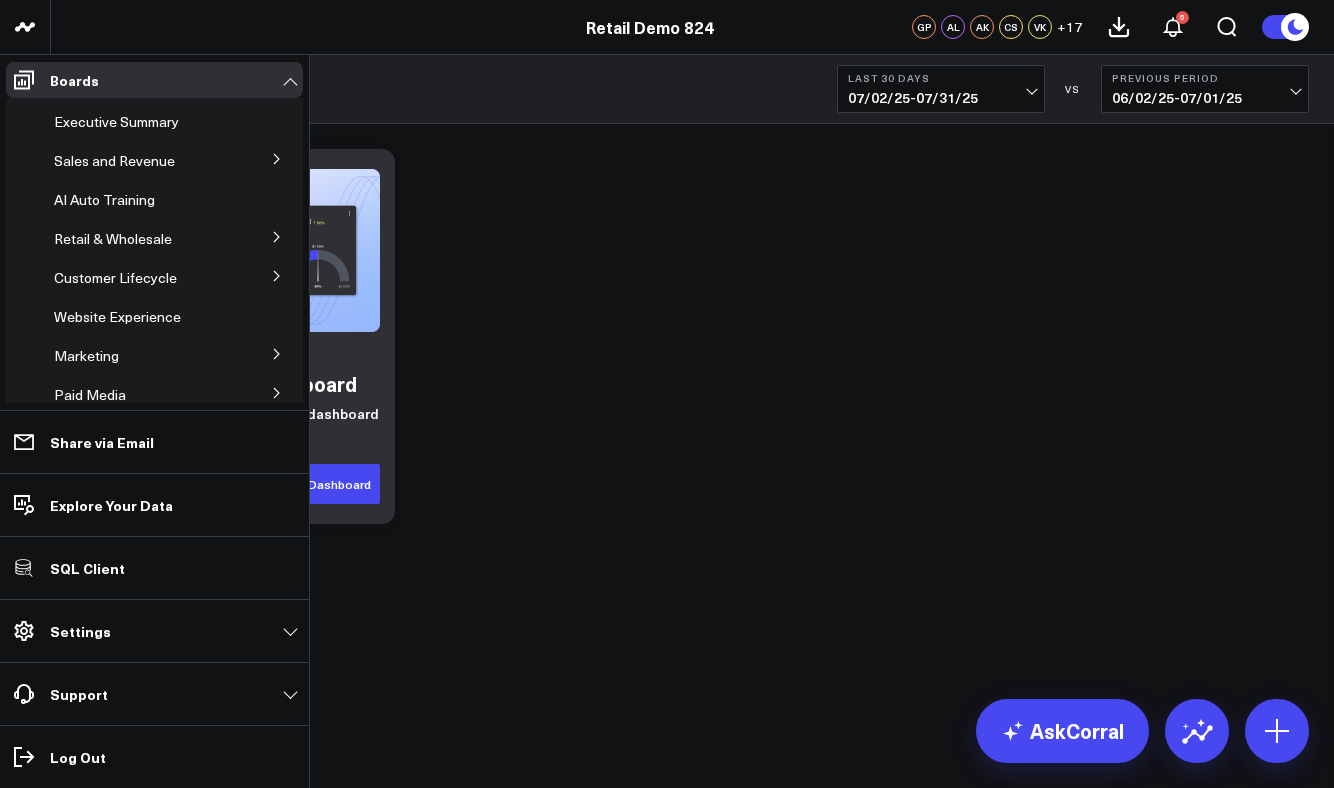 scroll, scrollTop: 81, scrollLeft: 0, axis: vertical 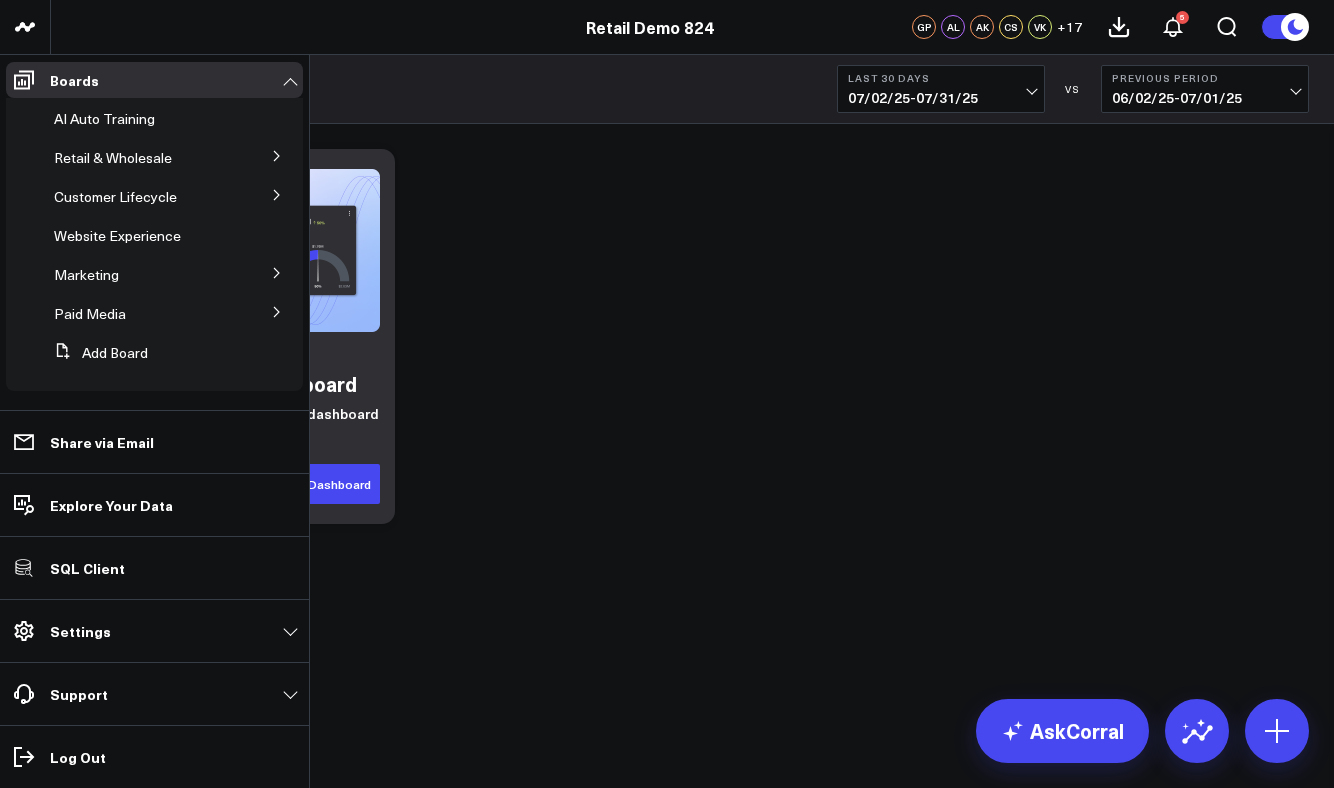 click 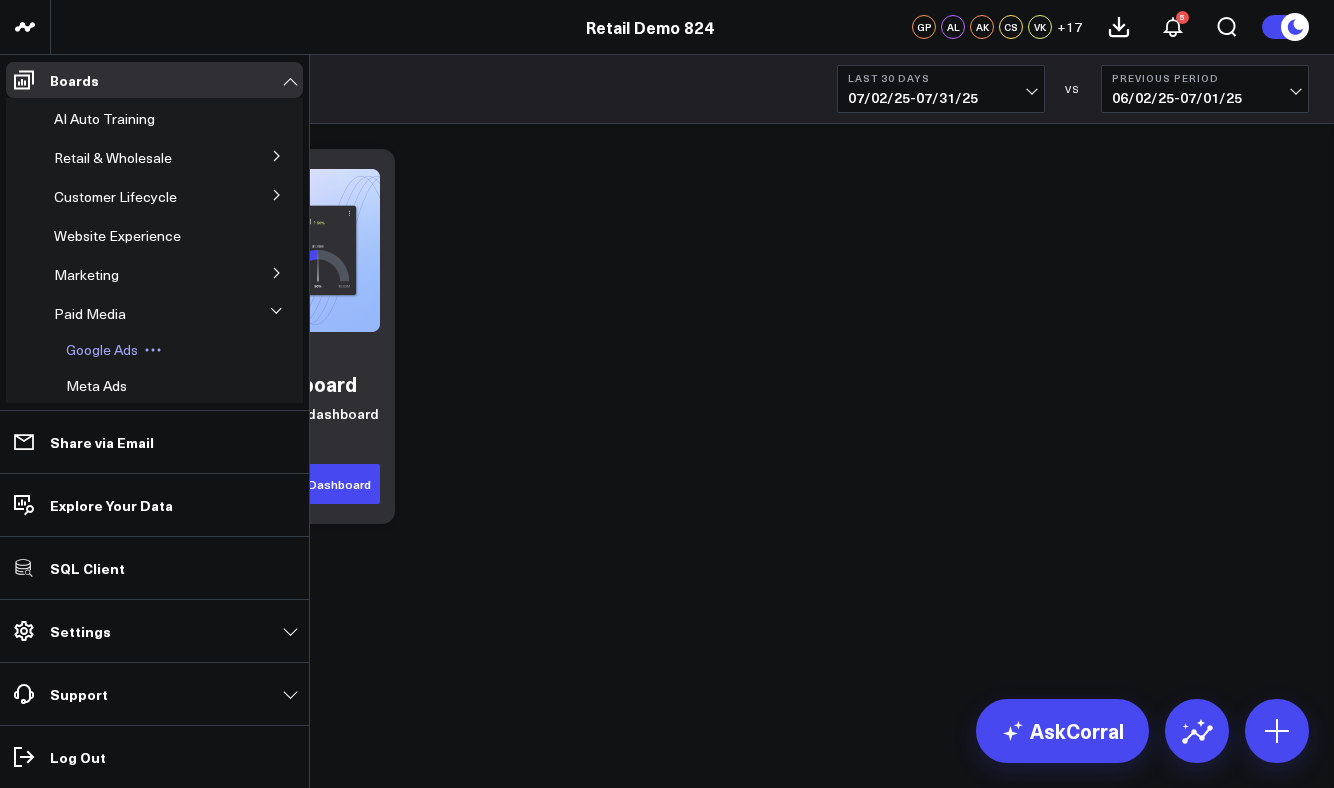 scroll, scrollTop: 153, scrollLeft: 0, axis: vertical 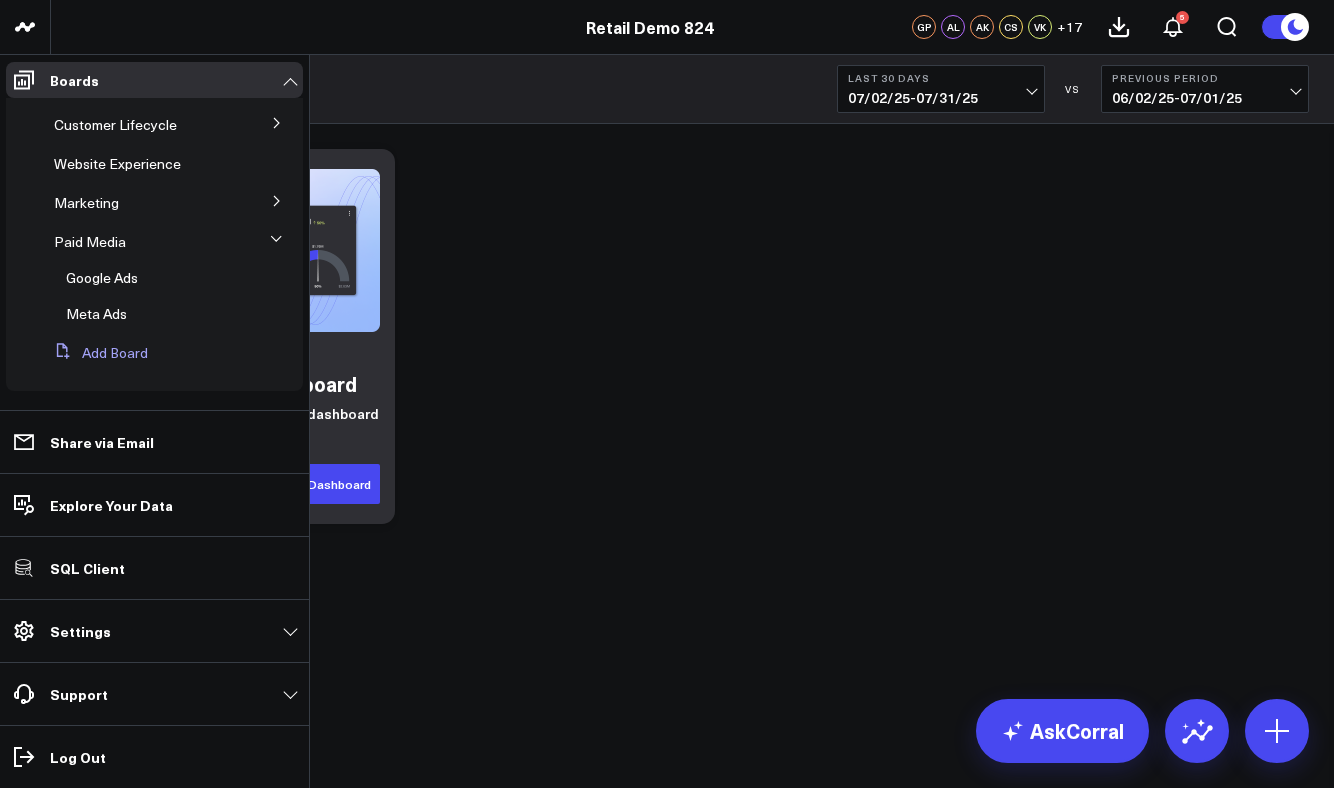 click on "Add Board" at bounding box center (97, 353) 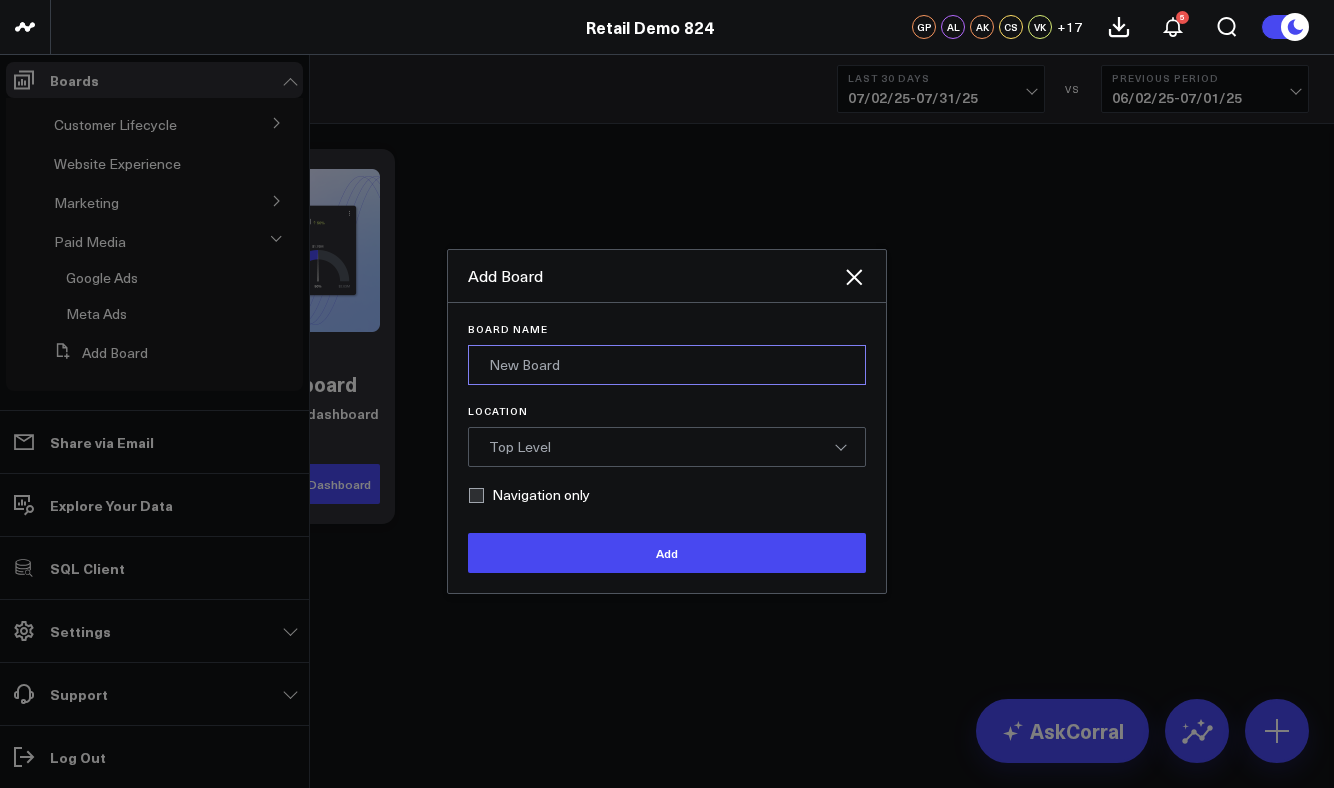 click on "Board Name" at bounding box center (667, 365) 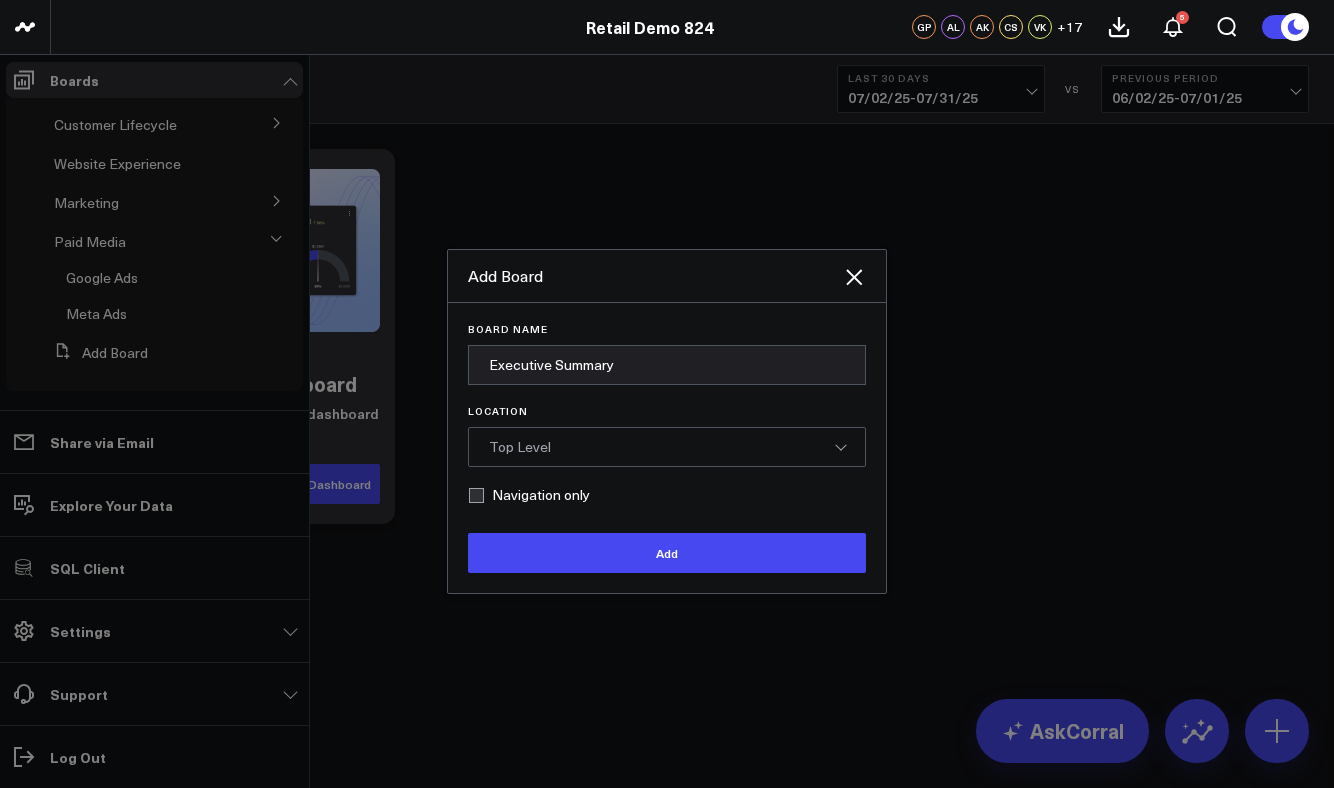 click on "Add Board" at bounding box center [655, 276] 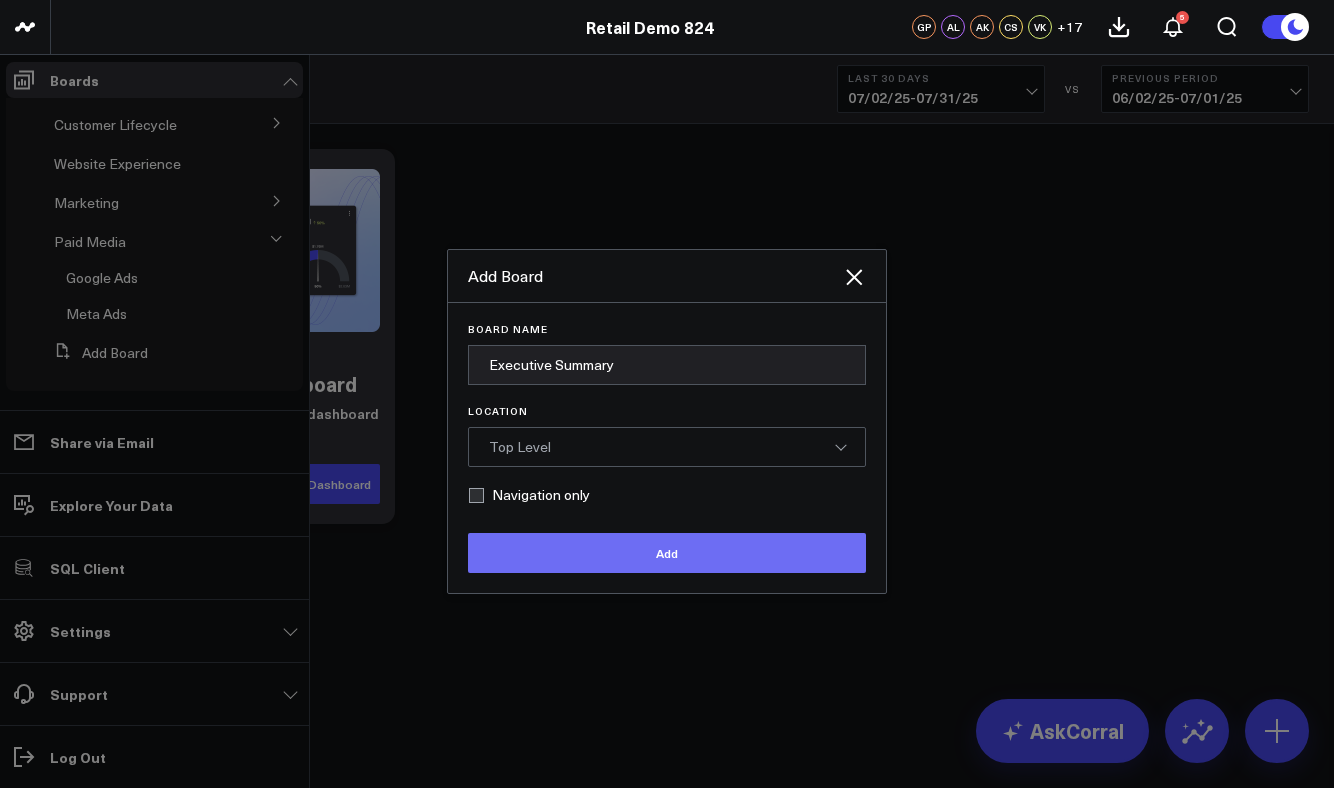 click on "Add" at bounding box center (667, 553) 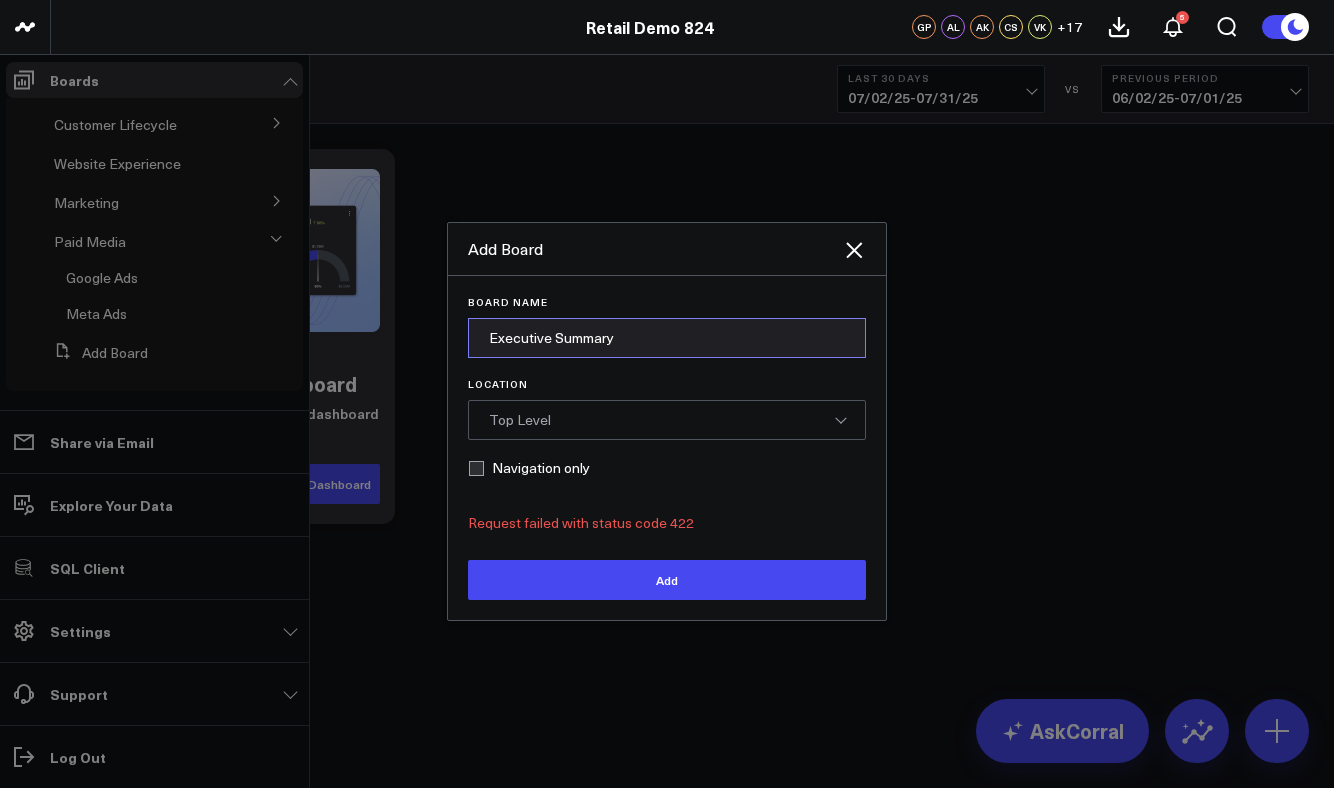 click on "Executive Summary" at bounding box center [667, 338] 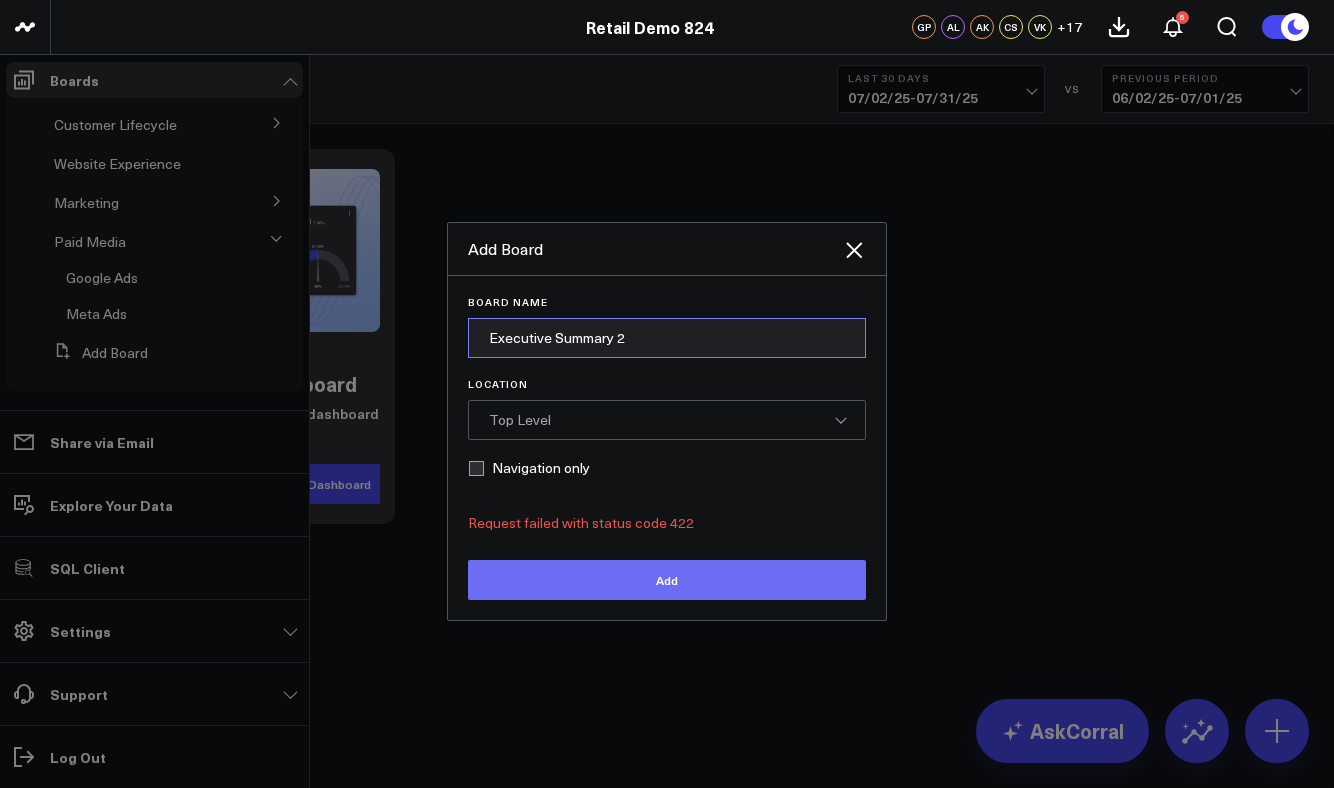 type on "Executive Summary 2" 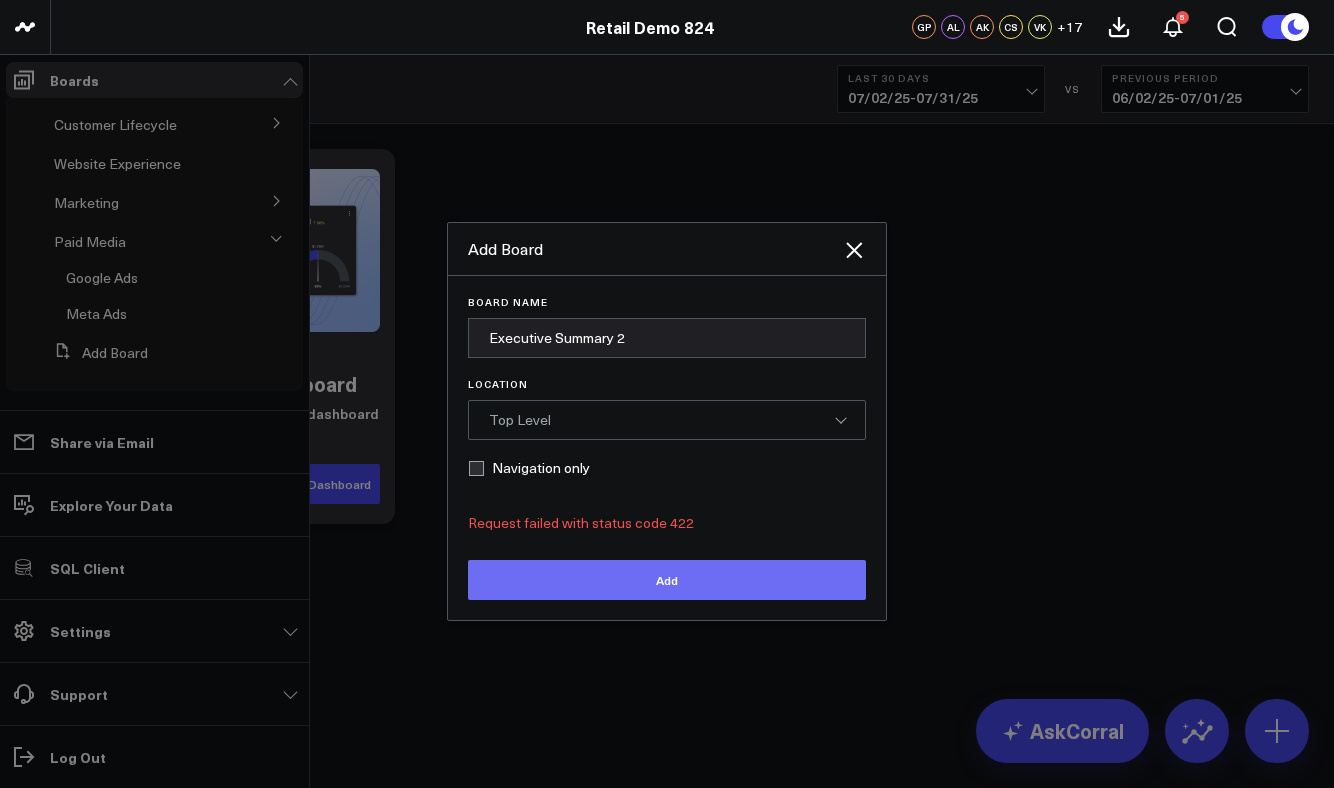 click on "Add" at bounding box center [667, 580] 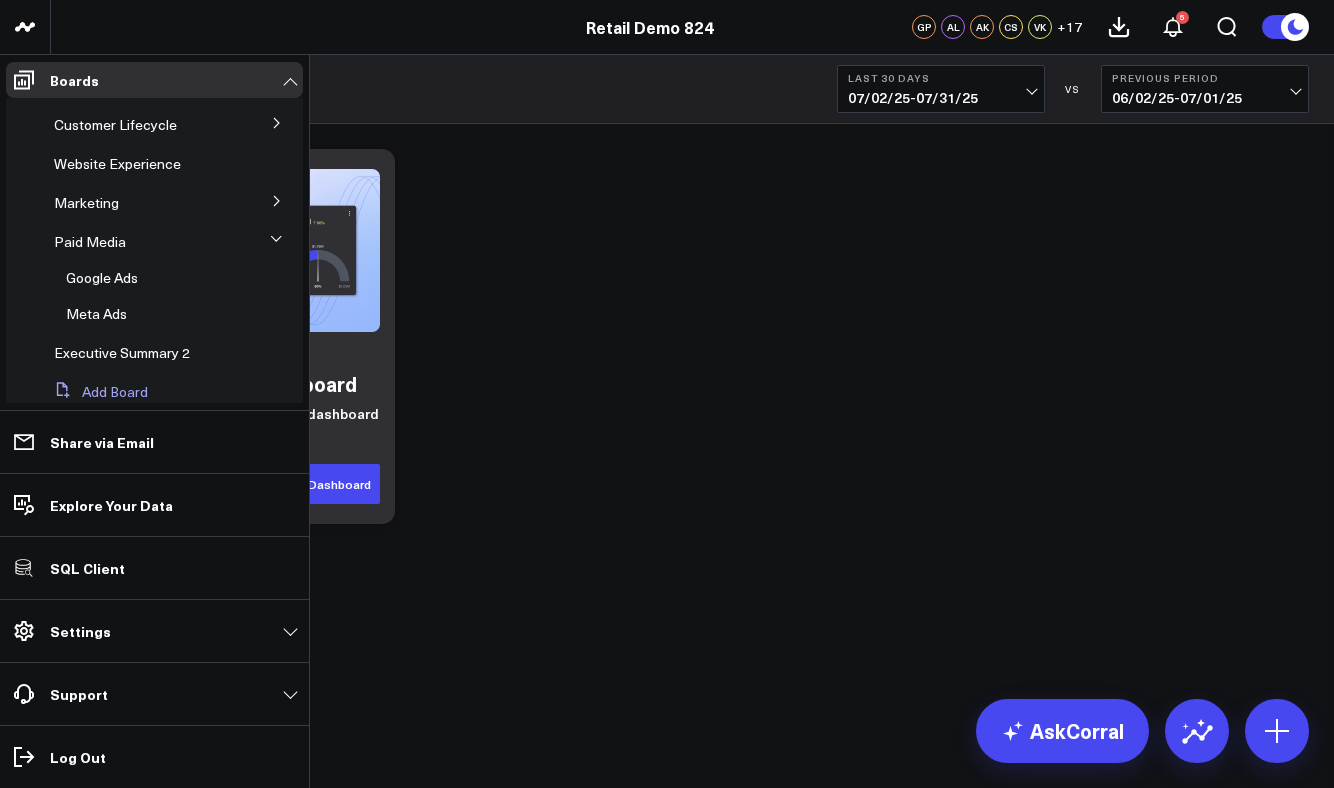 click on "Add Board" at bounding box center (97, 392) 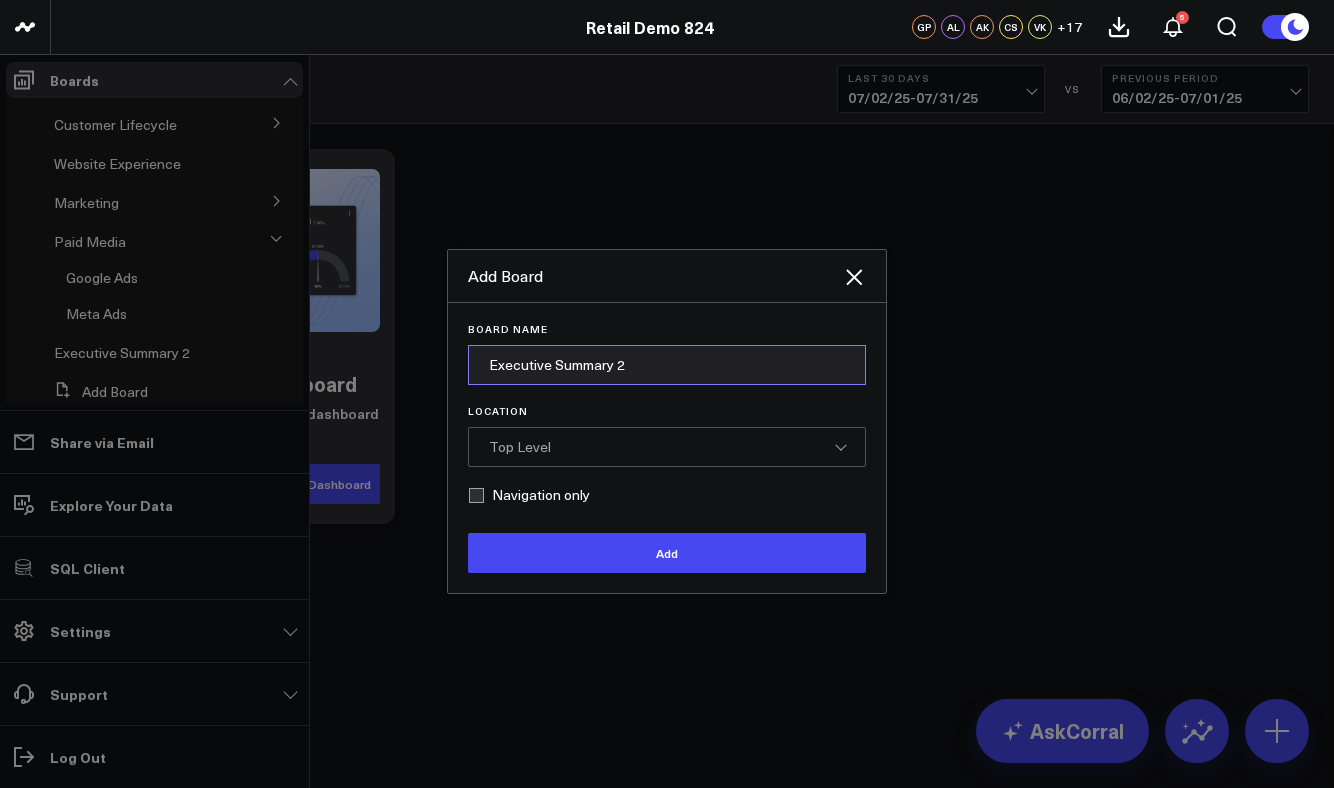 click on "Executive Summary 2" at bounding box center (667, 365) 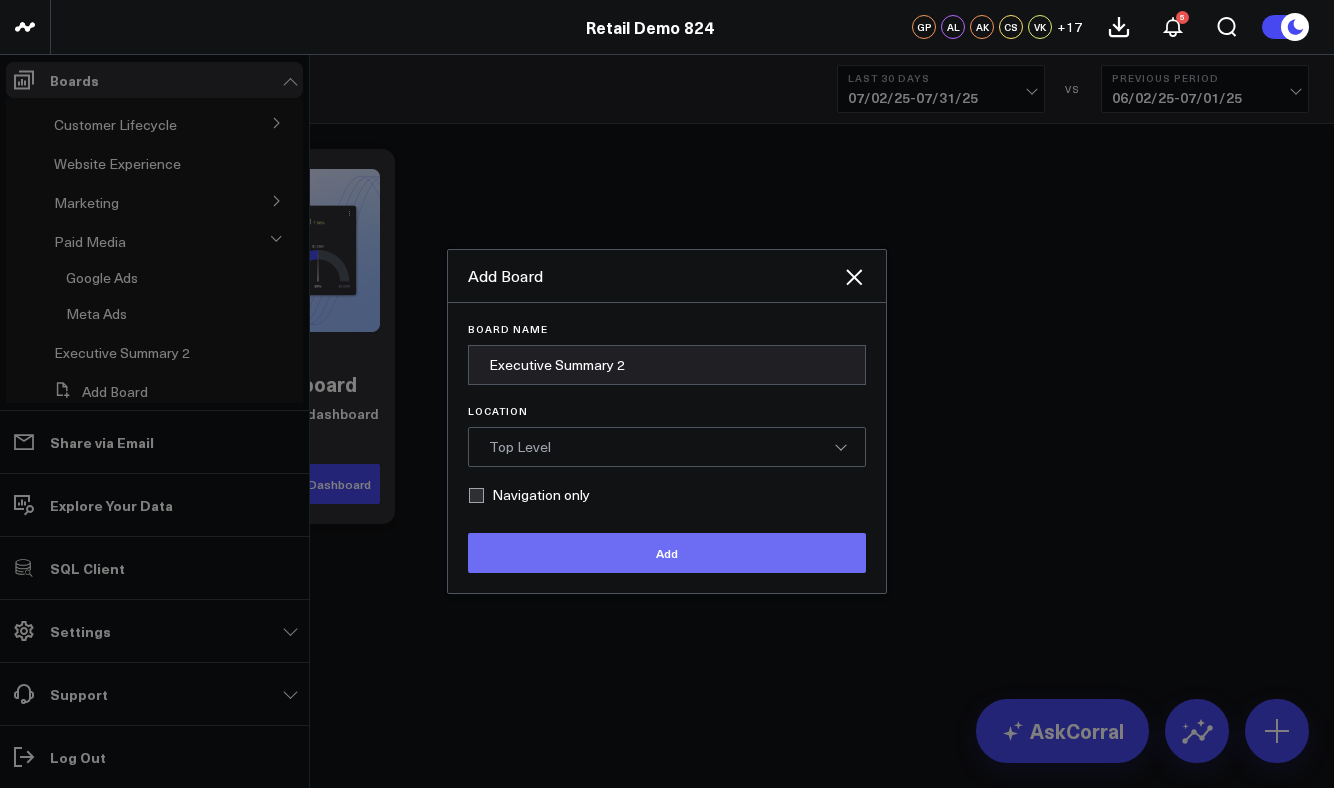 click on "Add" at bounding box center (667, 553) 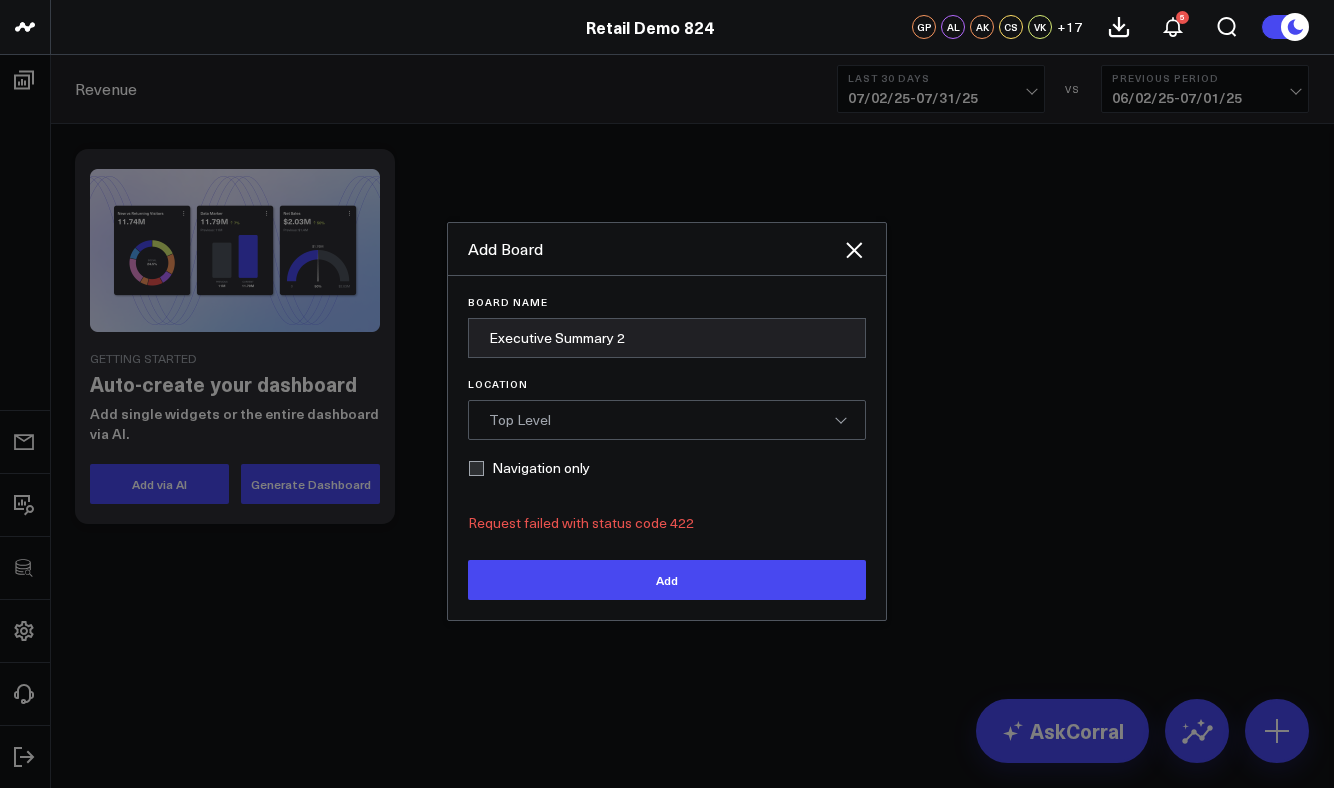 scroll, scrollTop: 0, scrollLeft: 0, axis: both 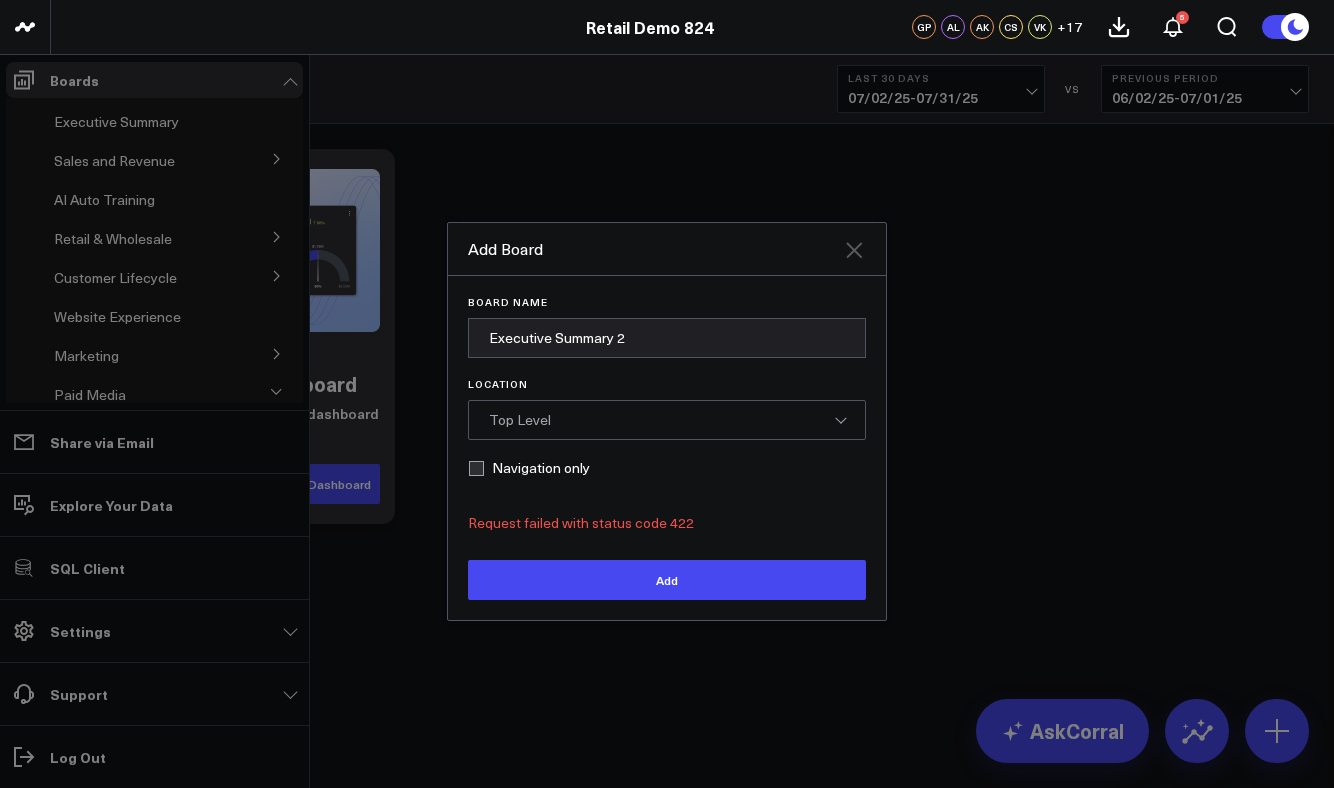 click 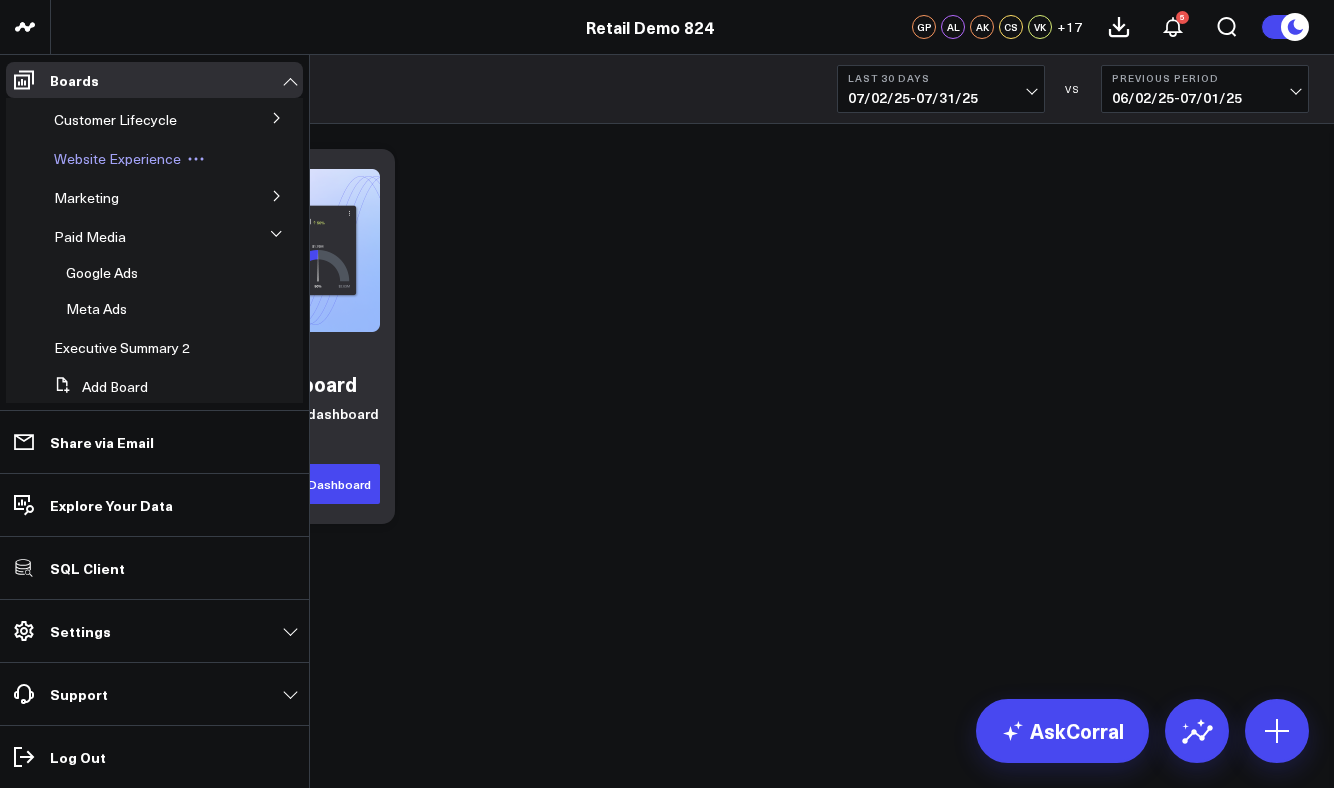 scroll, scrollTop: 192, scrollLeft: 0, axis: vertical 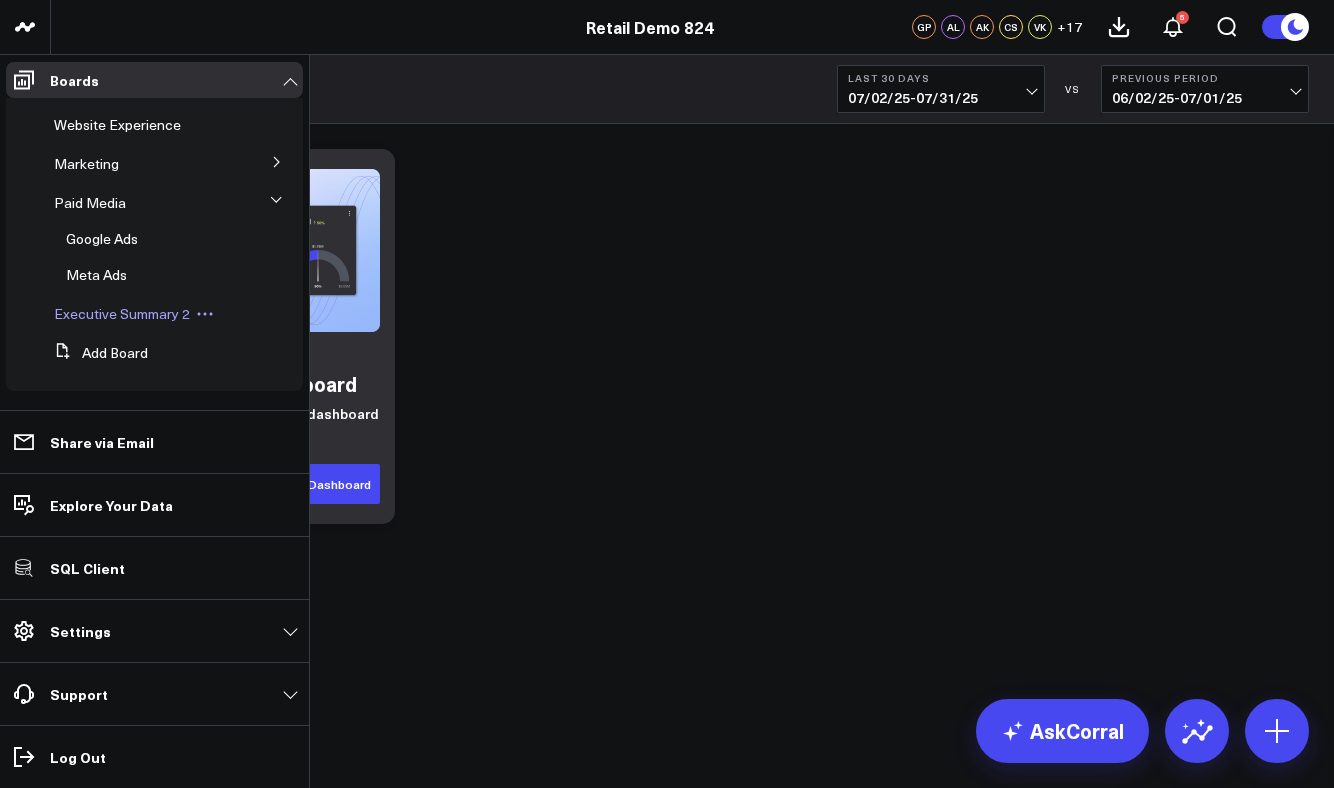 click 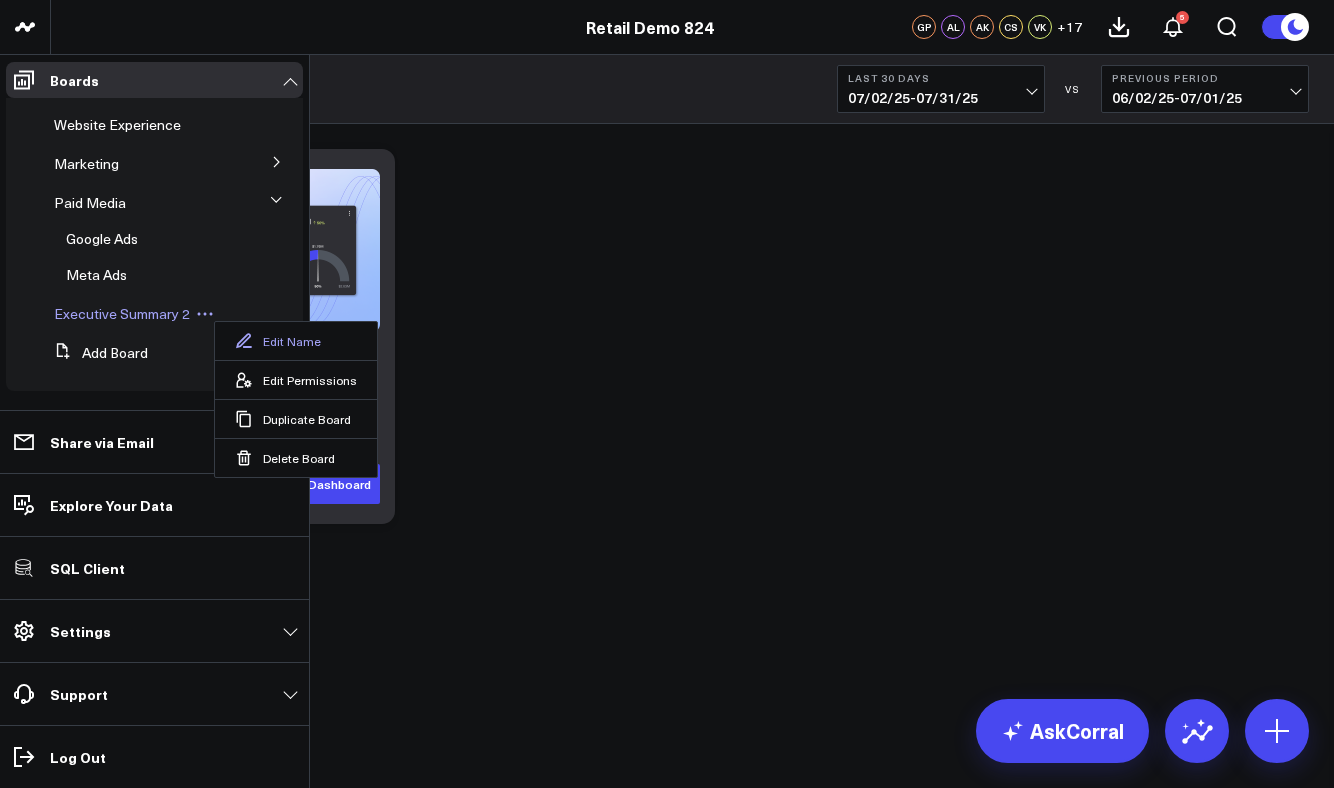 click on "Edit Name" at bounding box center [296, 341] 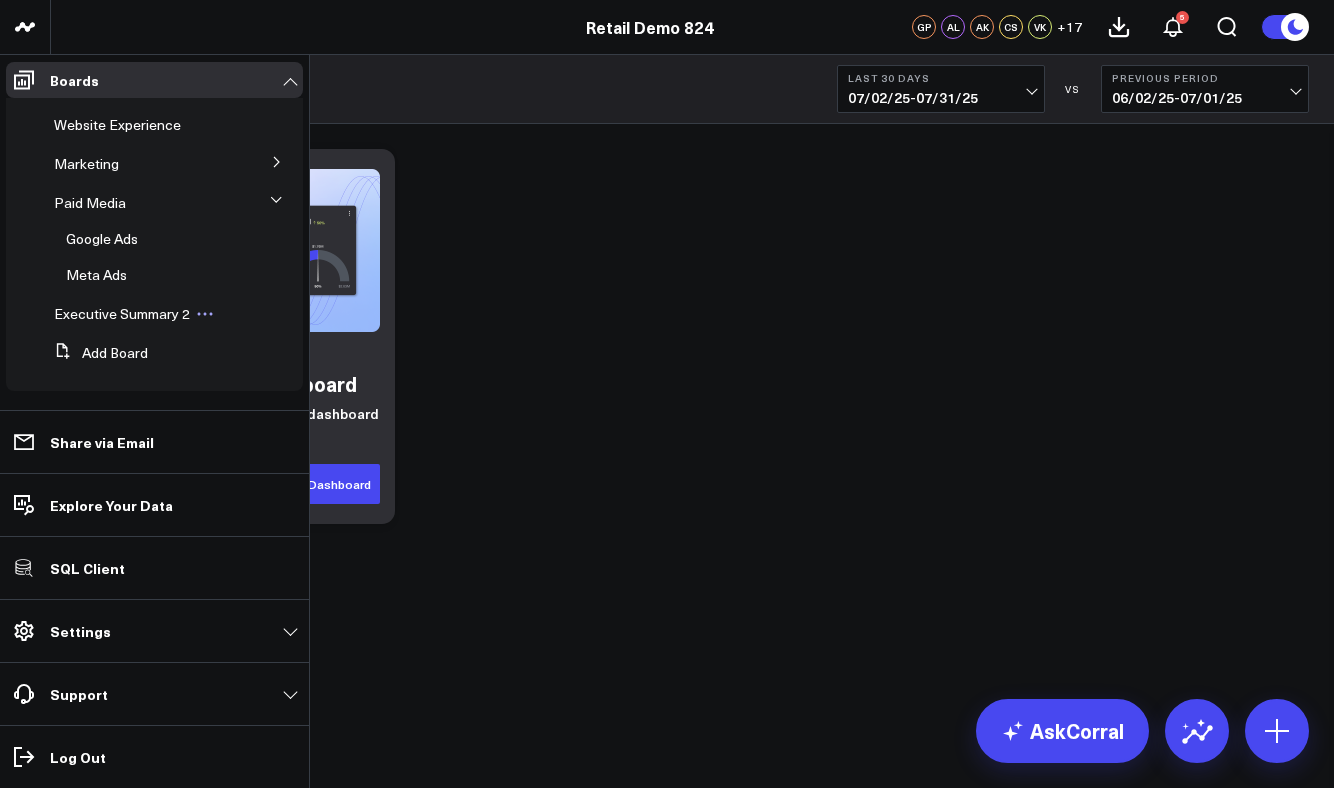 type 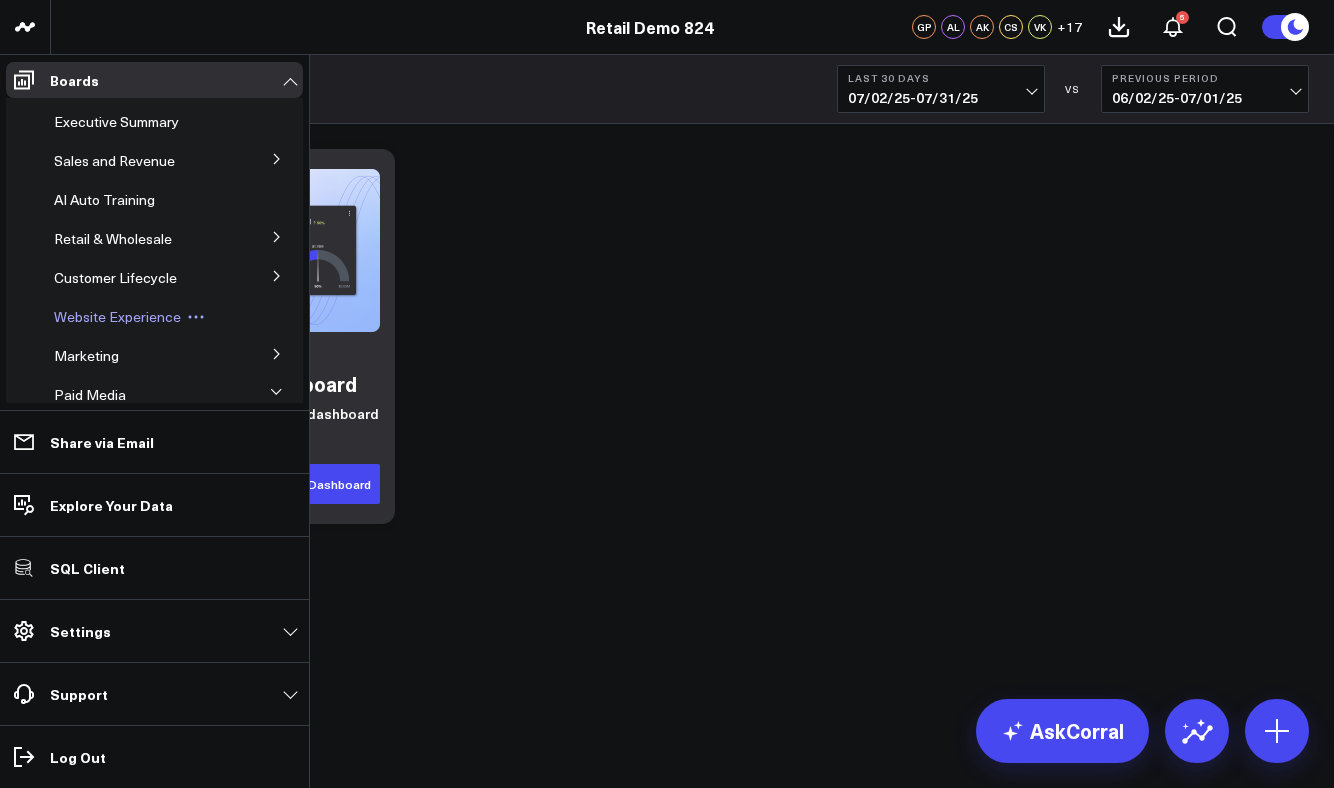 scroll, scrollTop: 192, scrollLeft: 0, axis: vertical 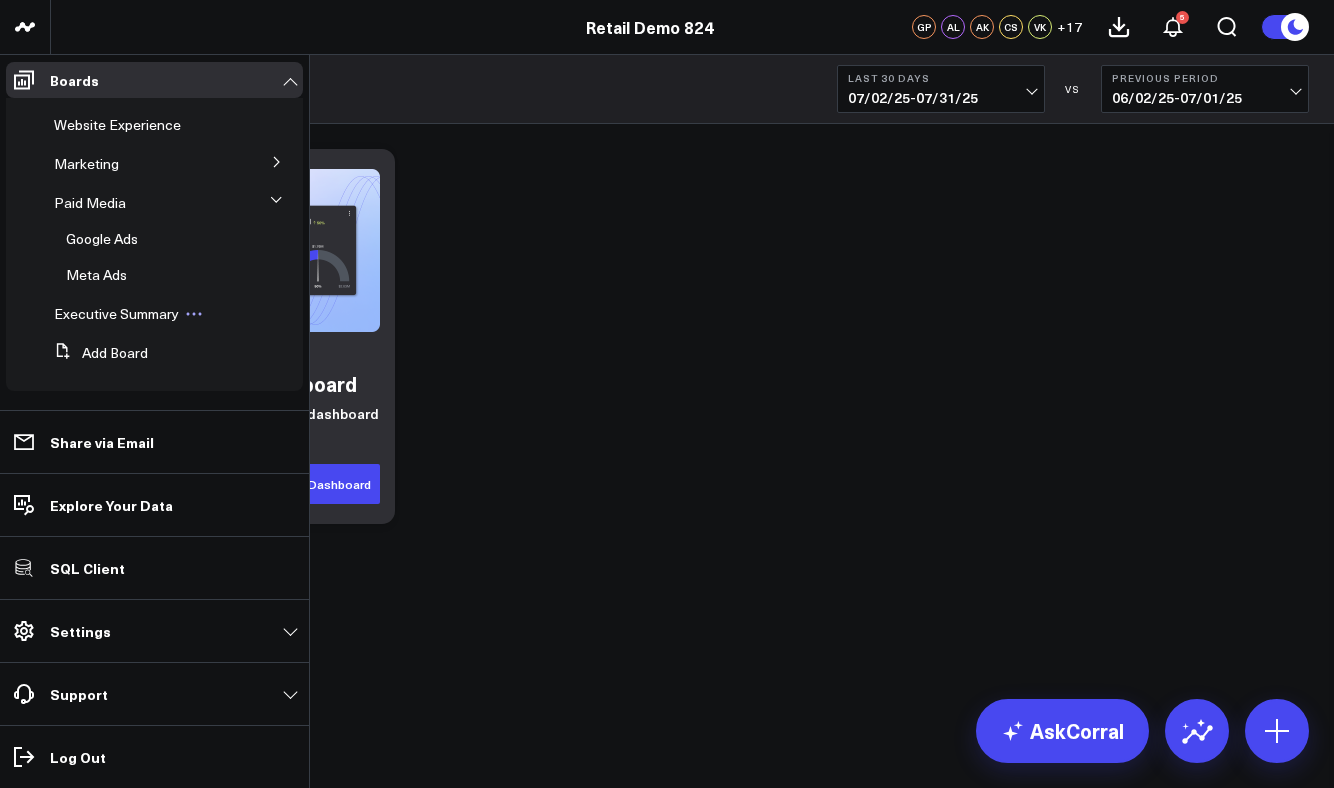 click on "Executive Summary" at bounding box center (116, 313) 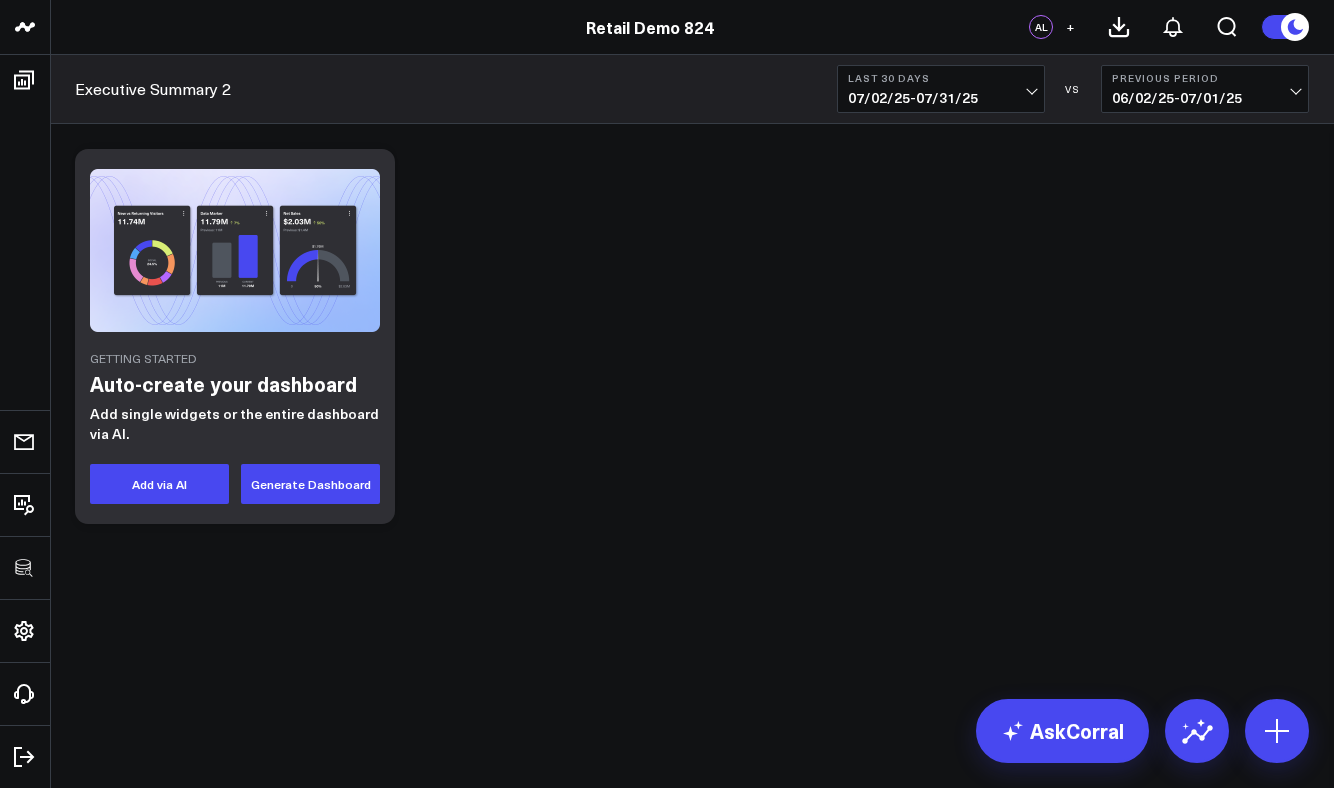 scroll, scrollTop: 0, scrollLeft: 0, axis: both 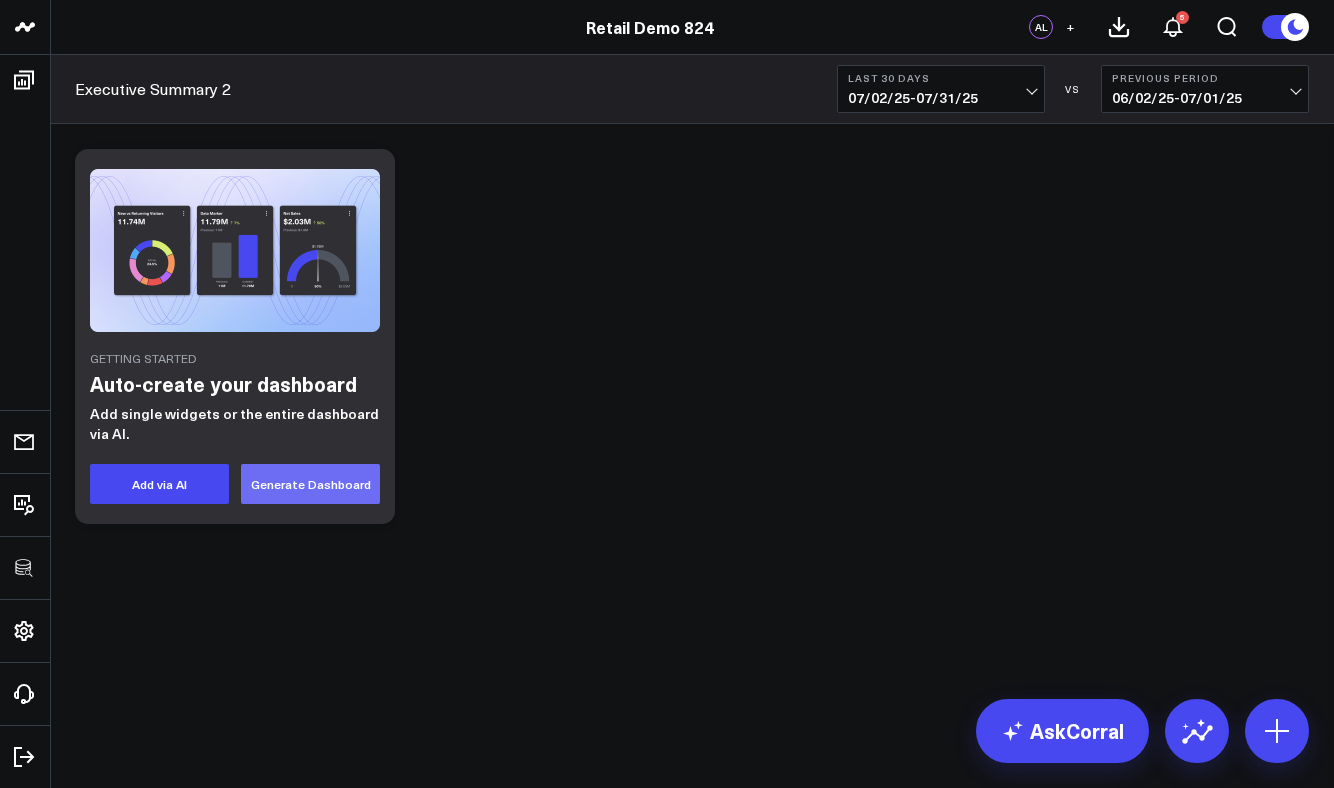 click on "Generate Dashboard" at bounding box center [310, 484] 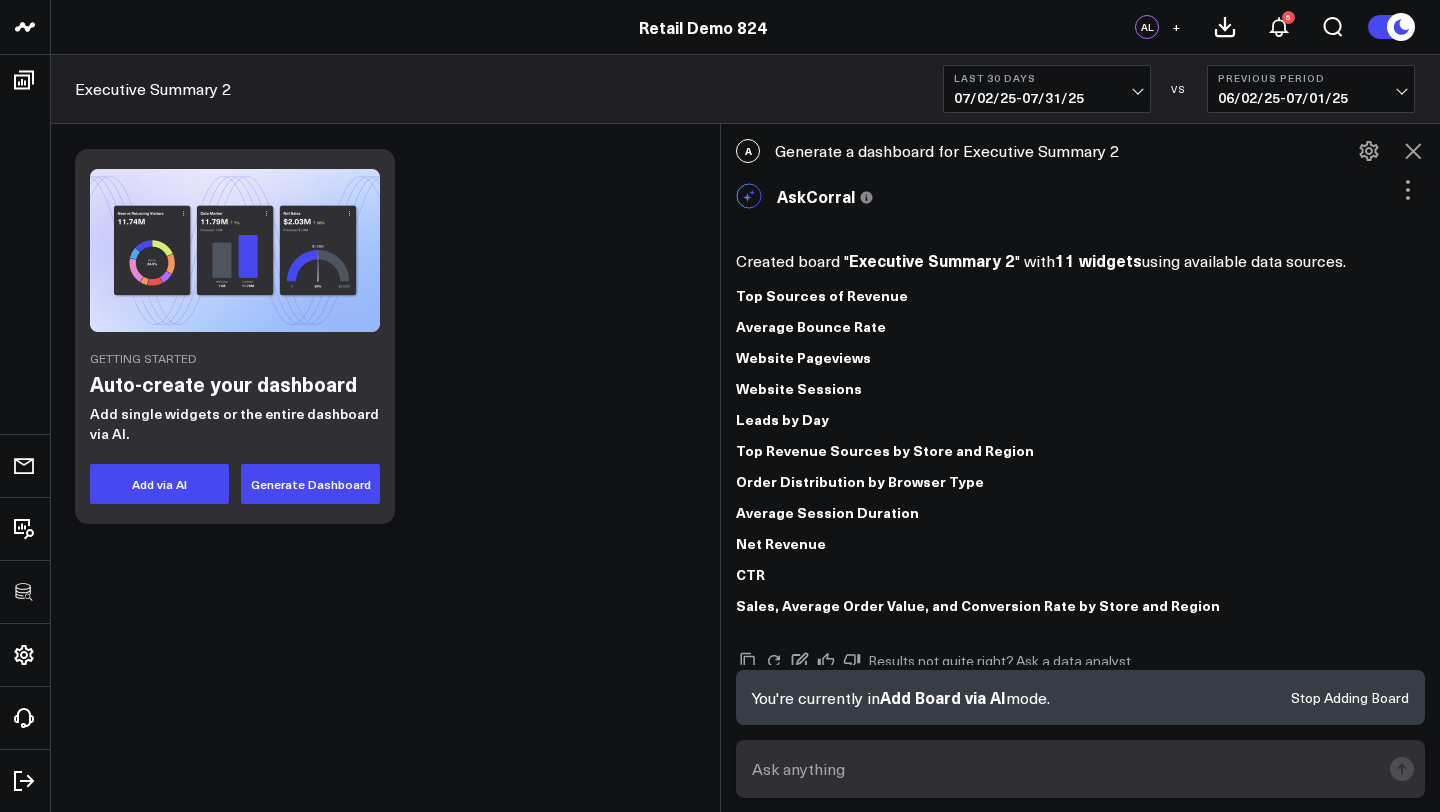scroll, scrollTop: 67, scrollLeft: 0, axis: vertical 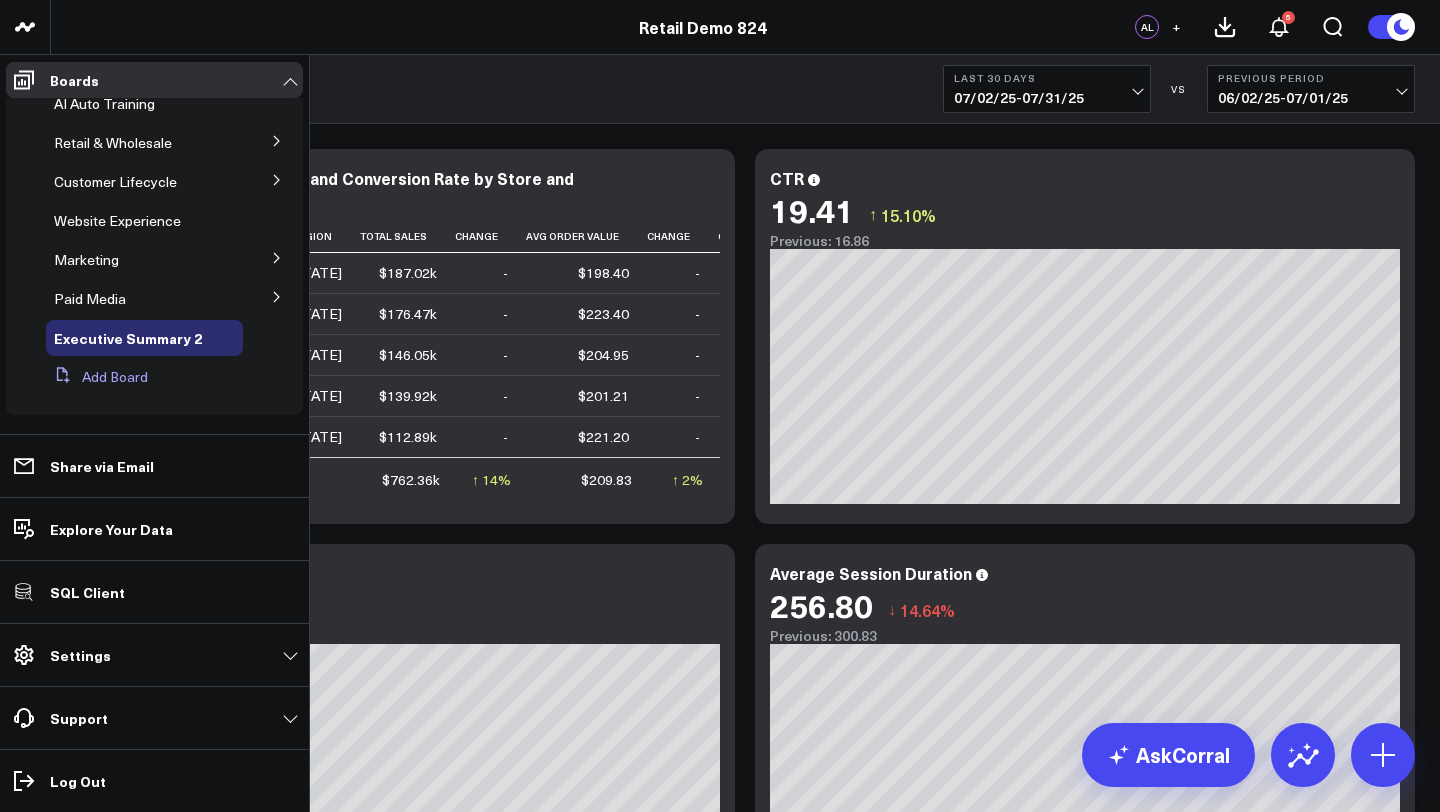 click on "Add Board" at bounding box center (97, 377) 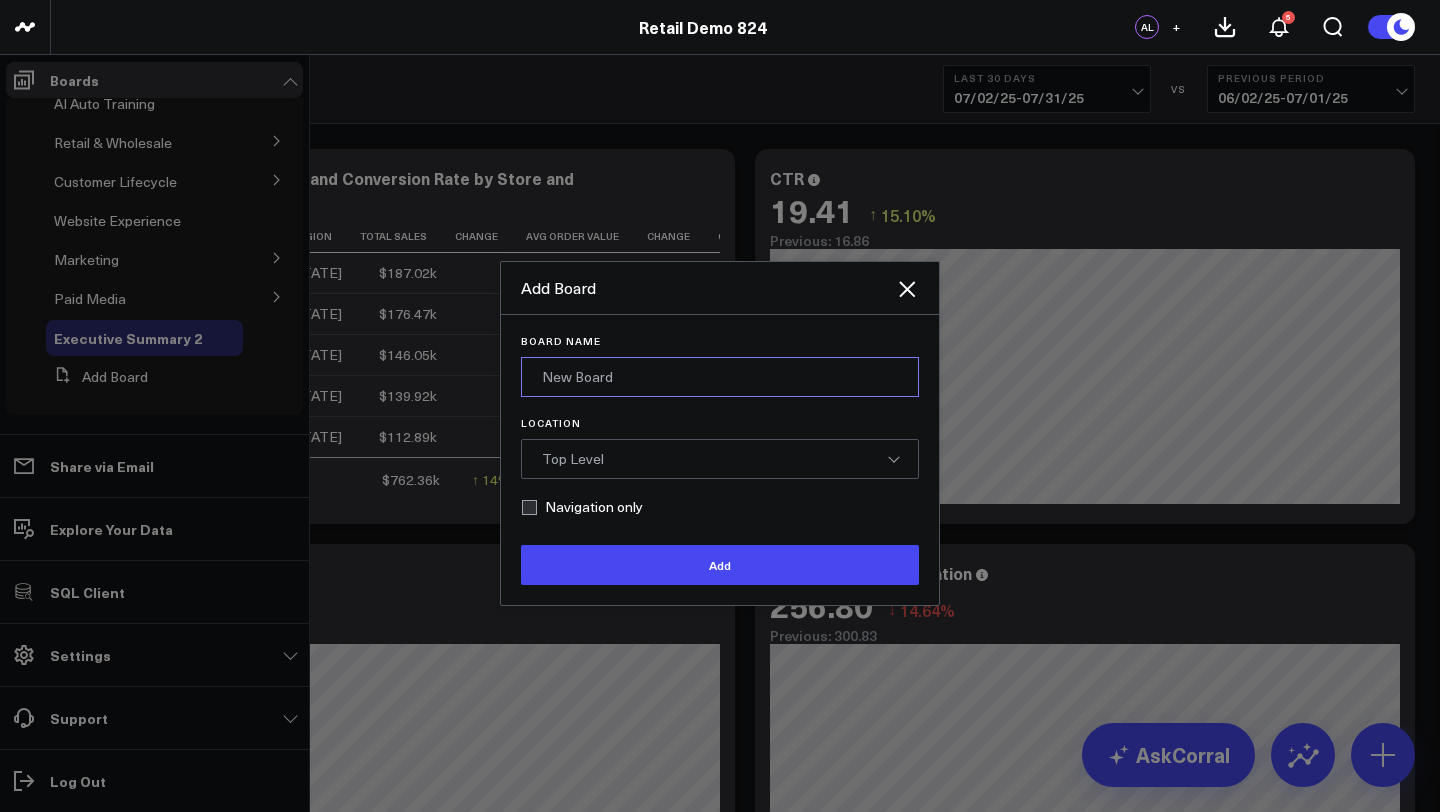 click on "Board Name" at bounding box center (720, 377) 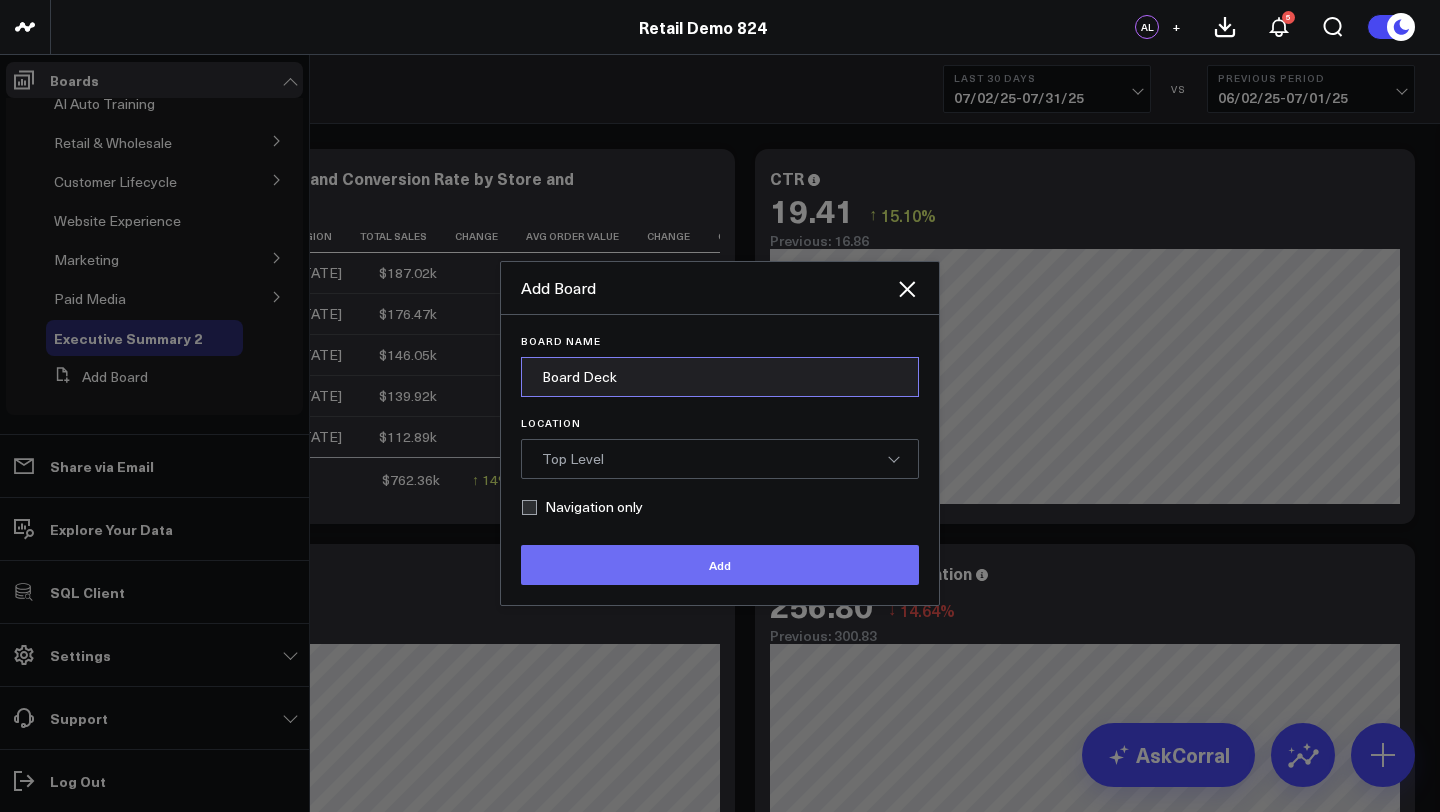 type on "Board Deck" 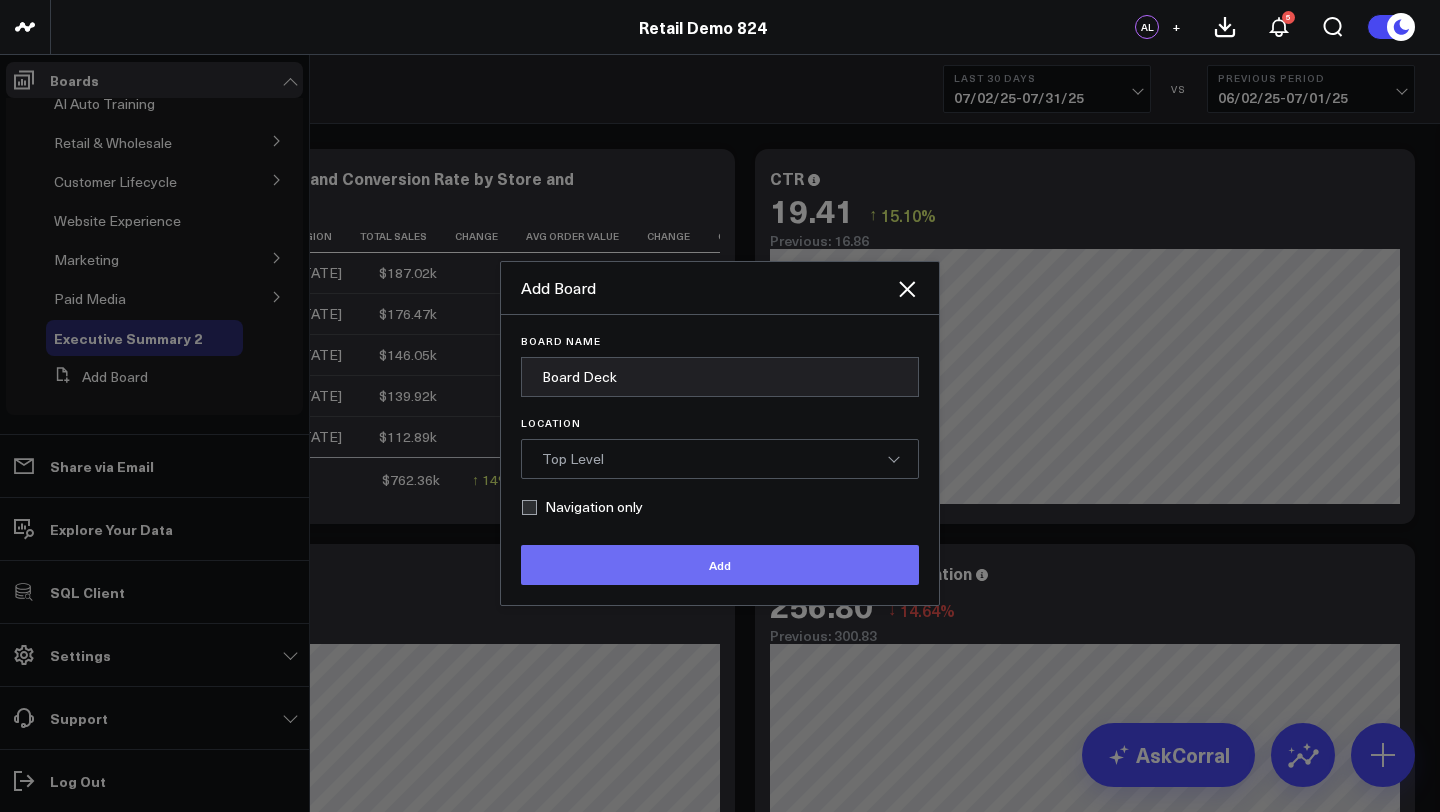 click on "Add" at bounding box center [720, 565] 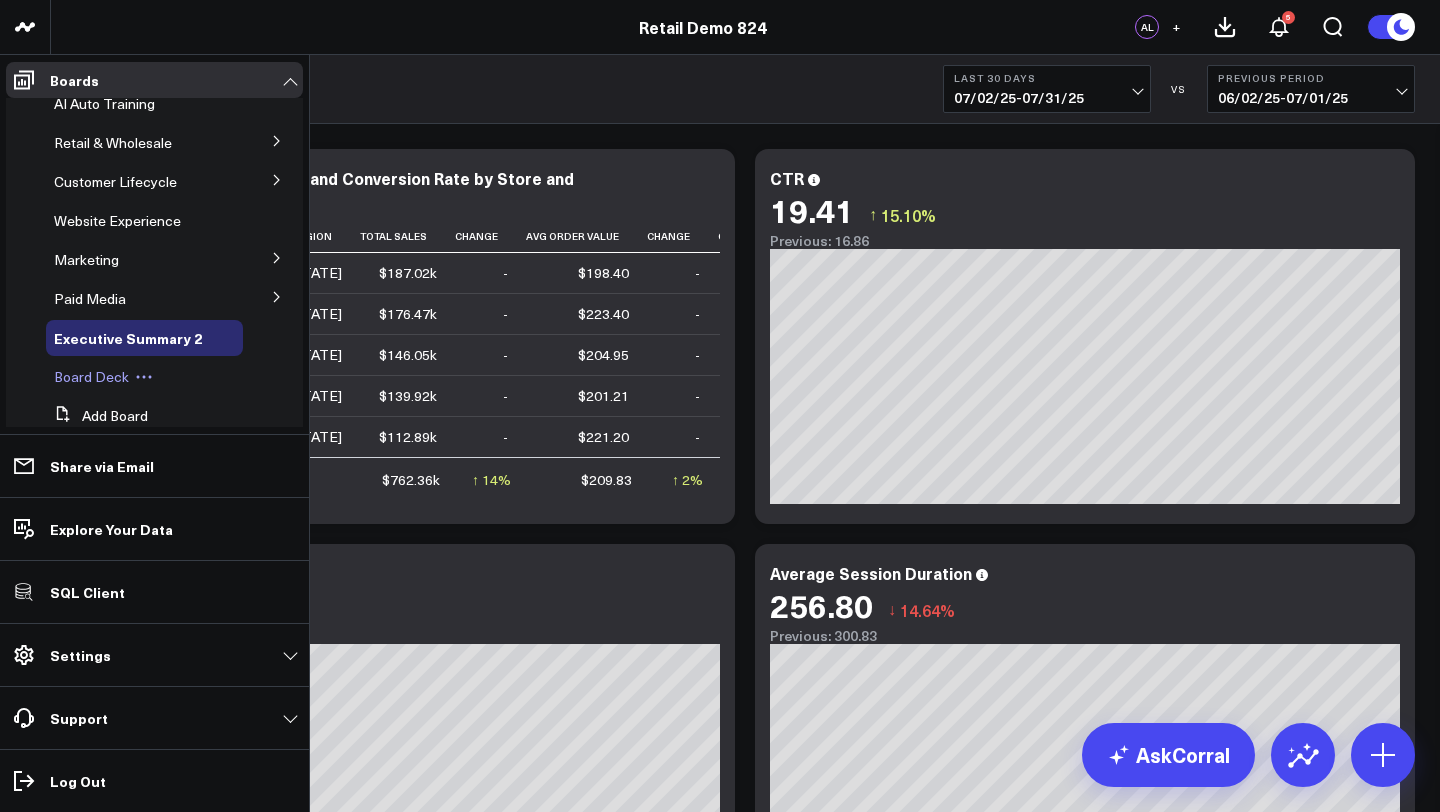 click on "Board Deck" at bounding box center (91, 376) 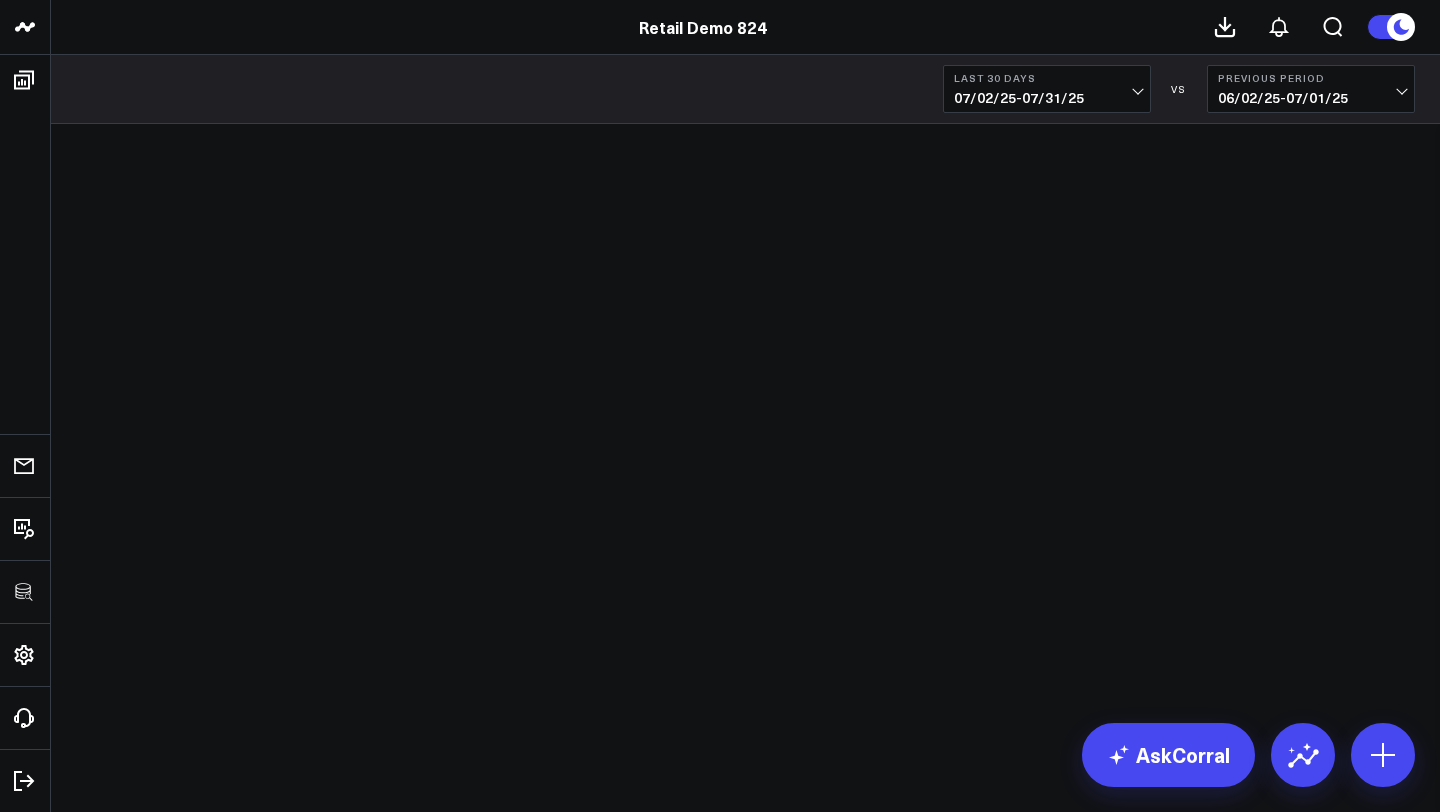 scroll, scrollTop: 0, scrollLeft: 0, axis: both 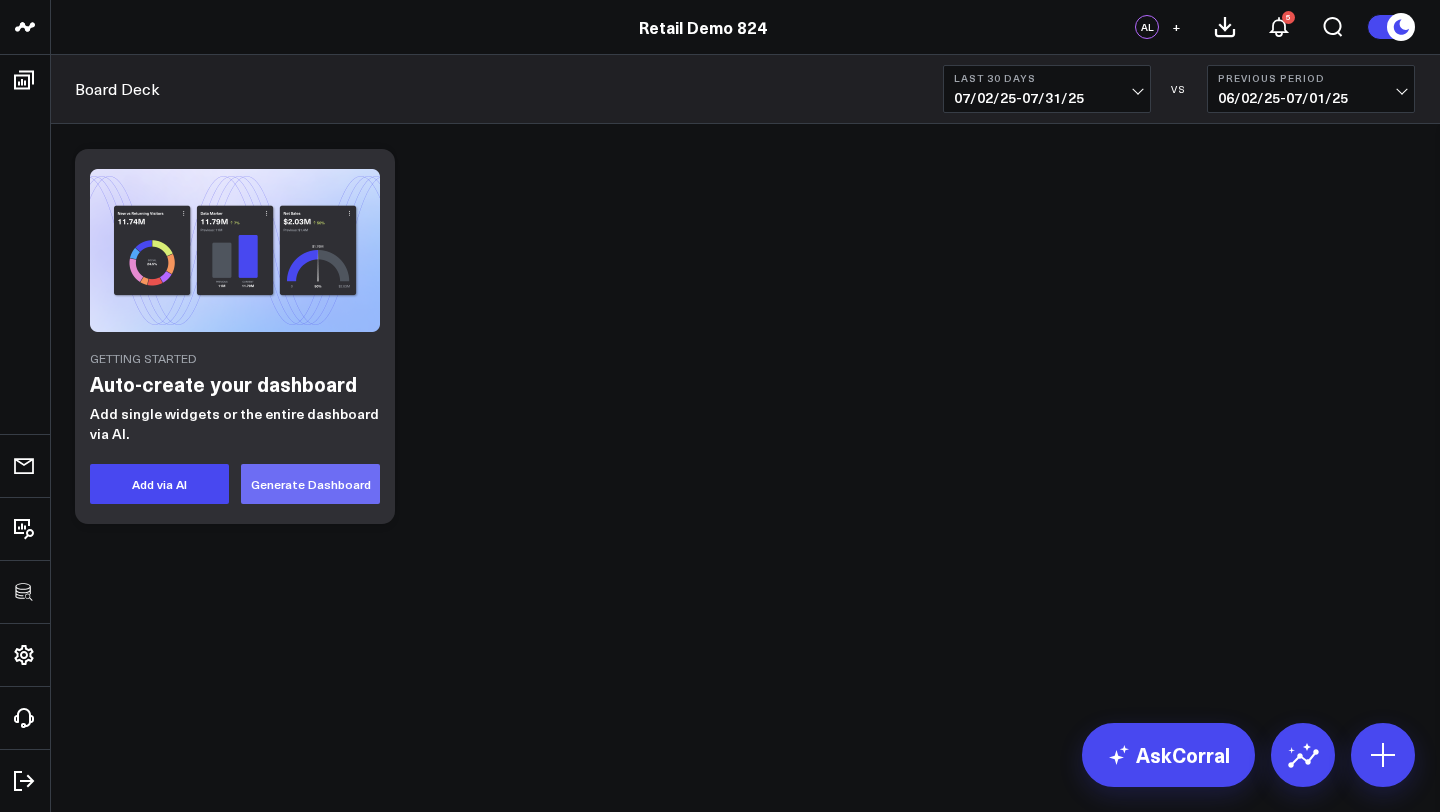 click on "Generate Dashboard" at bounding box center (310, 484) 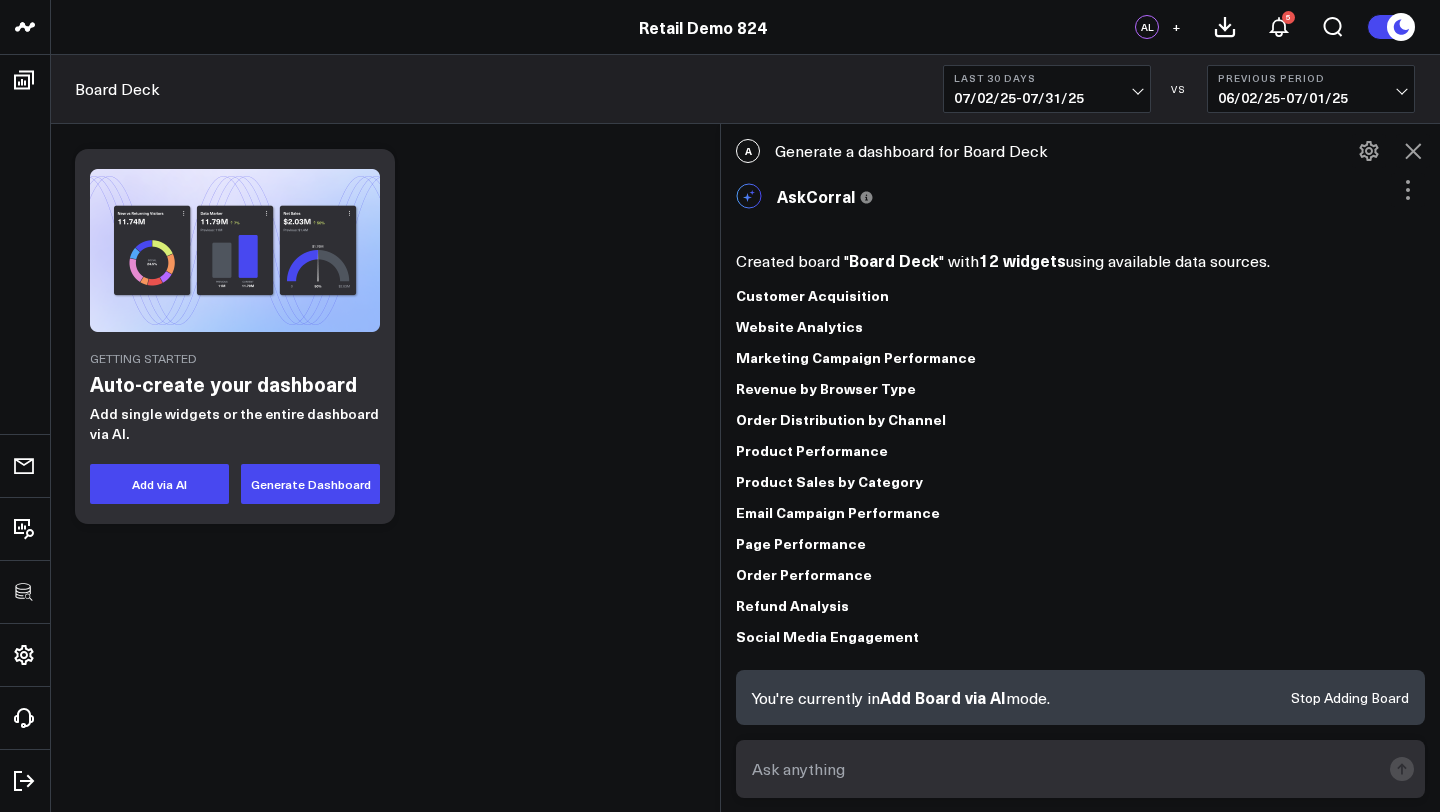 scroll, scrollTop: 97, scrollLeft: 0, axis: vertical 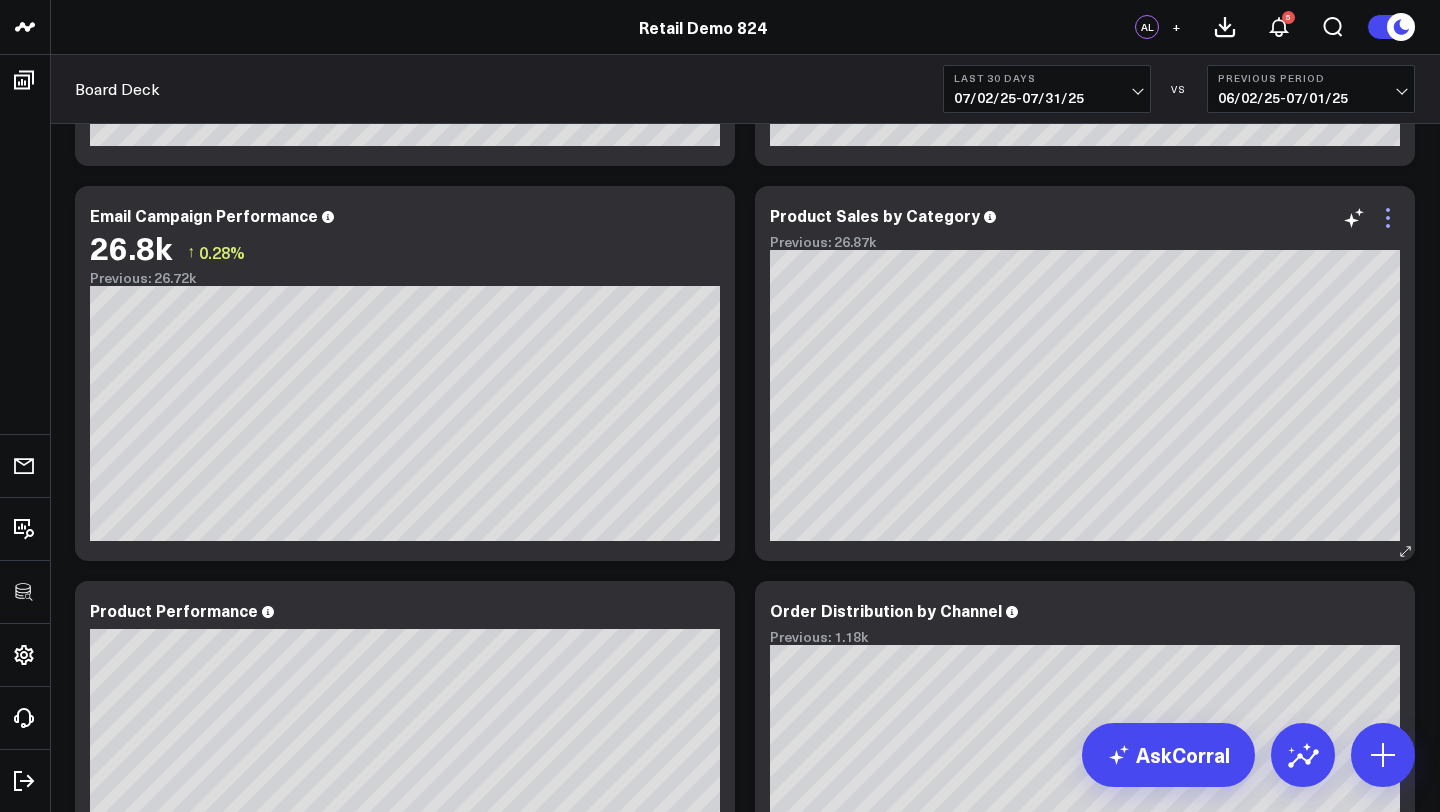 click 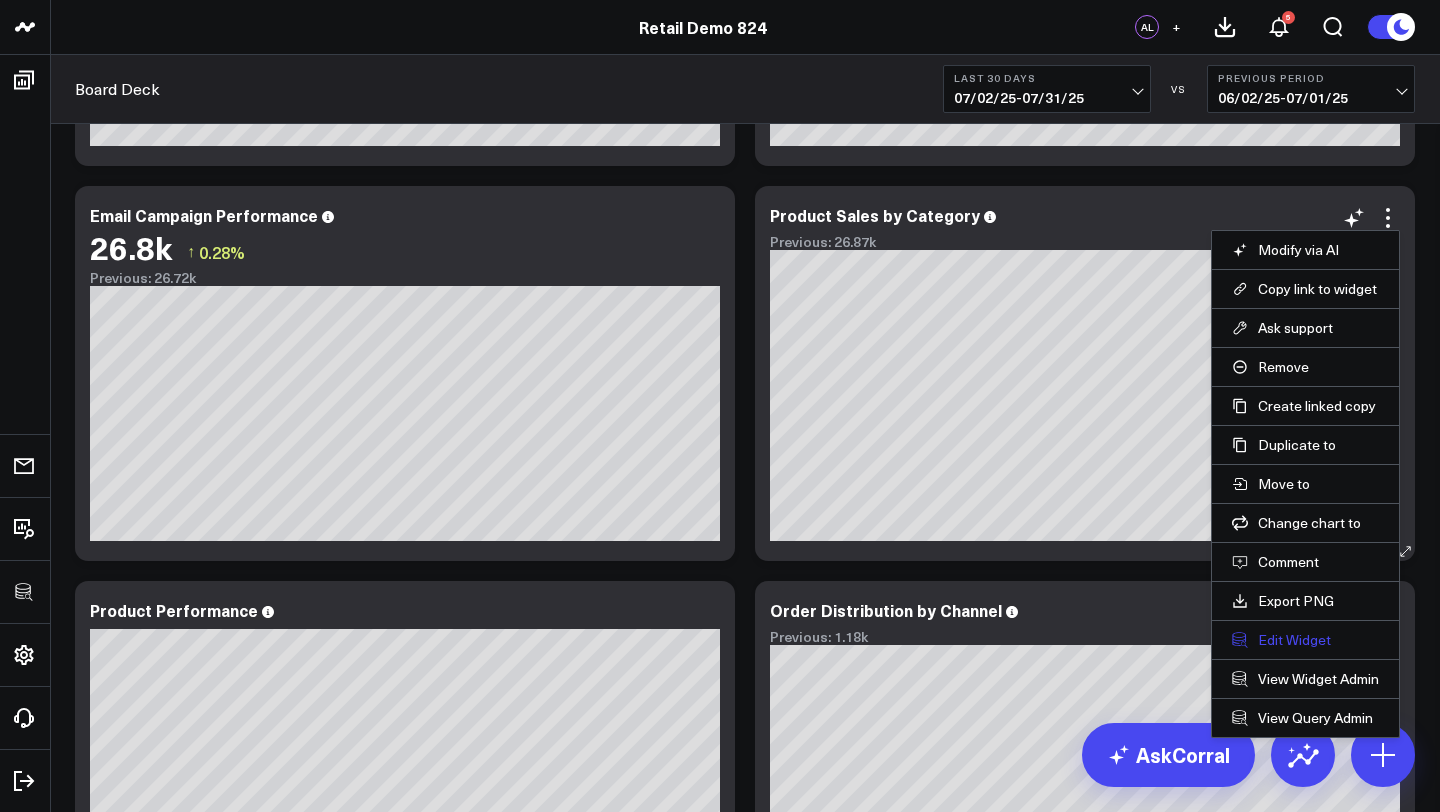 click on "Edit Widget" at bounding box center [1305, 640] 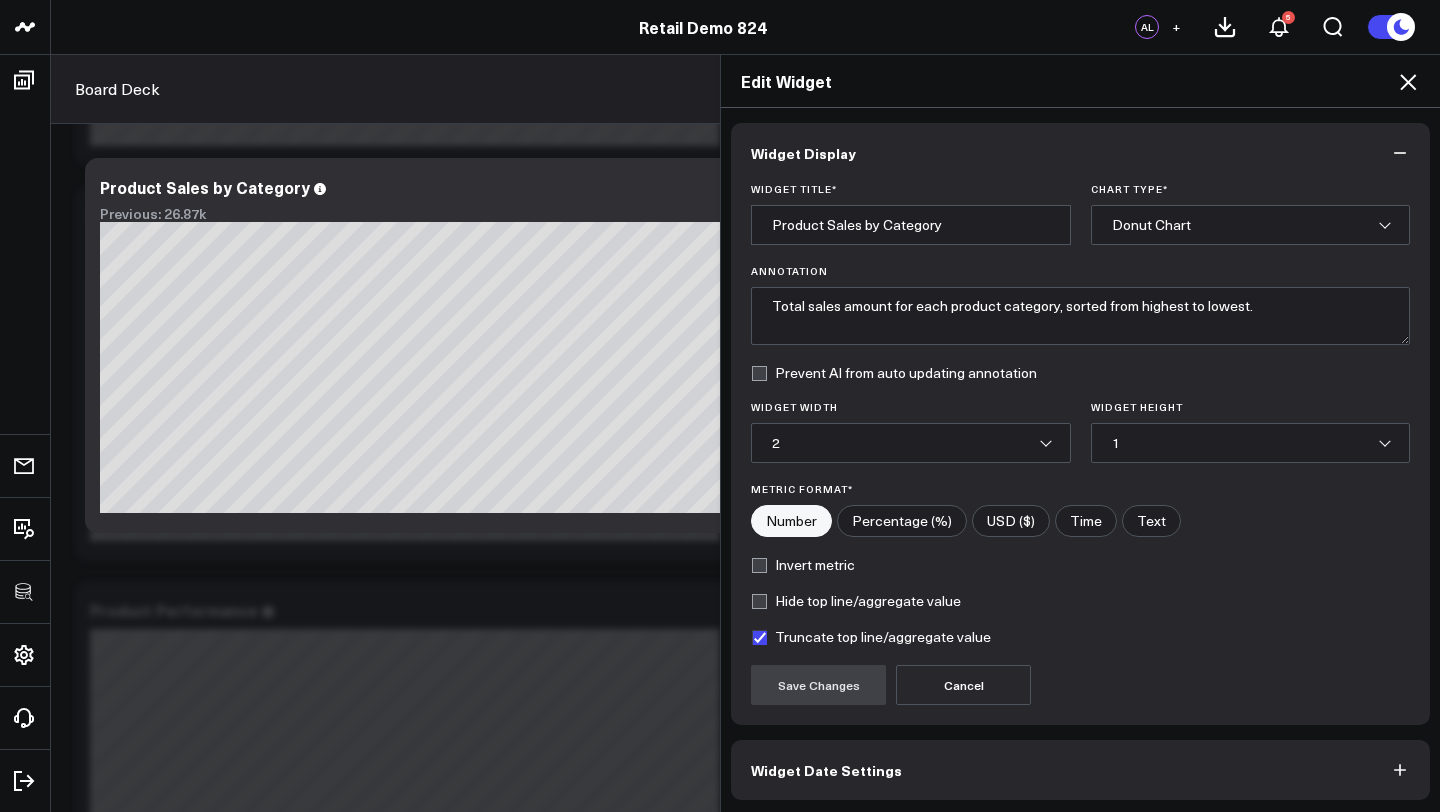 scroll, scrollTop: 77, scrollLeft: 0, axis: vertical 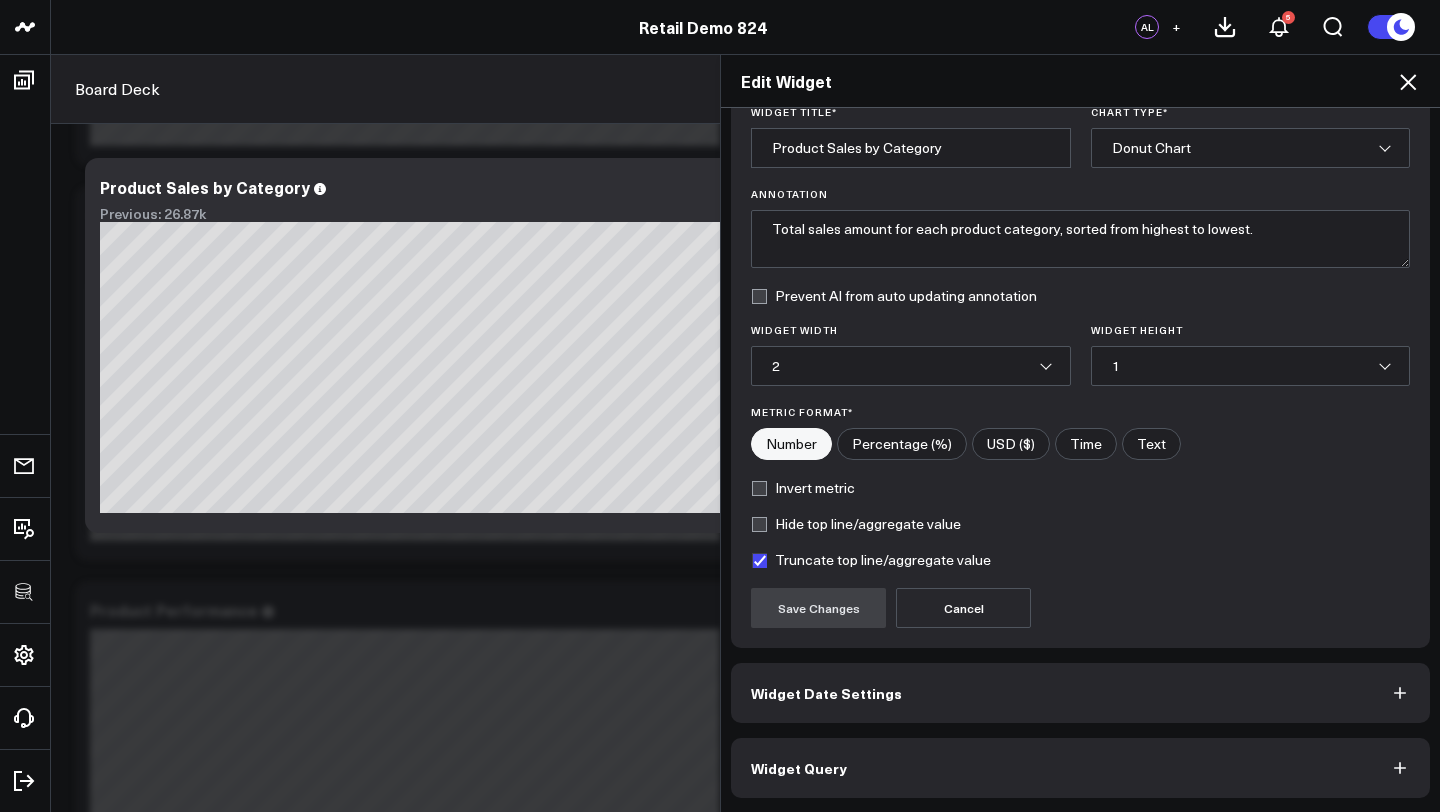 click on "Widget Query" at bounding box center [1080, 768] 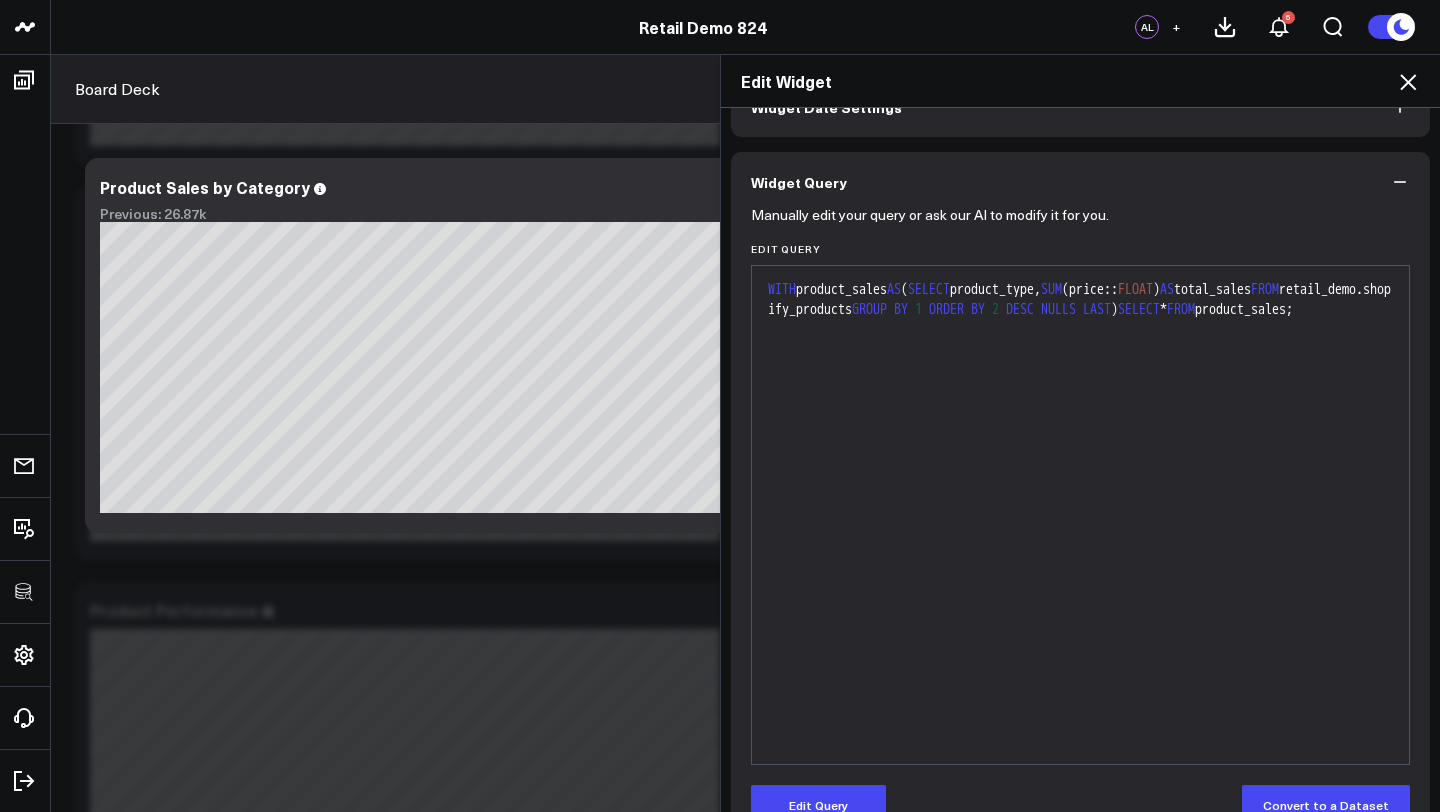 scroll, scrollTop: 168, scrollLeft: 0, axis: vertical 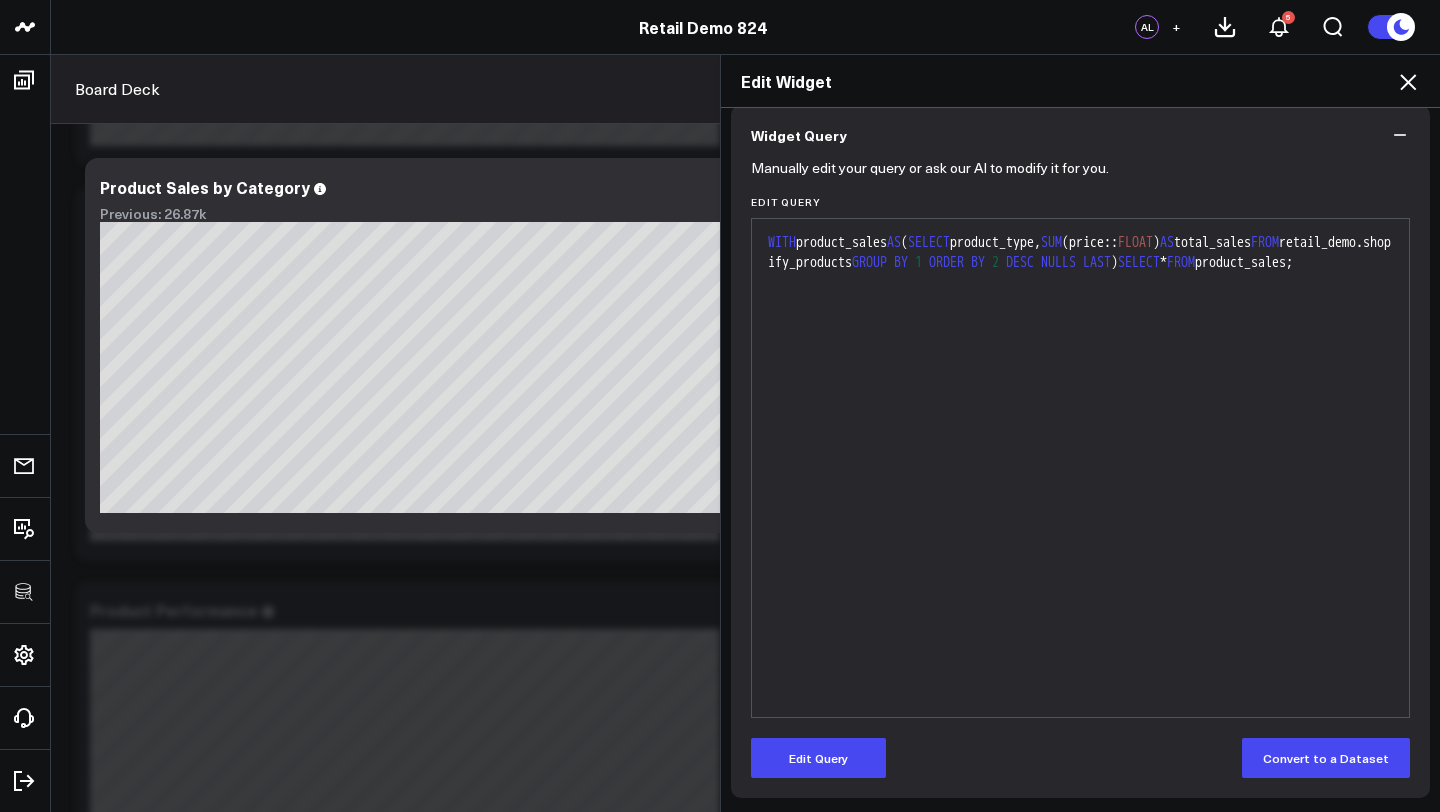 click 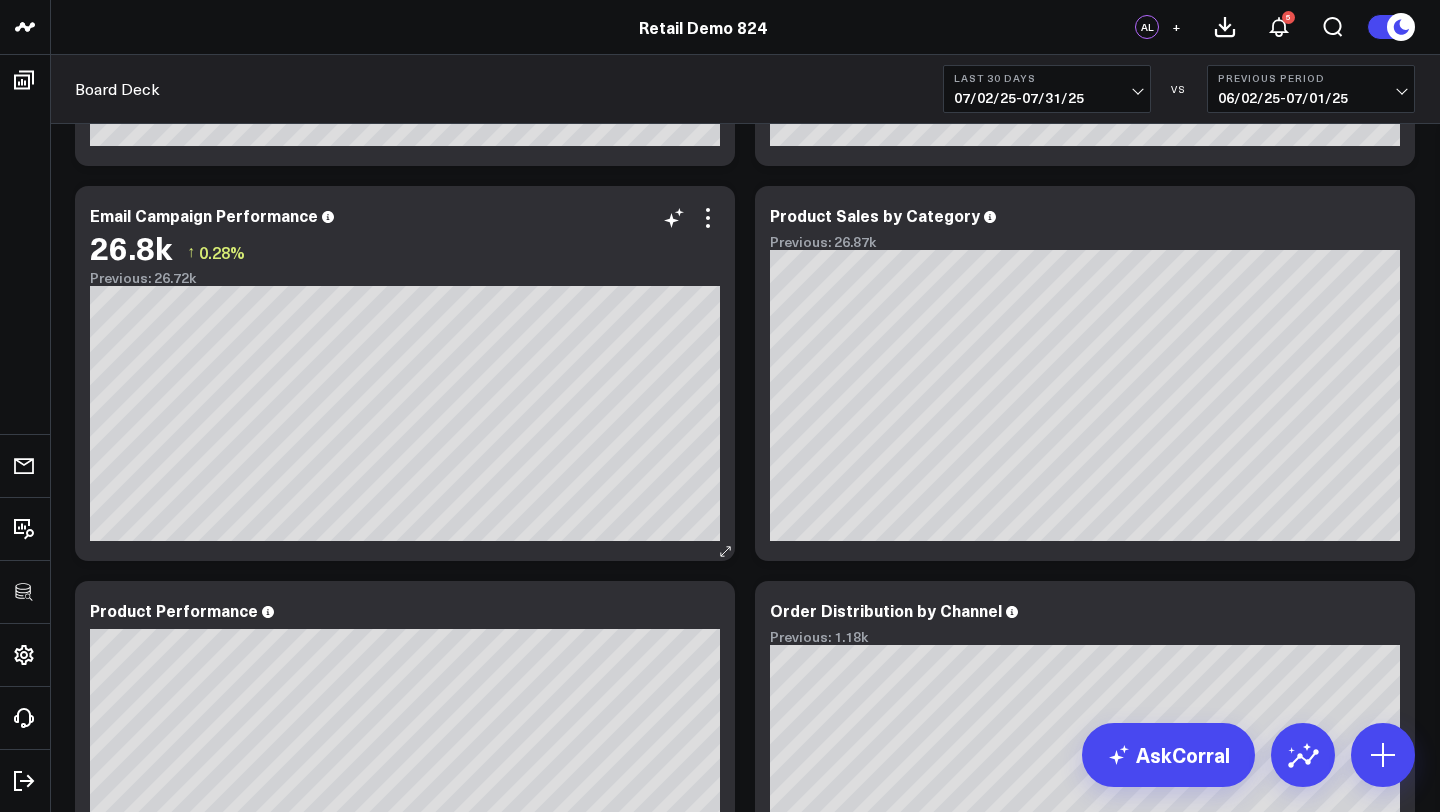 scroll, scrollTop: 0, scrollLeft: 0, axis: both 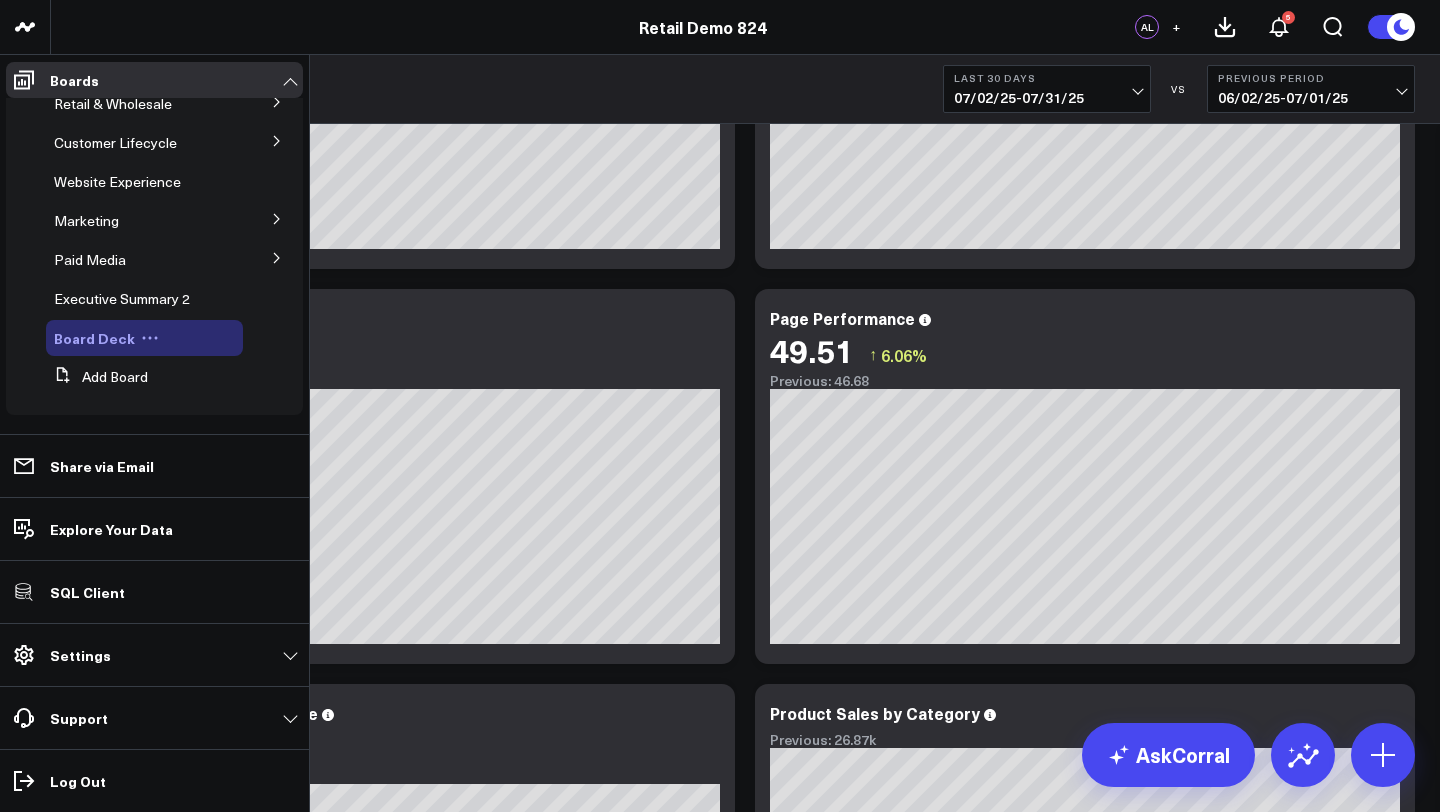 click 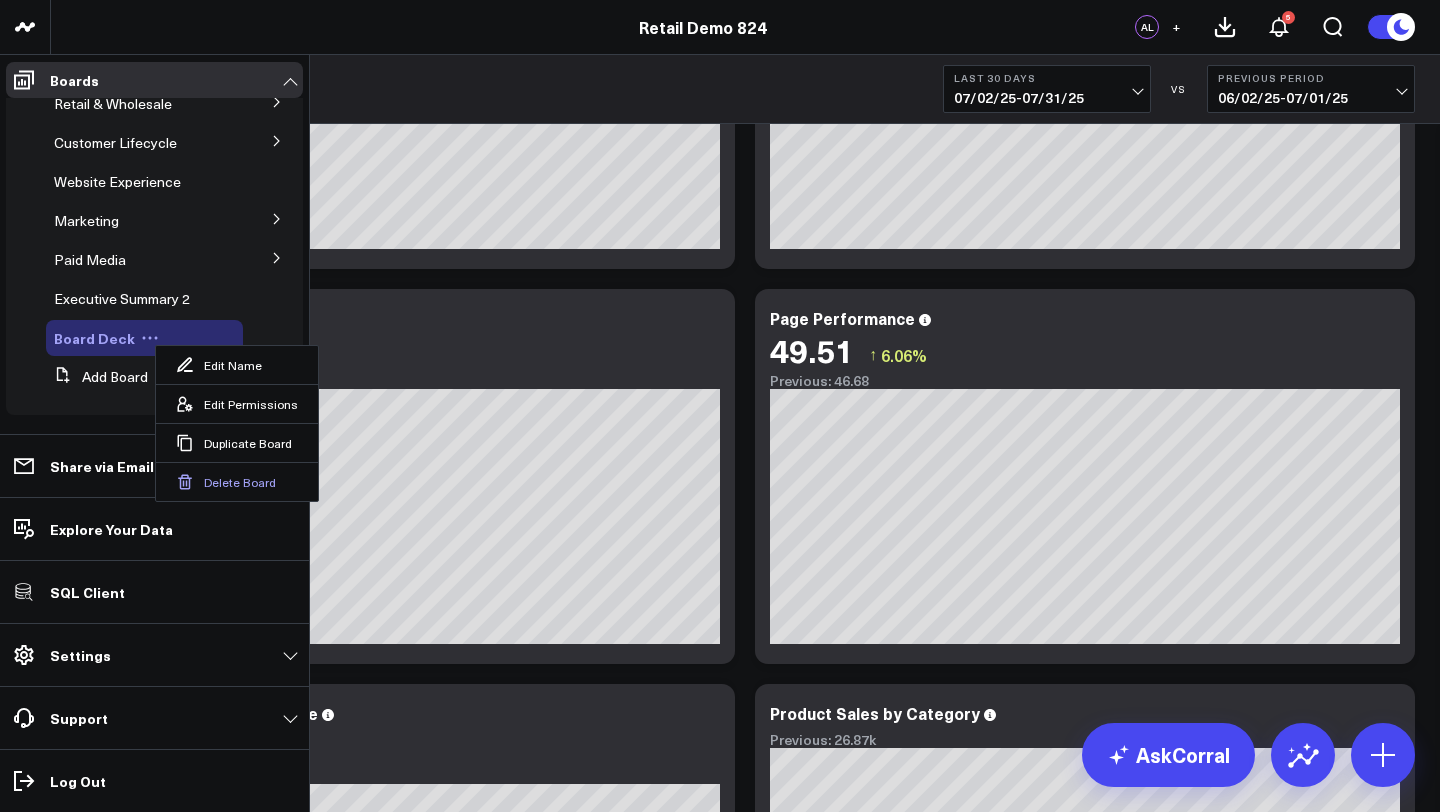 click on "Delete Board" at bounding box center [237, 481] 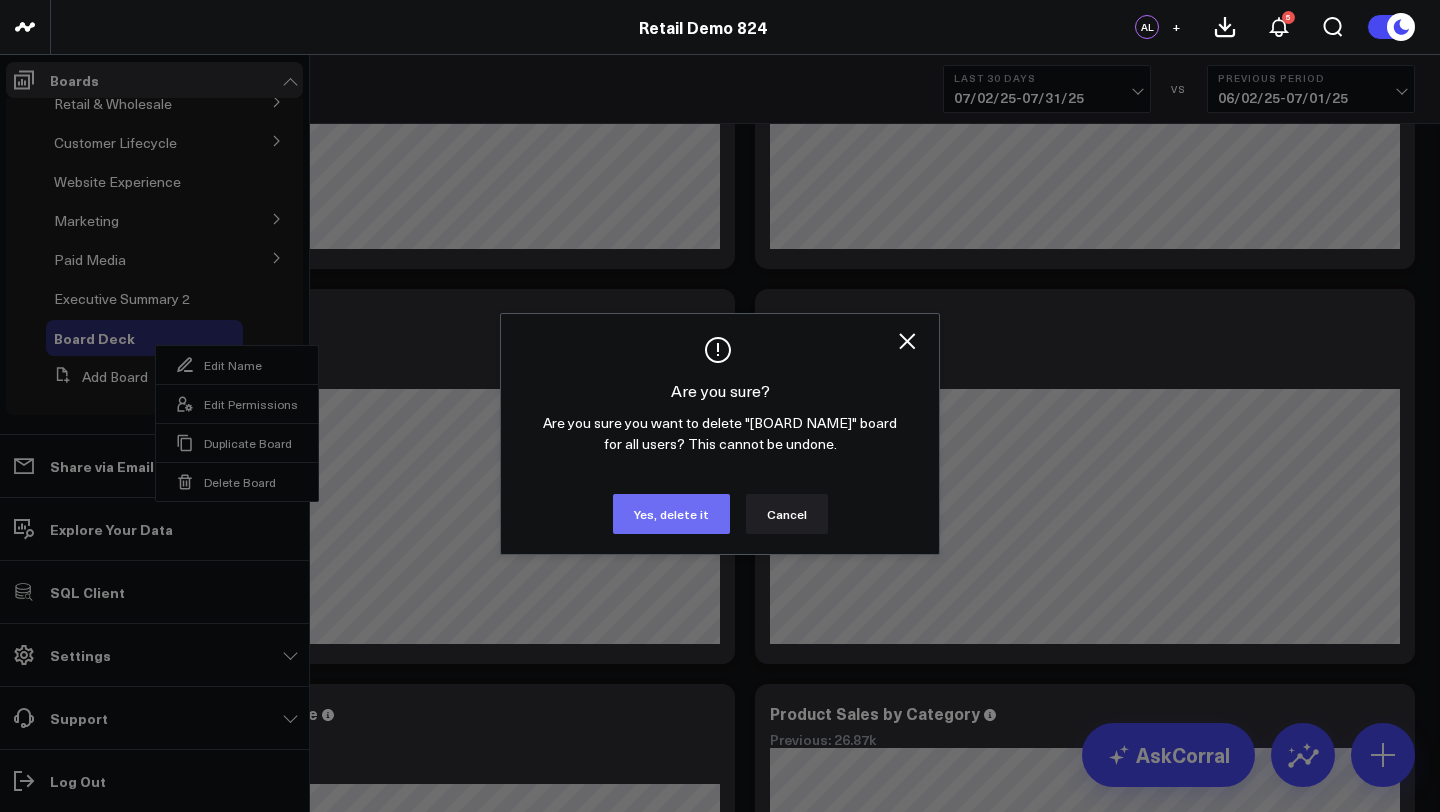 click on "Yes, delete it" at bounding box center (671, 514) 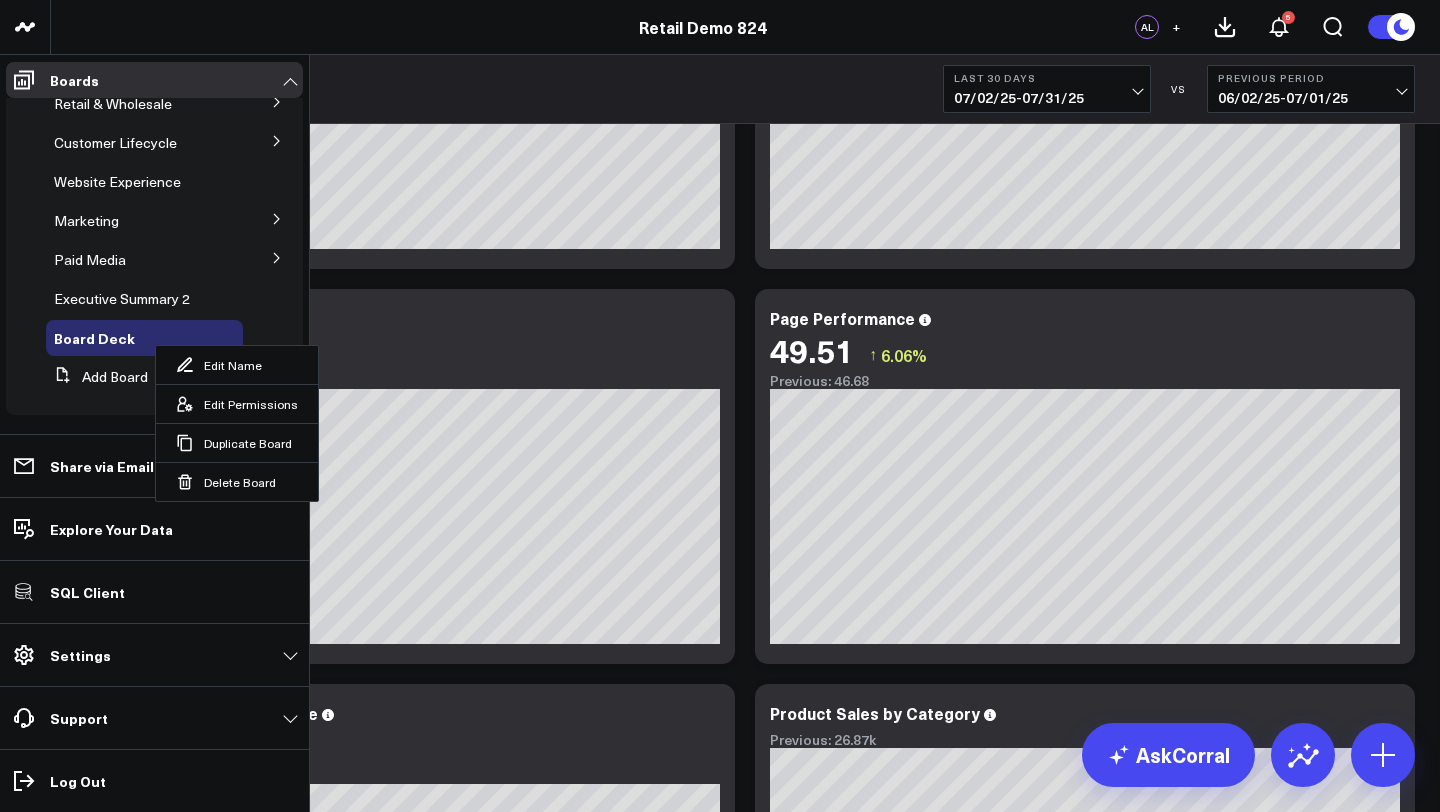 scroll, scrollTop: 96, scrollLeft: 0, axis: vertical 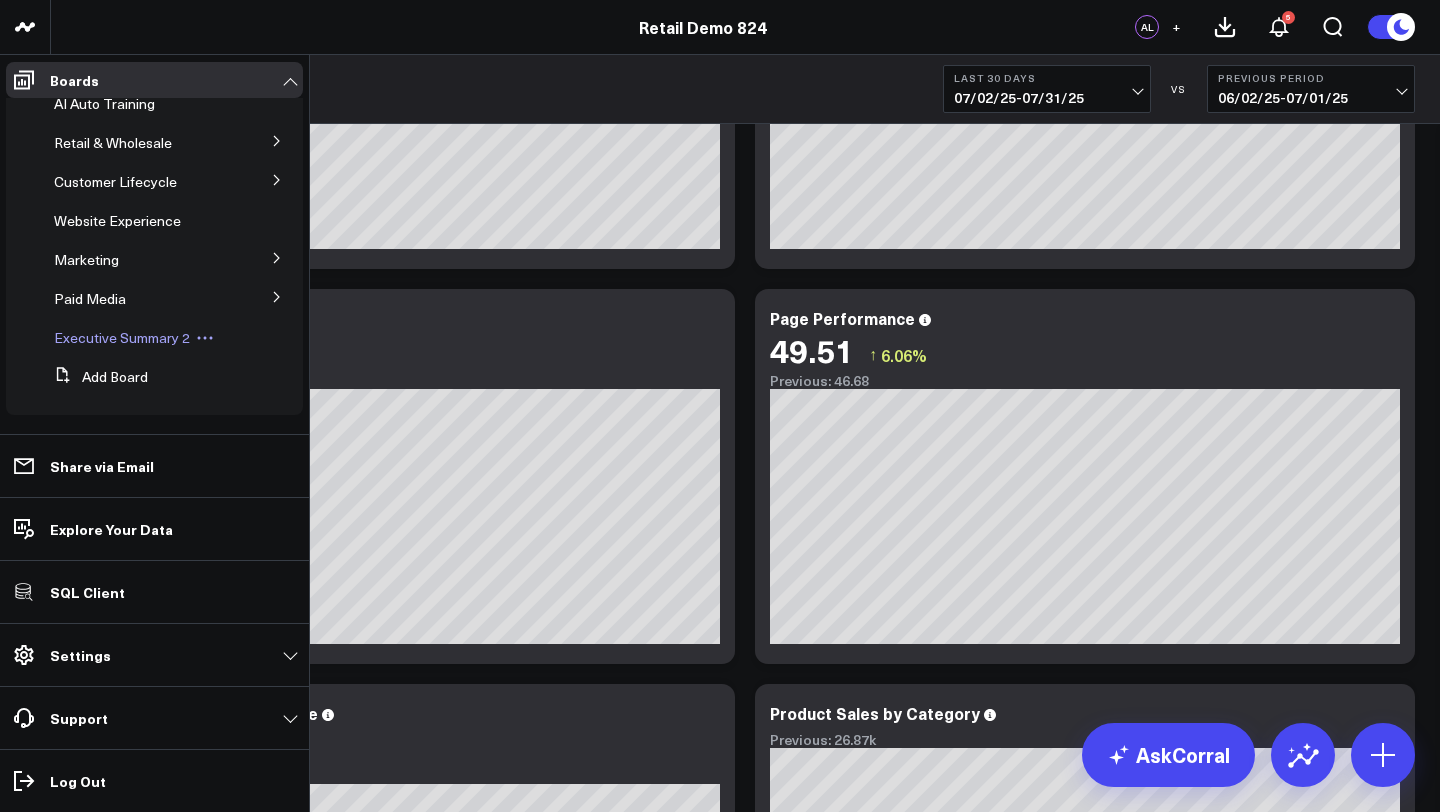 click 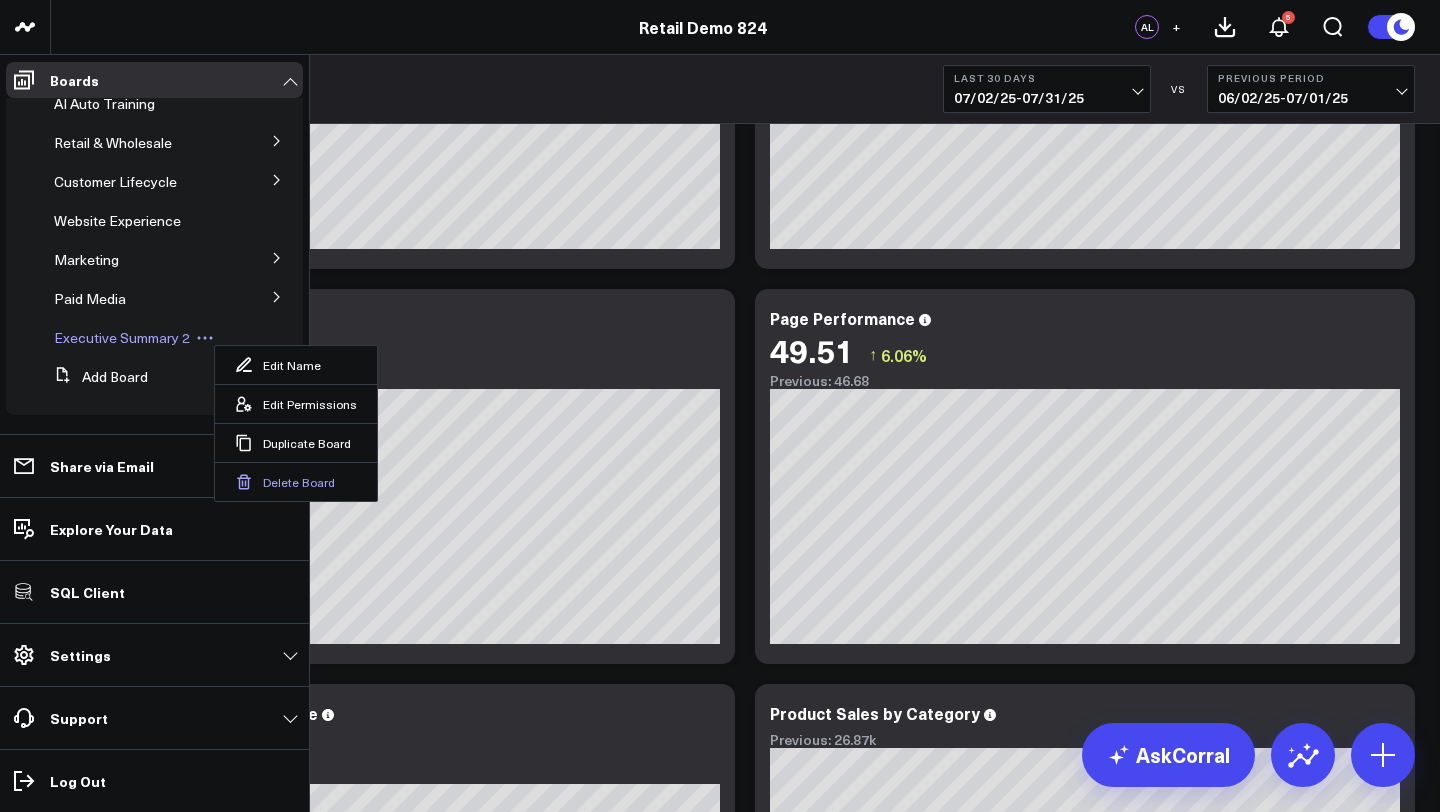 click on "Delete Board" at bounding box center [296, 481] 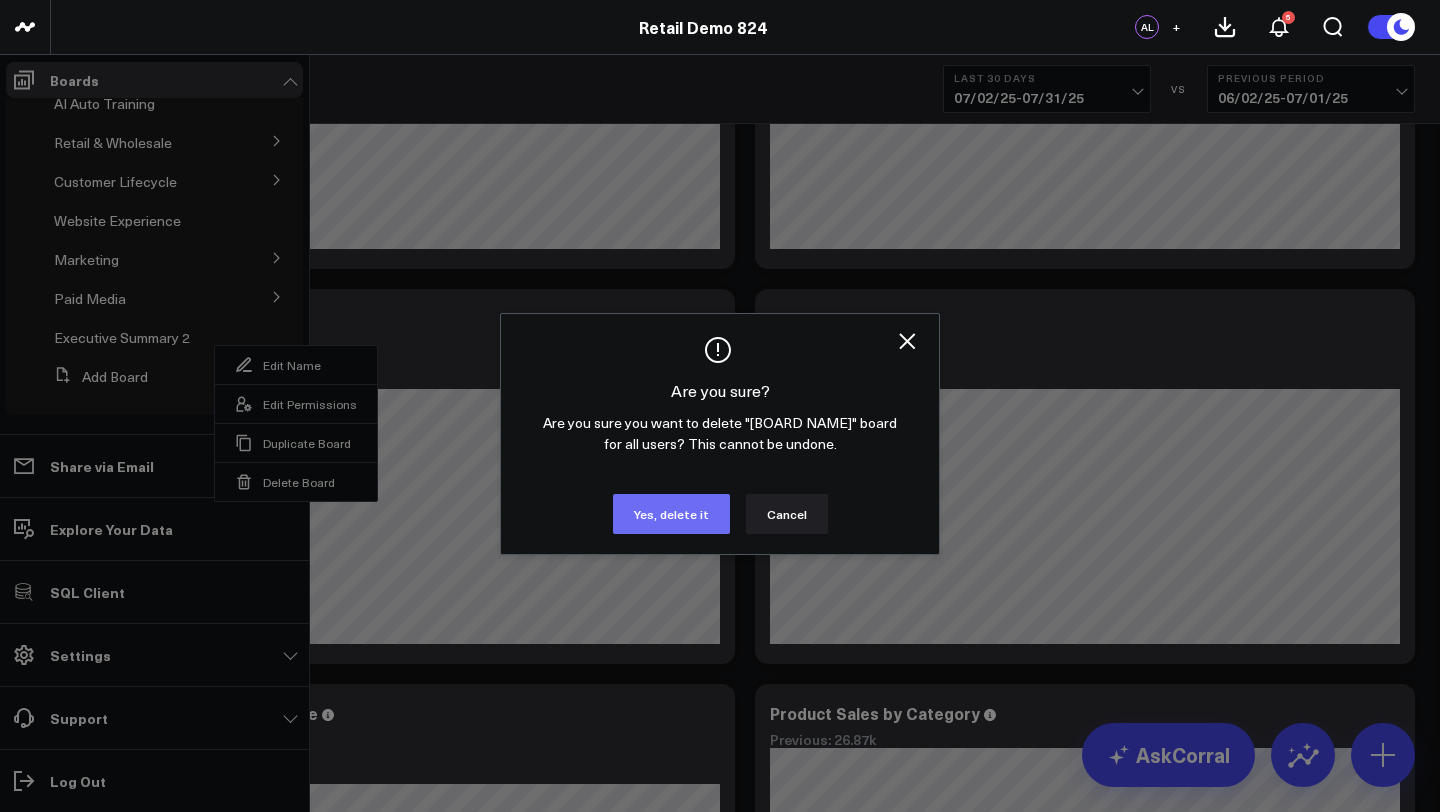 click on "Yes, delete it" at bounding box center [671, 514] 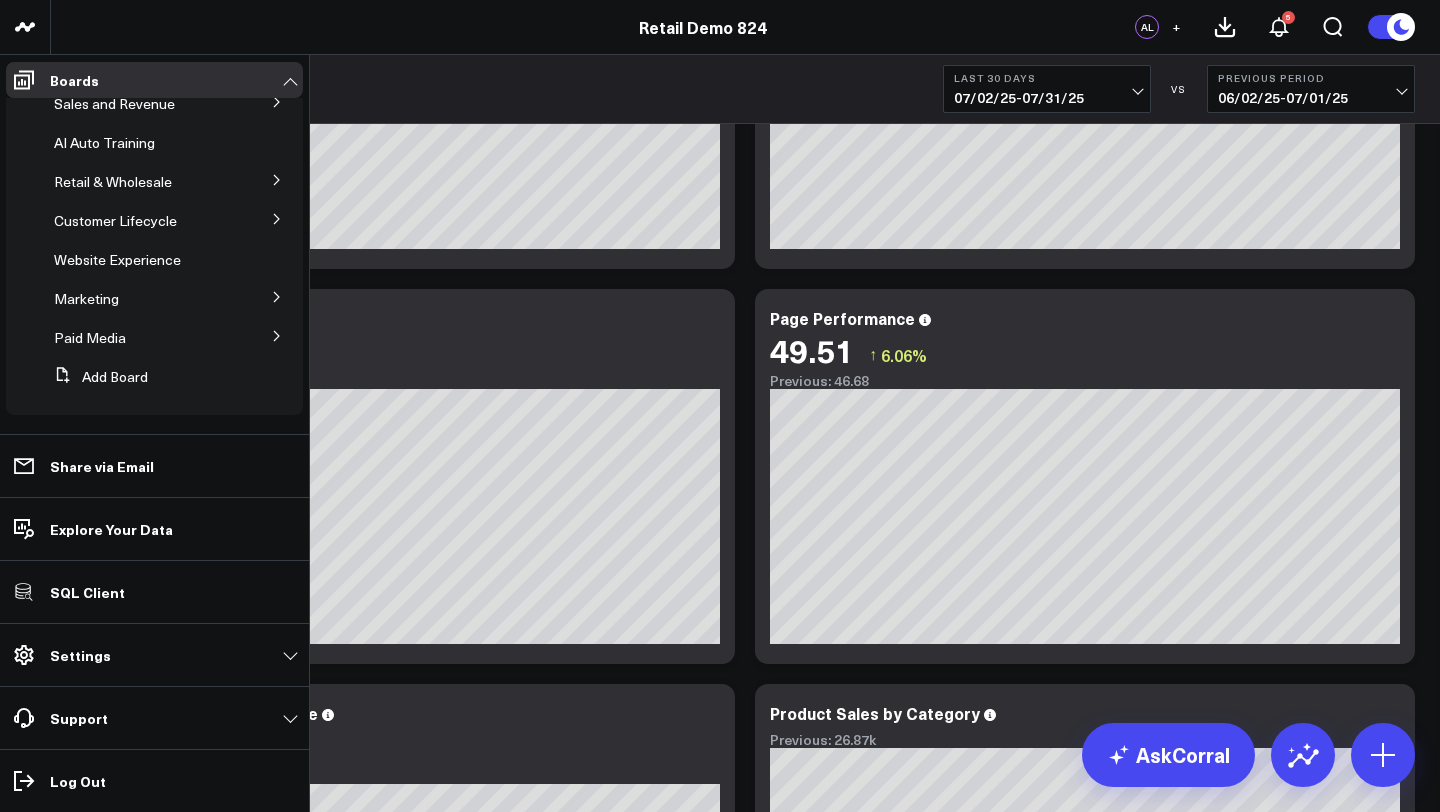 scroll, scrollTop: 0, scrollLeft: 0, axis: both 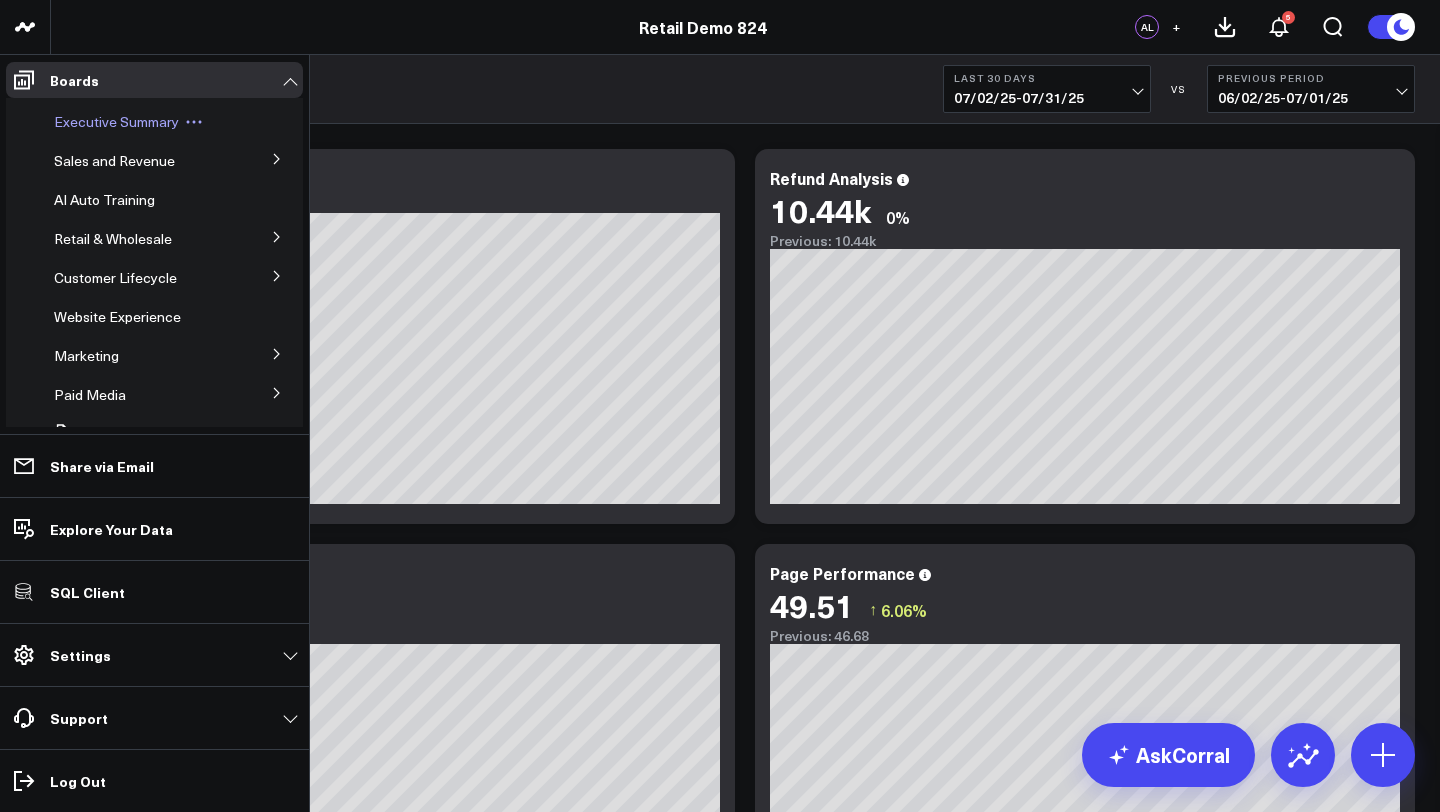 click on "Executive Summary" at bounding box center (116, 121) 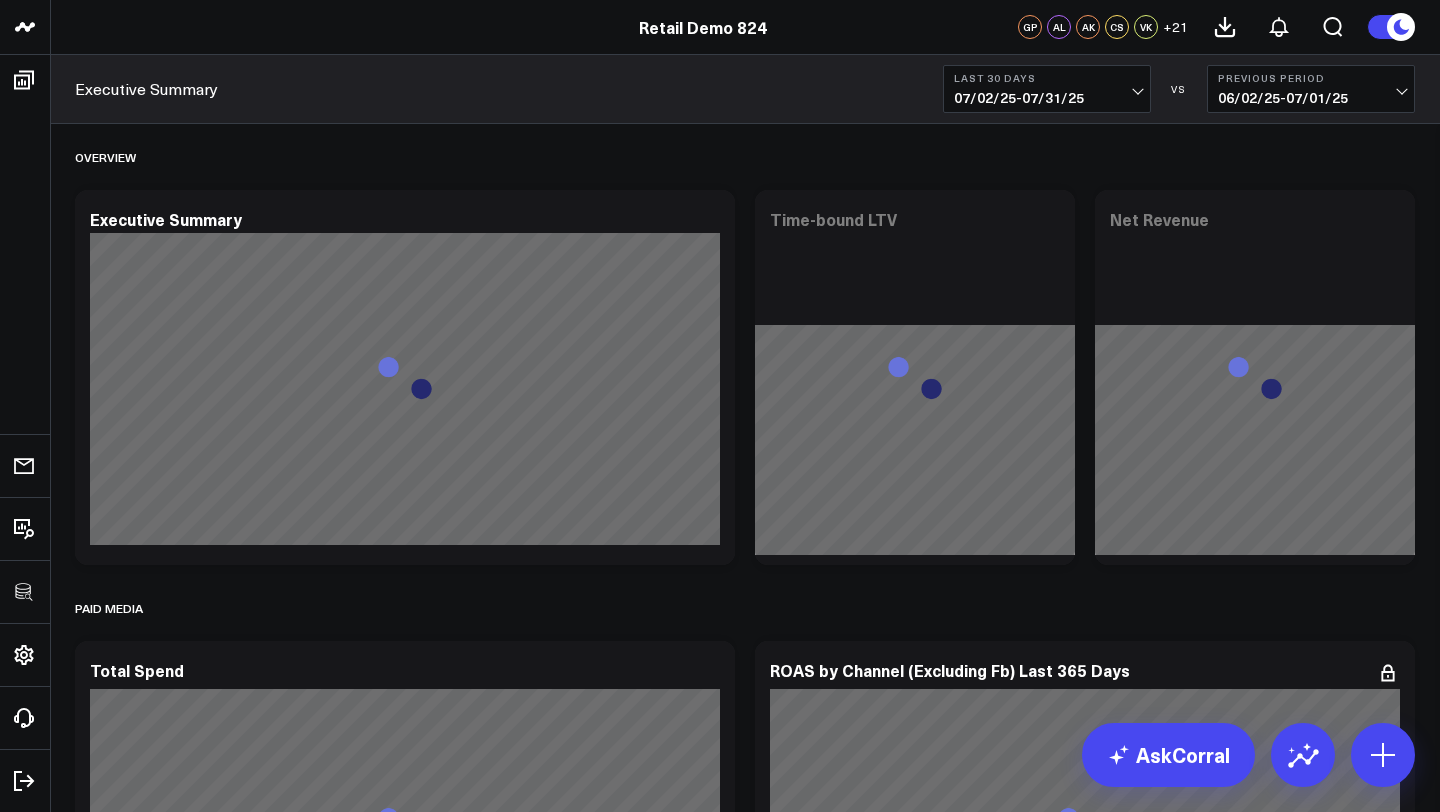 scroll, scrollTop: 0, scrollLeft: 0, axis: both 